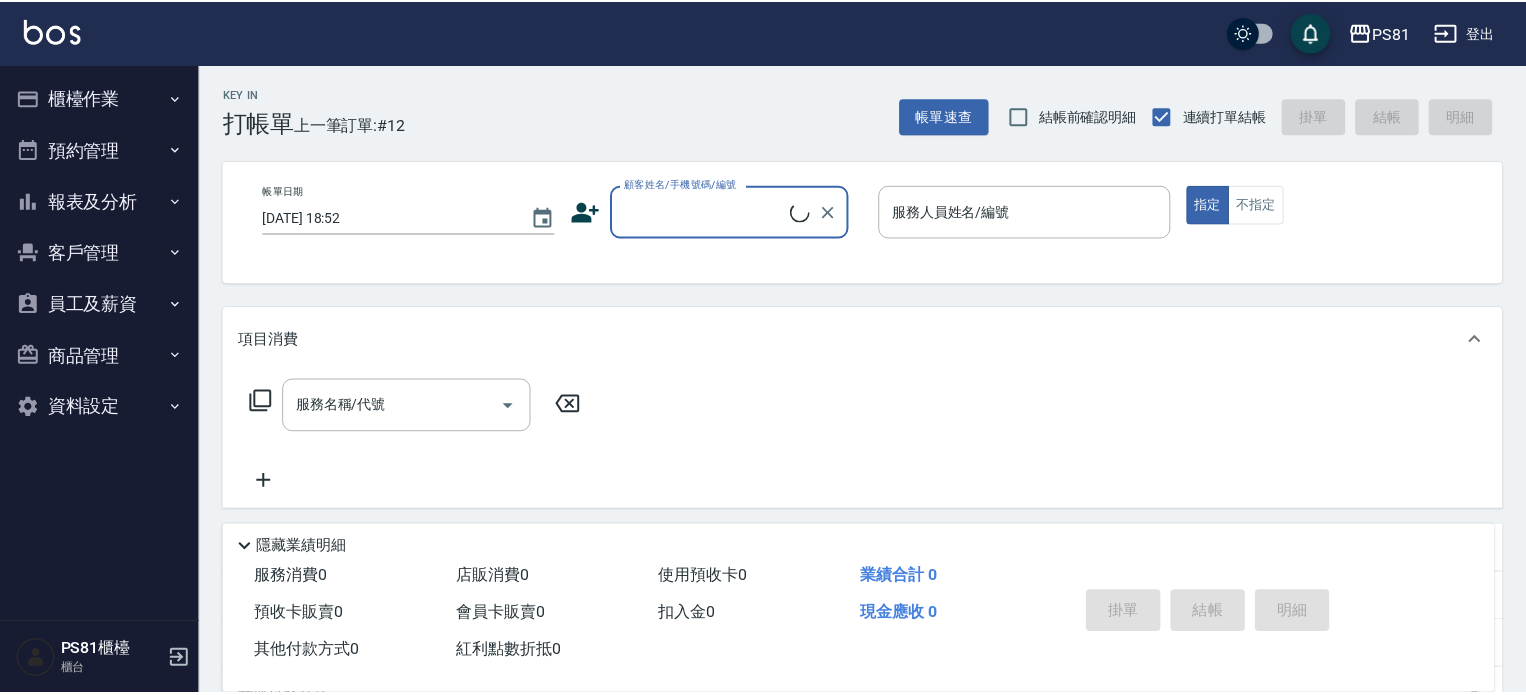 scroll, scrollTop: 0, scrollLeft: 0, axis: both 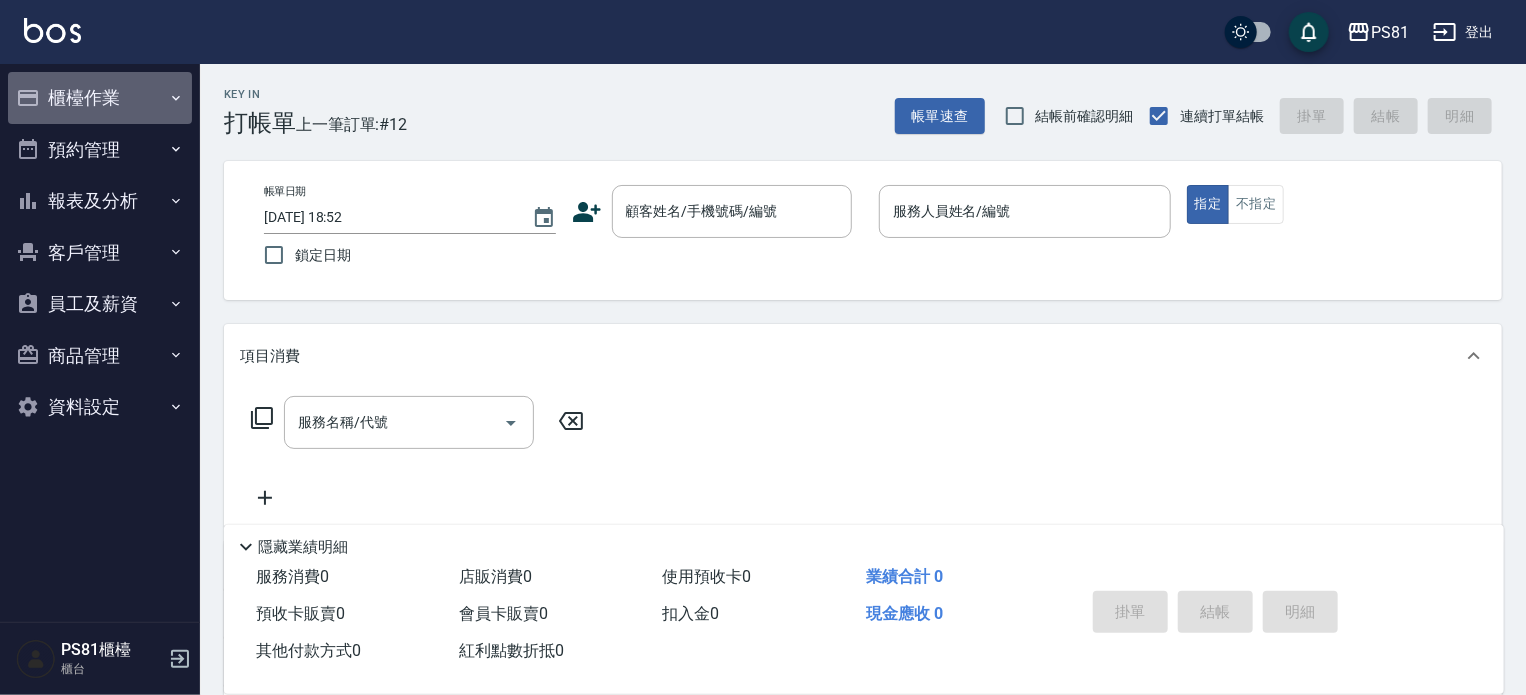 click on "櫃檯作業" at bounding box center [100, 98] 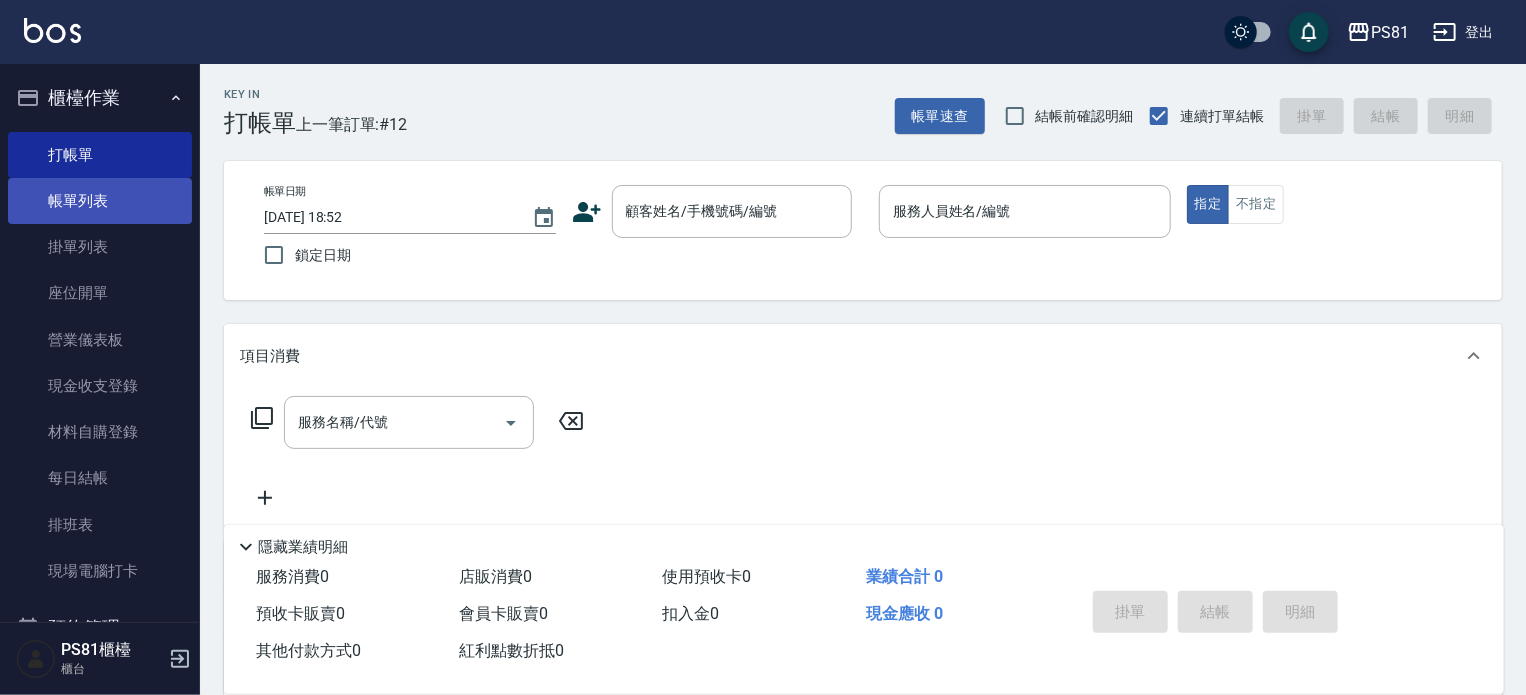 click on "帳單列表" at bounding box center (100, 201) 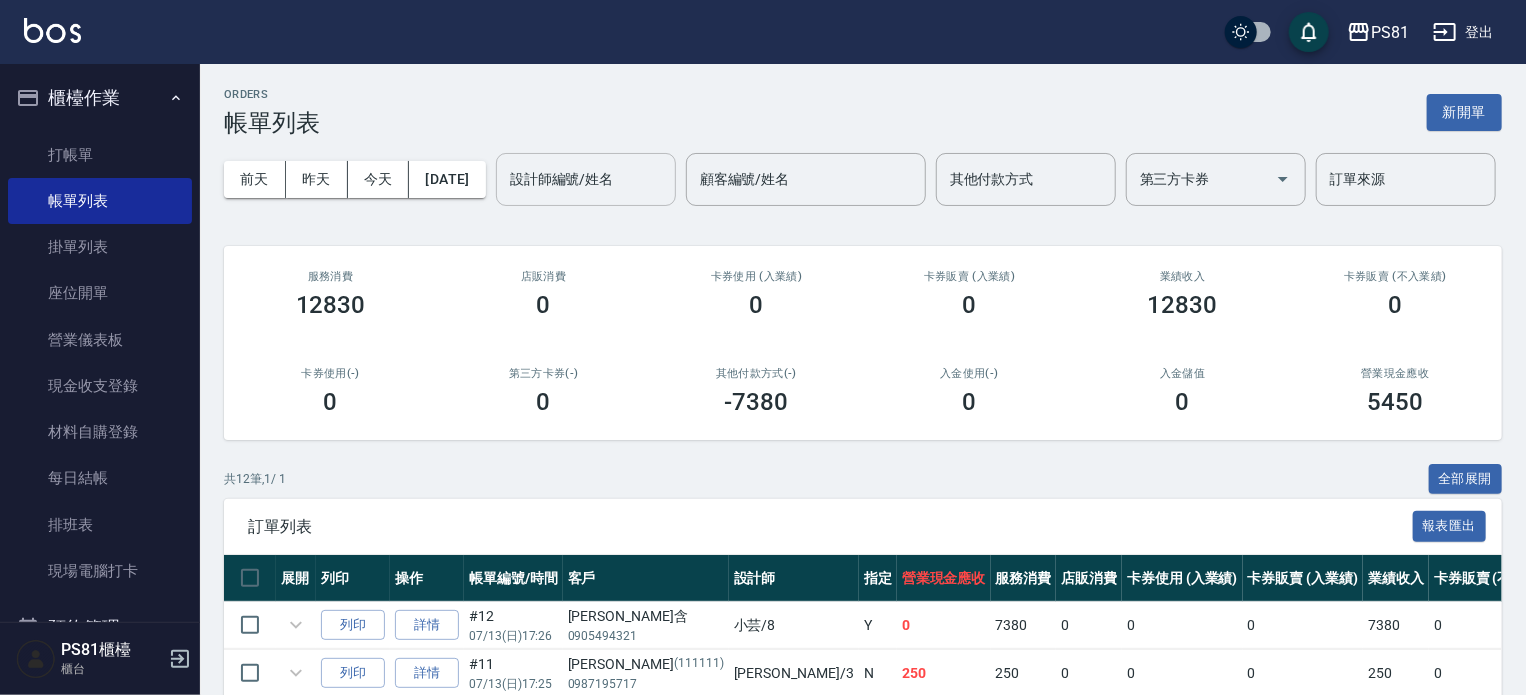 click on "設計師編號/姓名" at bounding box center [586, 179] 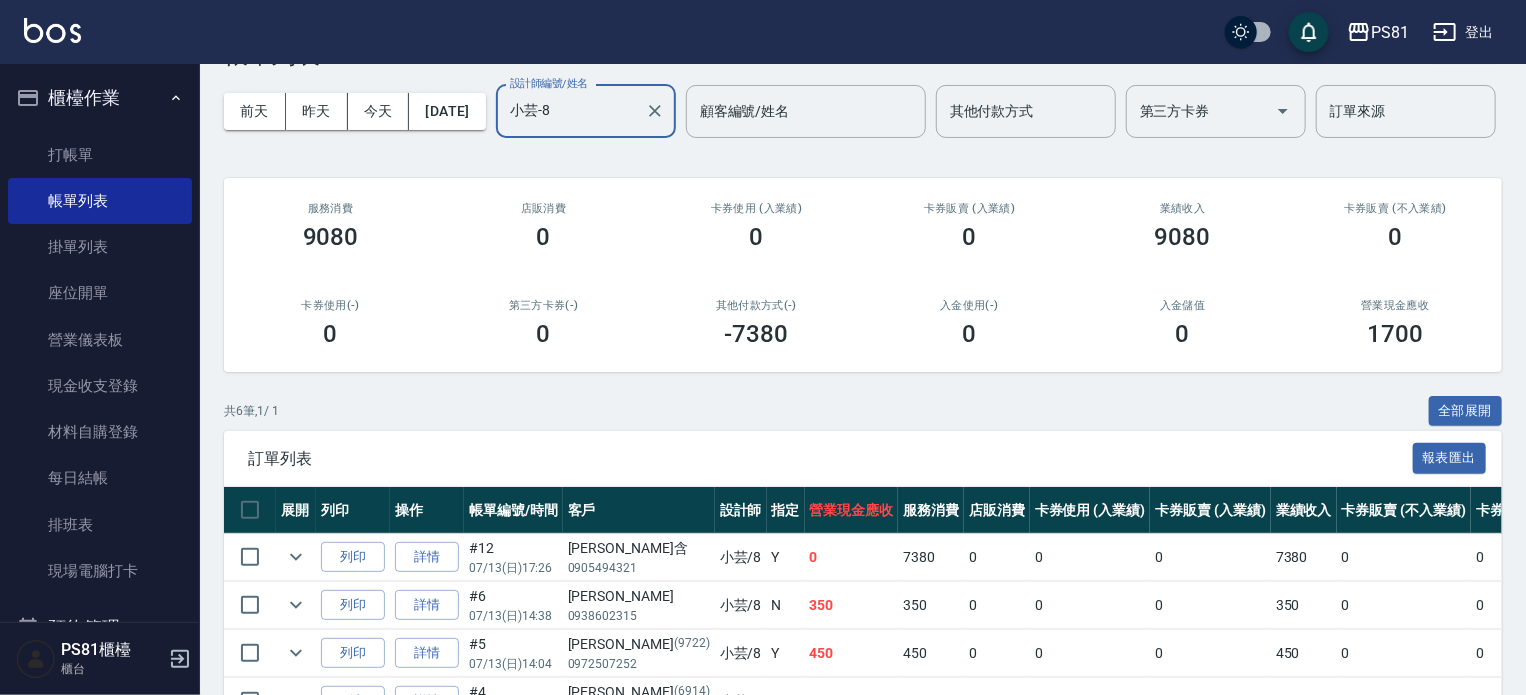 scroll, scrollTop: 348, scrollLeft: 0, axis: vertical 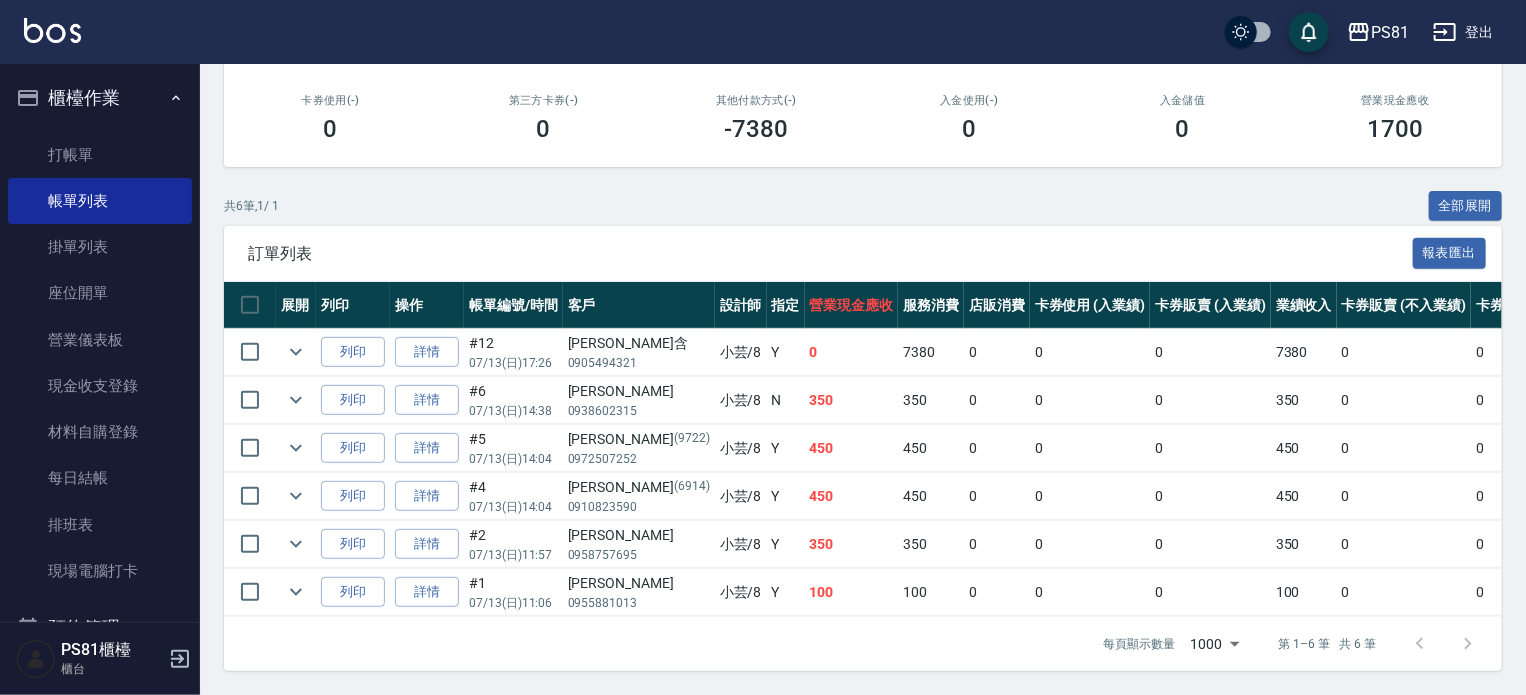 type on "小芸-8" 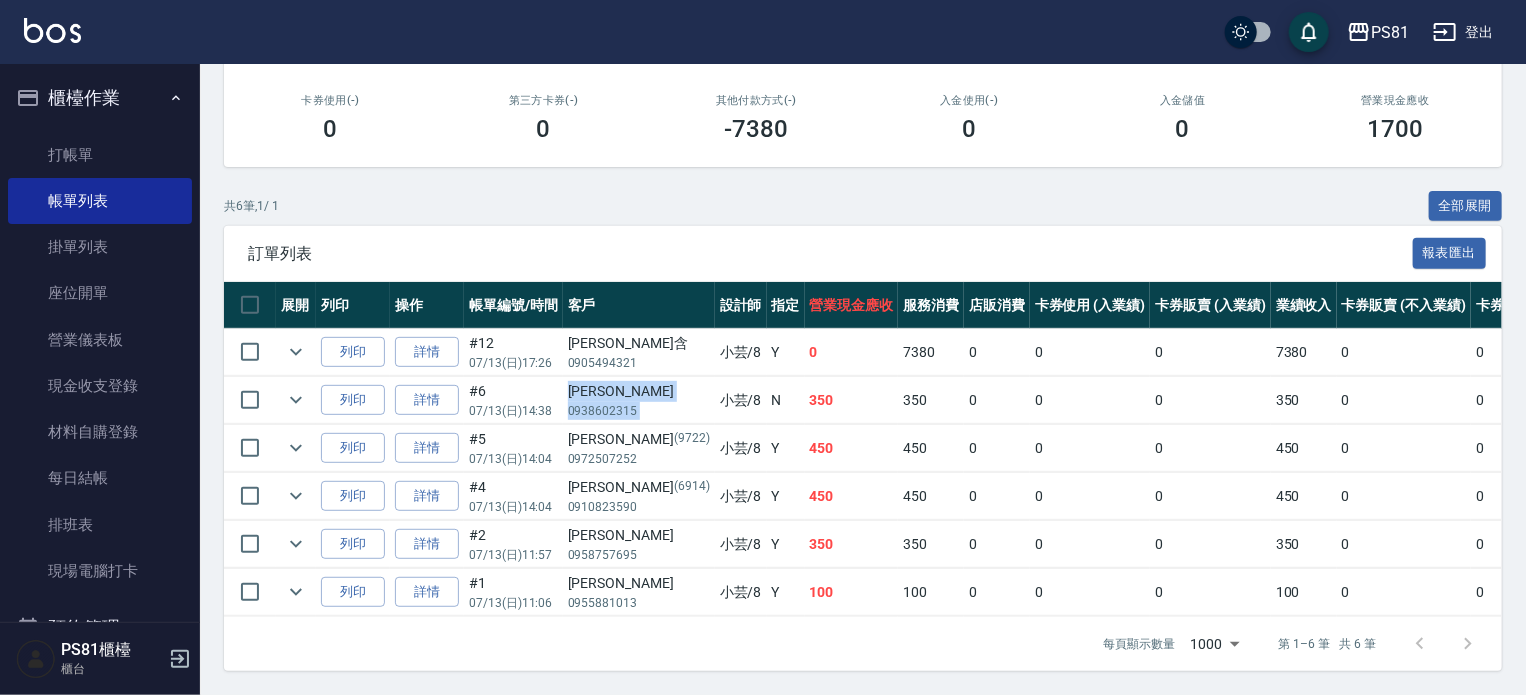 drag, startPoint x: 577, startPoint y: 377, endPoint x: 712, endPoint y: 417, distance: 140.80128 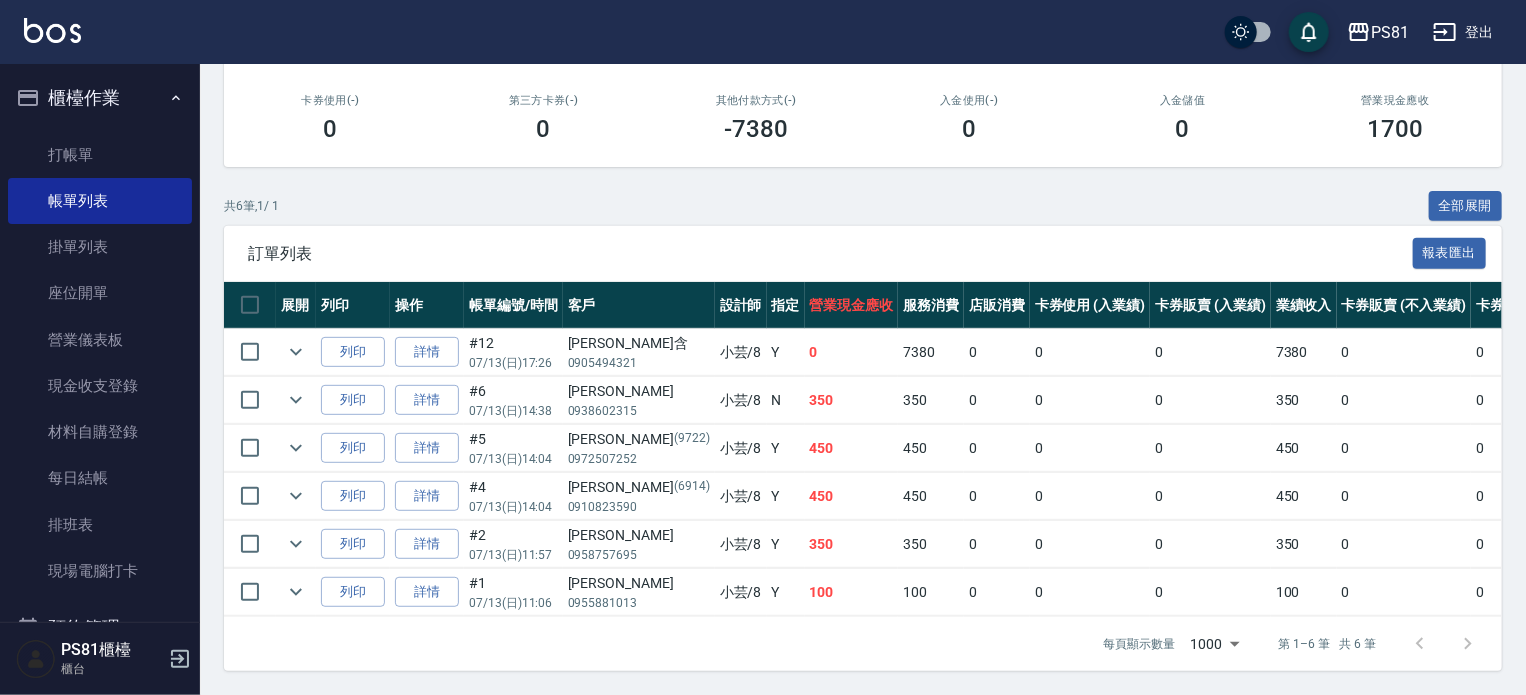 click on "350" at bounding box center (852, 400) 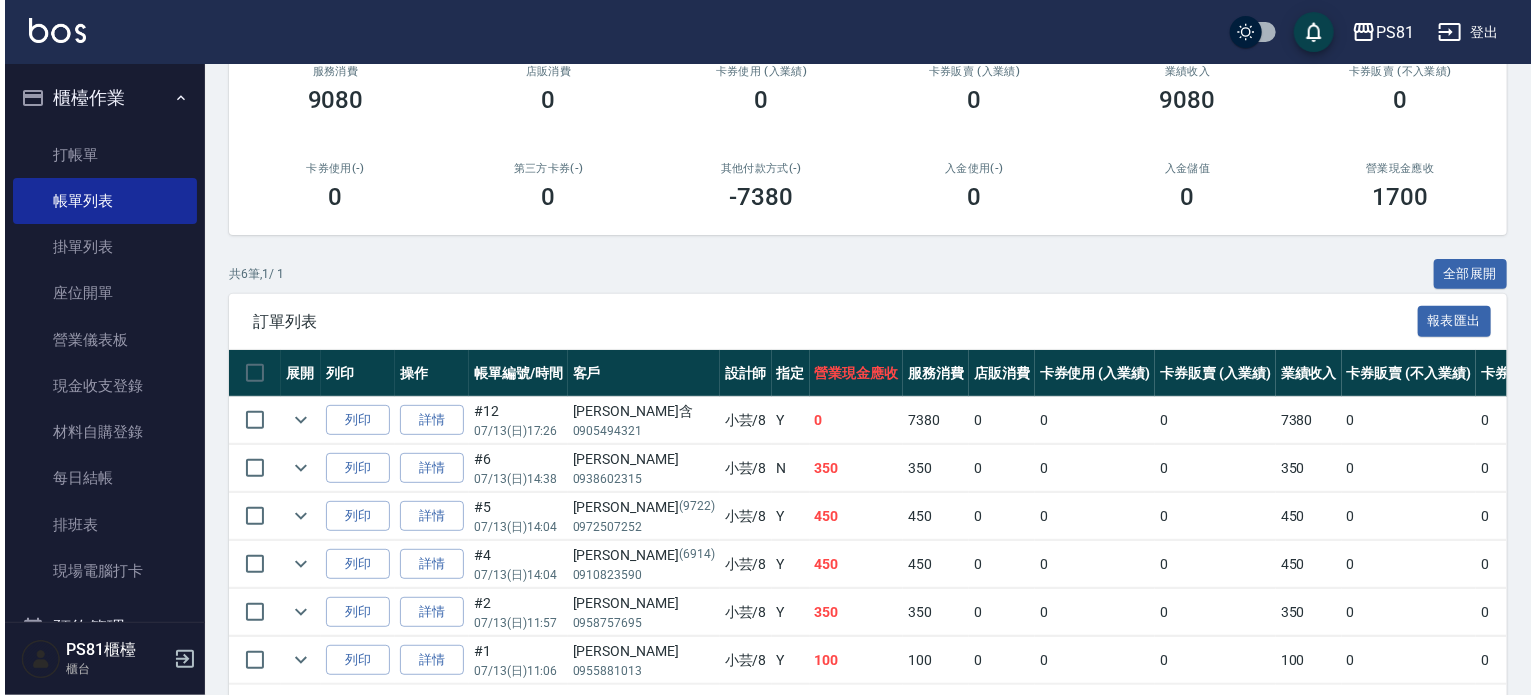 scroll, scrollTop: 0, scrollLeft: 0, axis: both 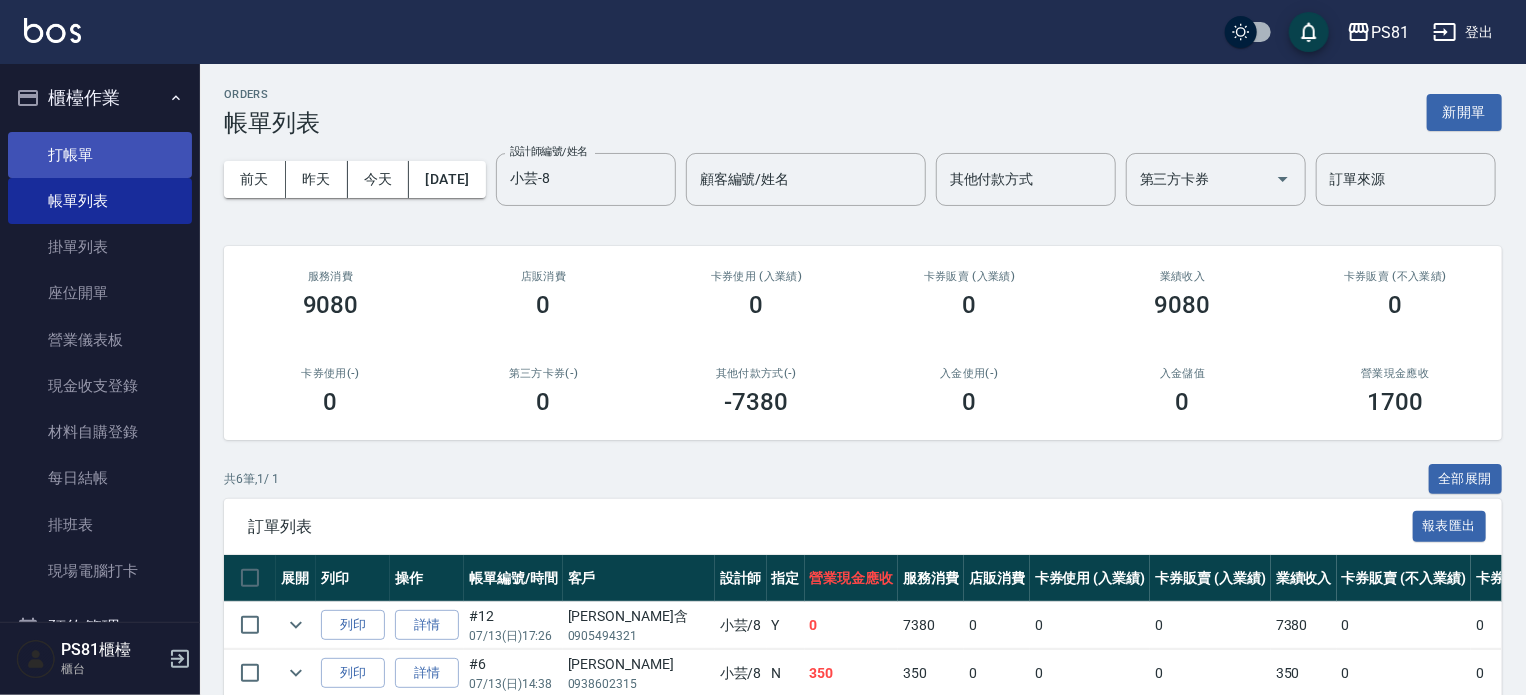 click on "打帳單" at bounding box center (100, 155) 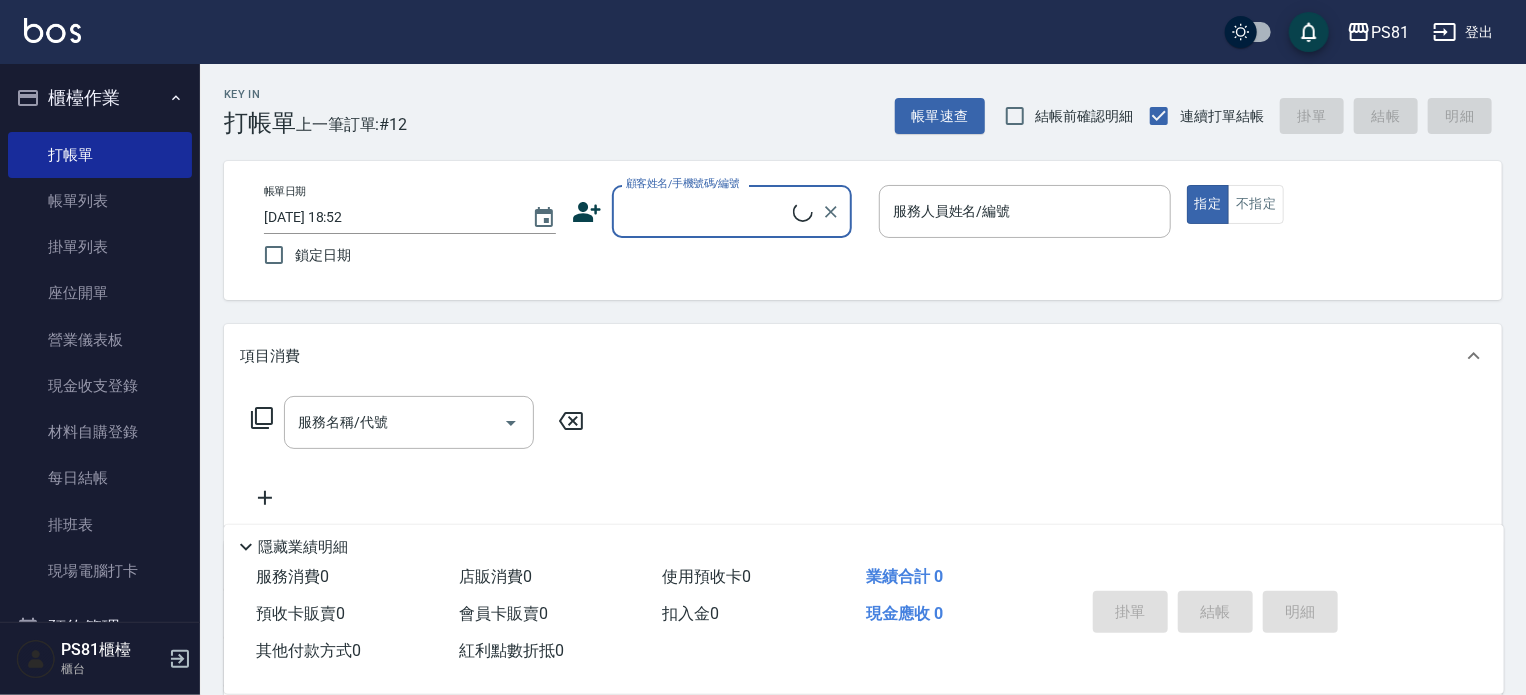 click on "Key In 打帳單 上一筆訂單:#12 帳單速查 結帳前確認明細 連續打單結帳 掛單 結帳 明細 帳單日期 [DATE] 18:52 鎖定日期 顧客姓名/手機號碼/編號 顧客姓名/手機號碼/編號 服務人員姓名/編號 服務人員姓名/編號 指定 不指定 項目消費 服務名稱/代號 服務名稱/代號 店販銷售 服務人員姓名/編號 服務人員姓名/編號 商品代號/名稱 商品代號/名稱 預收卡販賣 卡券名稱/代號 卡券名稱/代號 使用預收卡 其他付款方式 其他付款方式 其他付款方式 備註及來源 備註 備註 隱藏業績明細 服務消費  0 店販消費  0 使用預收卡  0 業績合計   0 預收卡販賣  0 會員卡販賣  0 扣入金  0 現金應收   0 其他付款方式  0 紅利點數折抵  0 掛單 結帳 明細" at bounding box center (863, 518) 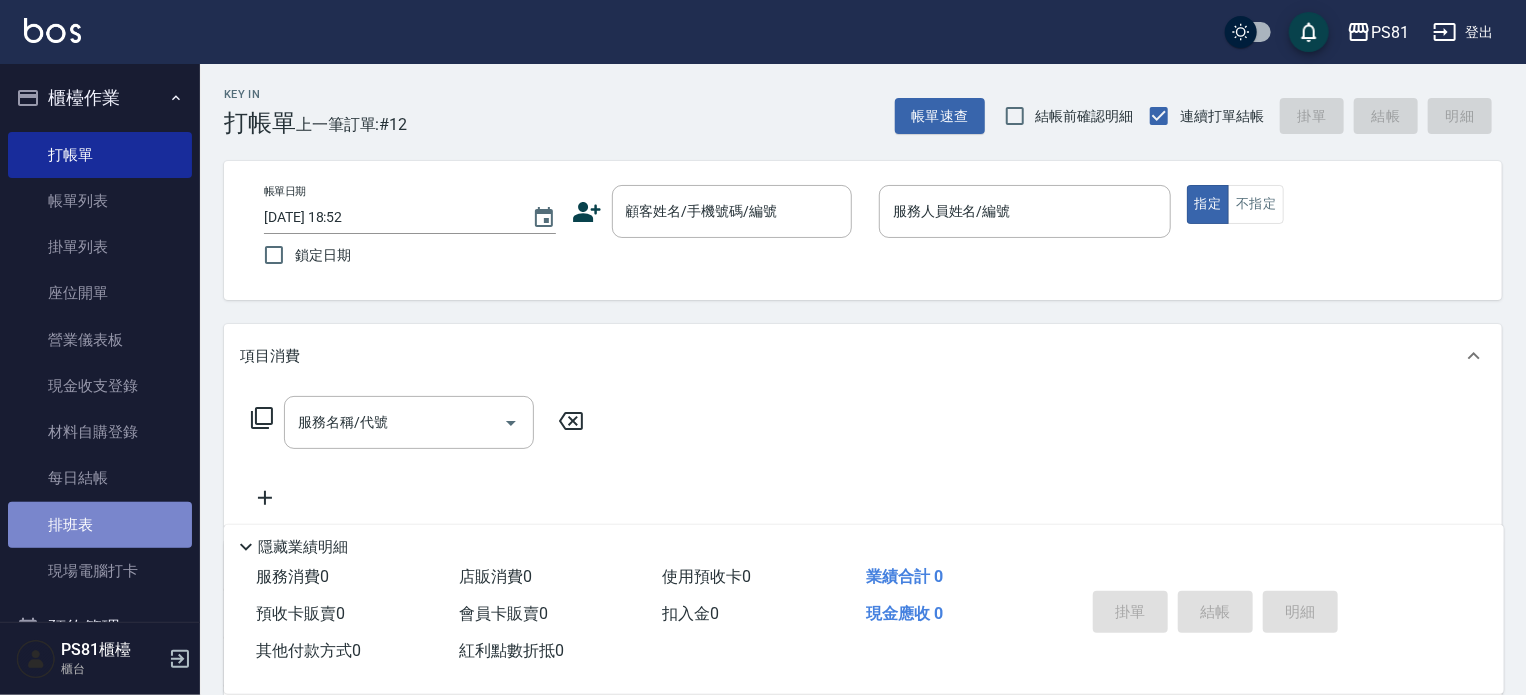 click on "排班表" at bounding box center [100, 525] 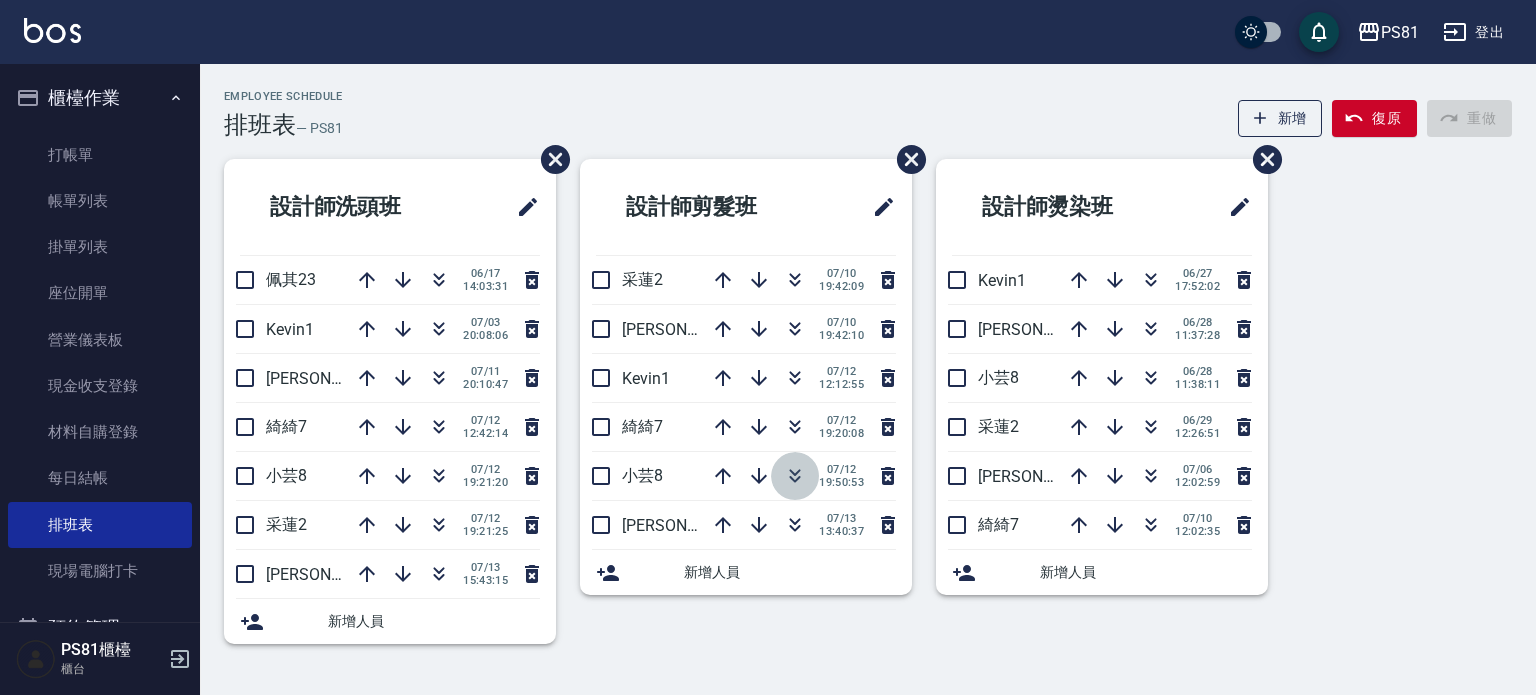 click 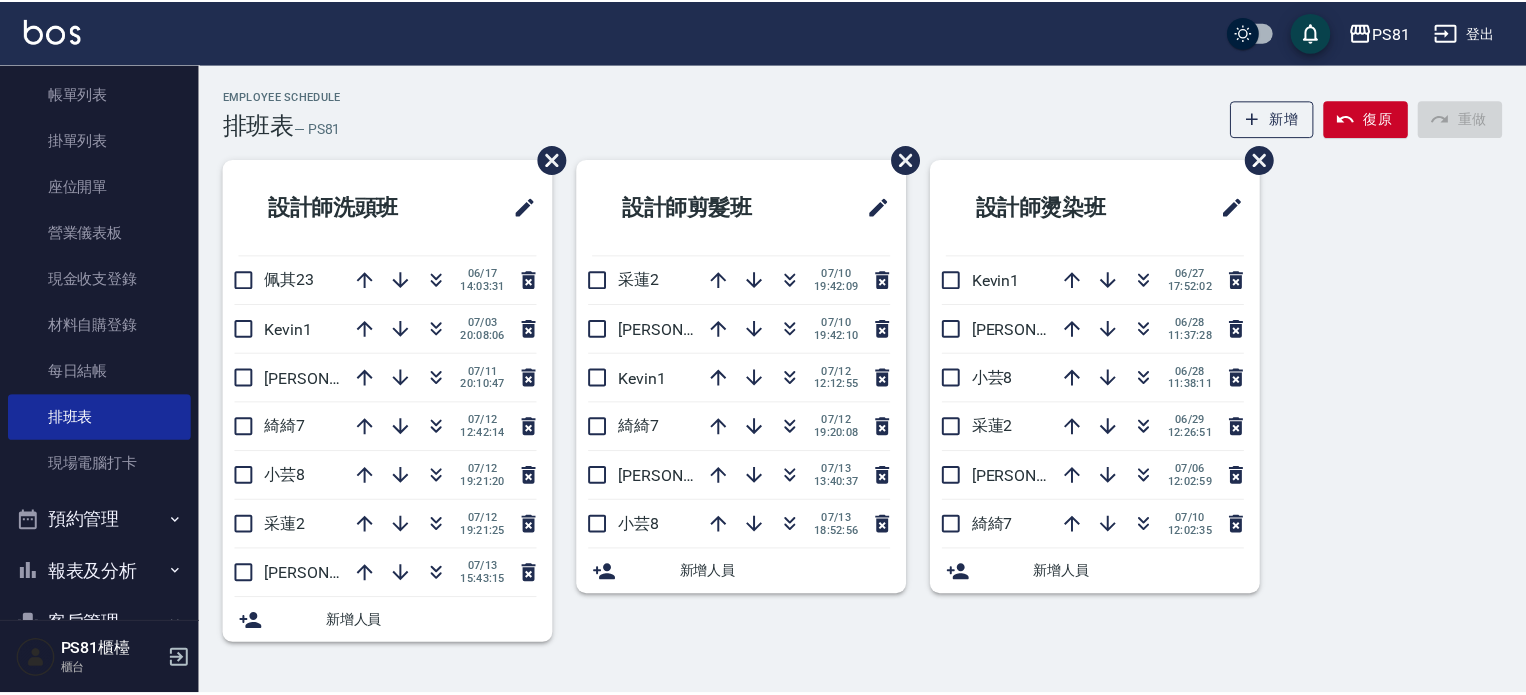 scroll, scrollTop: 300, scrollLeft: 0, axis: vertical 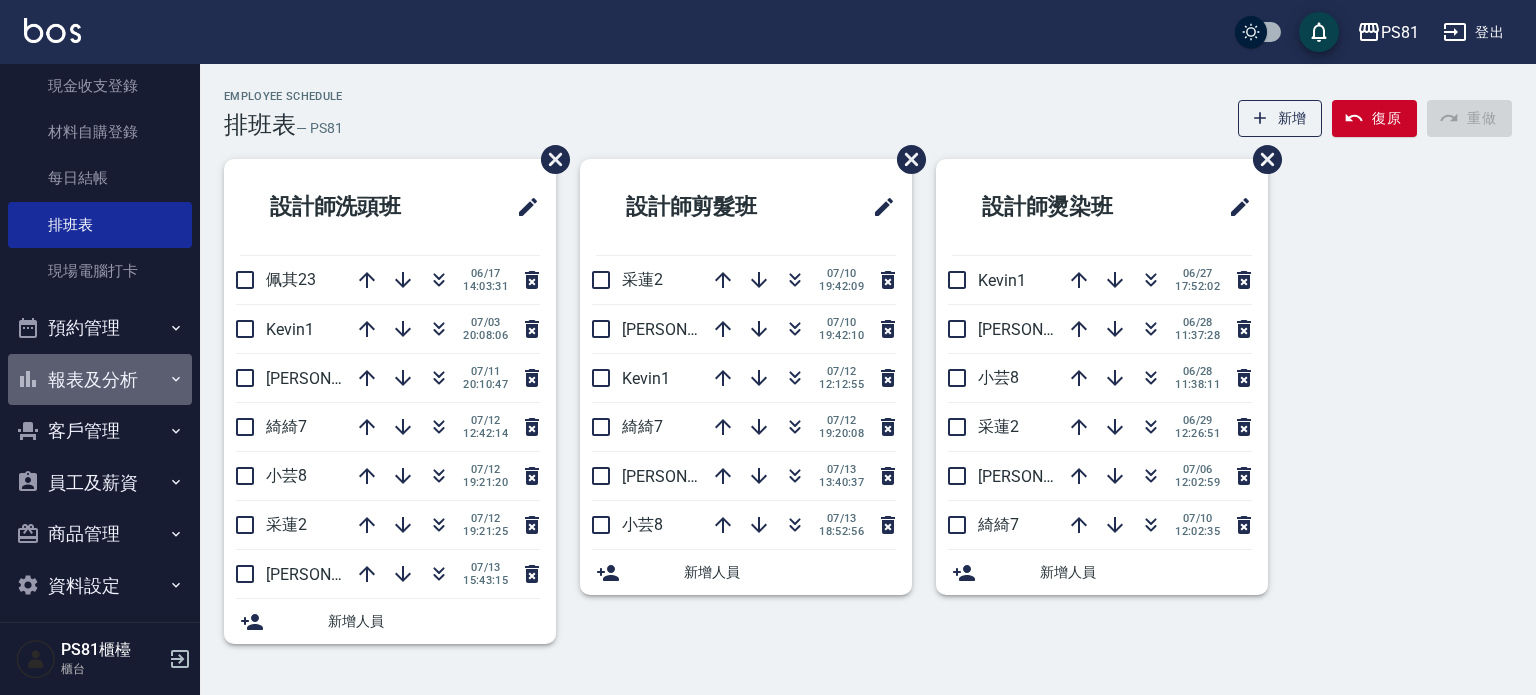 click on "報表及分析" at bounding box center (100, 380) 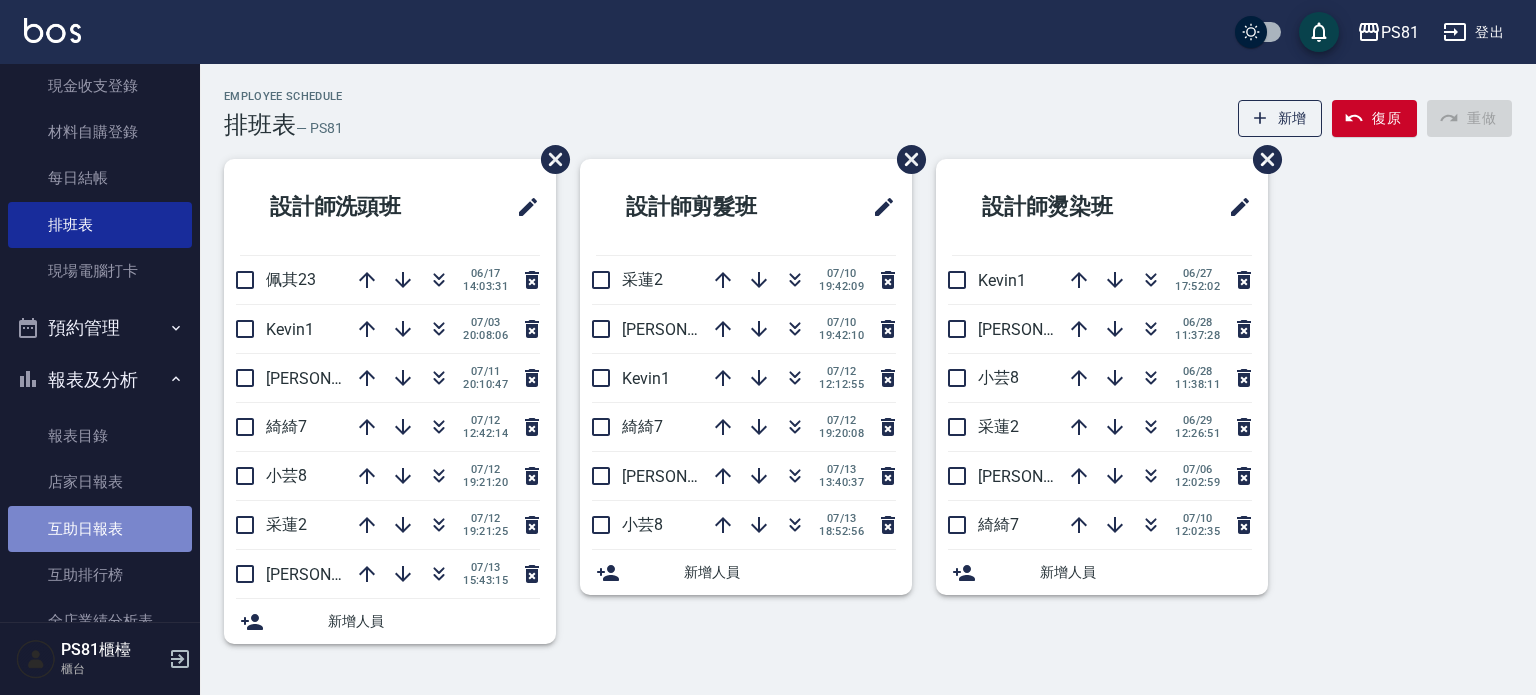 click on "互助日報表" at bounding box center (100, 529) 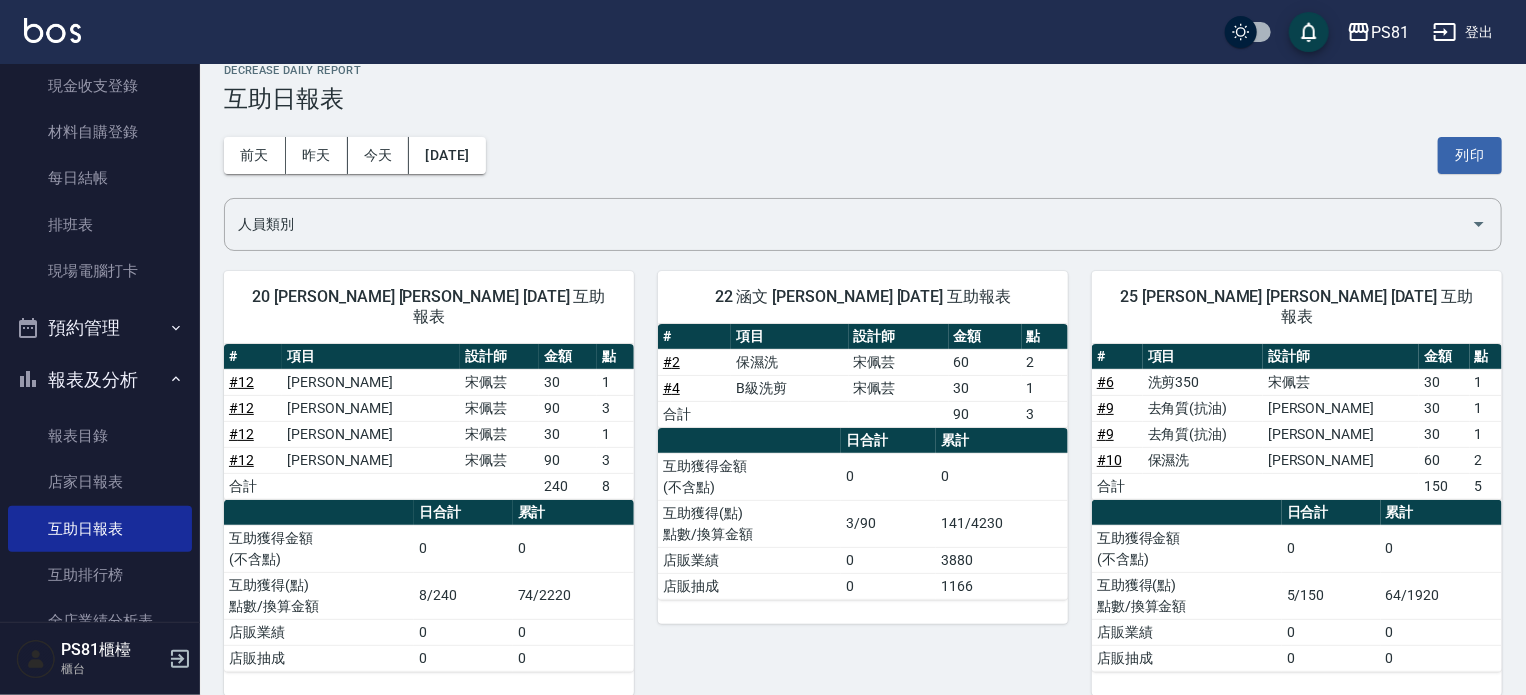 scroll, scrollTop: 26, scrollLeft: 0, axis: vertical 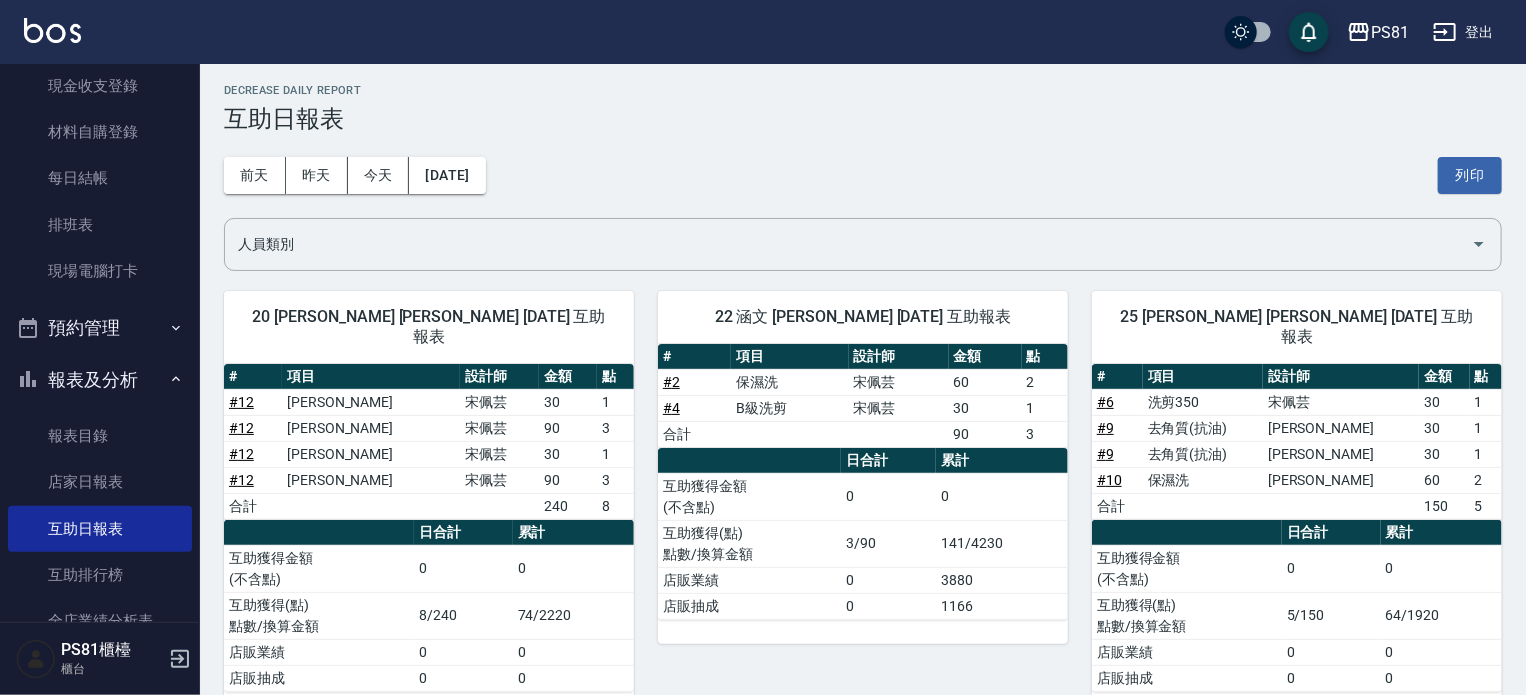 drag, startPoint x: 1428, startPoint y: 699, endPoint x: 1403, endPoint y: 694, distance: 25.495098 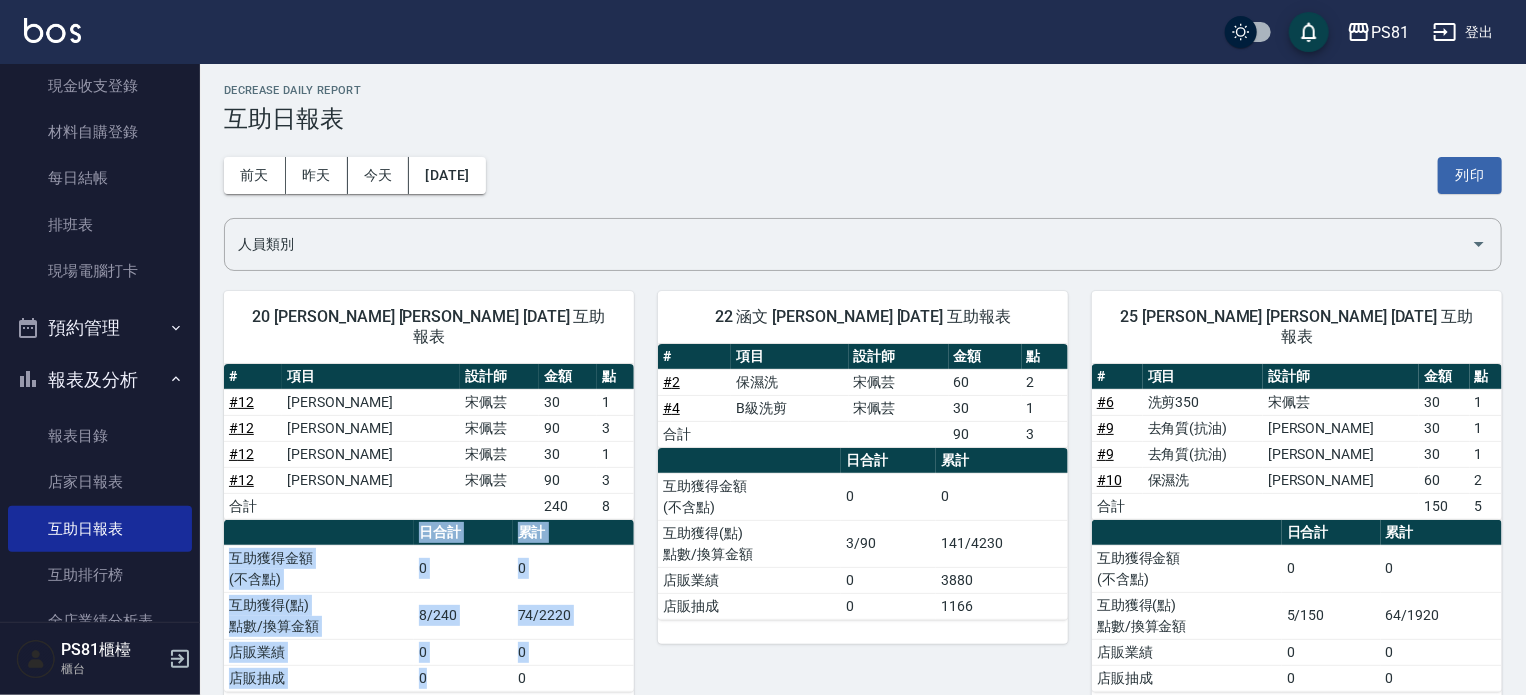 click on "20 [PERSON_NAME] [PERSON_NAME] [DATE] 互助報表 # 項目 設計師 金額 點 # 12 嚴選溫碩 [PERSON_NAME] 30 1 # 12 嚴選溫碩 [PERSON_NAME] 90 3 # 12 嚴選溫碩 [PERSON_NAME] 30 1 # 12 嚴選溫碩 [PERSON_NAME] 90 3 合計 240 8 日合計 累計 互助獲得金額 (不含點) 0 0 互助獲得(點) 點數/換算金額 8/240 74/2220 店販業績 0 0 店販抽成 0 0 22 涵文 [PERSON_NAME] [DATE] 互助報表 # 項目 設計師 金額 點 # 2 保濕洗 [PERSON_NAME] 60 2 # 4 B級洗剪 [PERSON_NAME] 30 1 合計 90 3 日合計 累計 互助獲得金額 (不含點) 0 0 互助獲得(點) 點數/換算金額 3/90 141/4230 店販業績 0 3880 店販抽成 0 1166 25 [PERSON_NAME] [PERSON_NAME] [DATE] 互助報表 # 項目 設計師 金額 點 # 6 洗剪350 [PERSON_NAME]30 1 # 9 去角質(抗油) [PERSON_NAME] 30 1 # 9 去角質(抗油) [PERSON_NAME] 30 1 # 10 保濕洗 [PERSON_NAME]菱 60 2 合計 150 5 日合計 累計 互助獲得金額 (不含點) 0 0 互助獲得(點) 點數/換算金額 5/150 64/1920 店販業績 0 0 店販抽成 0 0 # 項目 設計師 #" at bounding box center (851, 491) 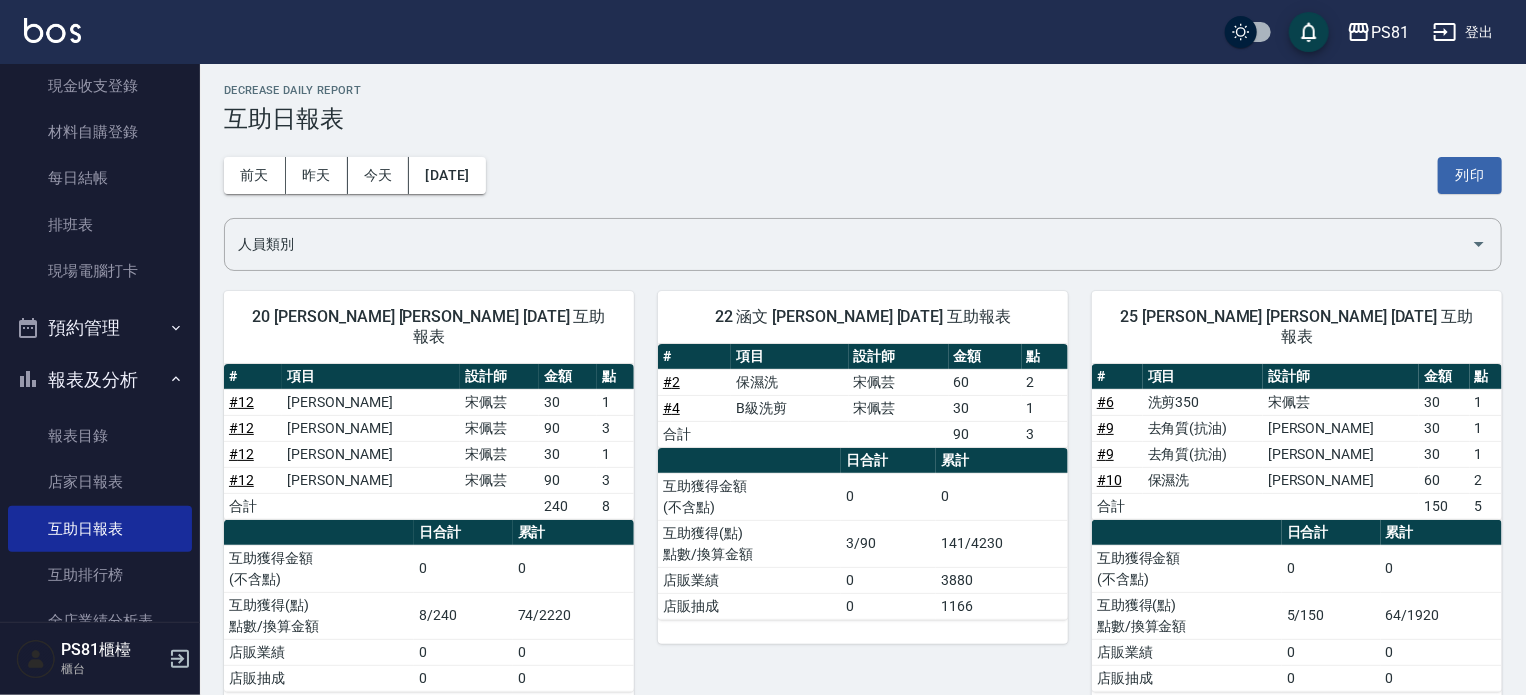 click on "互助獲得金額 (不含點) 0 0 互助獲得(點) 點數/換算金額 8/240 74/2220 店販業績 0 0 店販抽成 0 0" at bounding box center [429, 618] 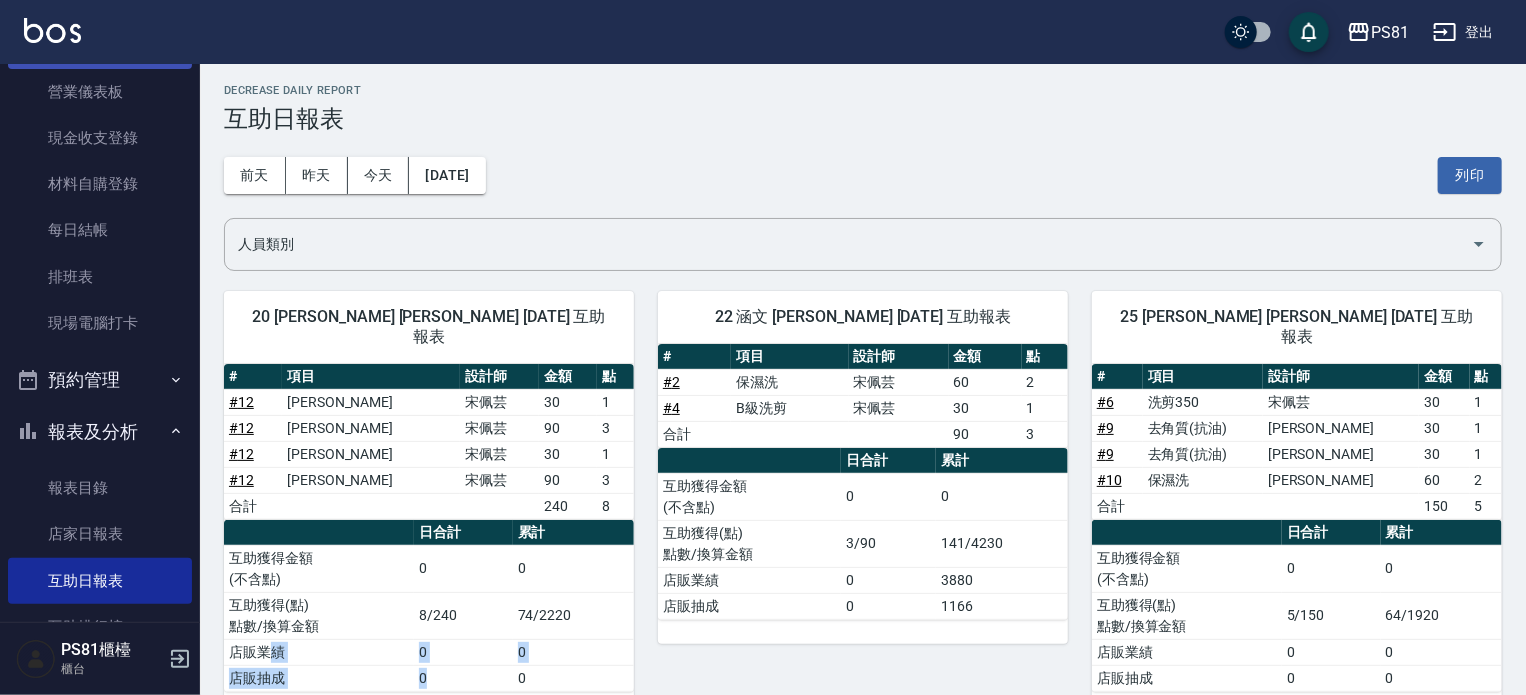 scroll, scrollTop: 0, scrollLeft: 0, axis: both 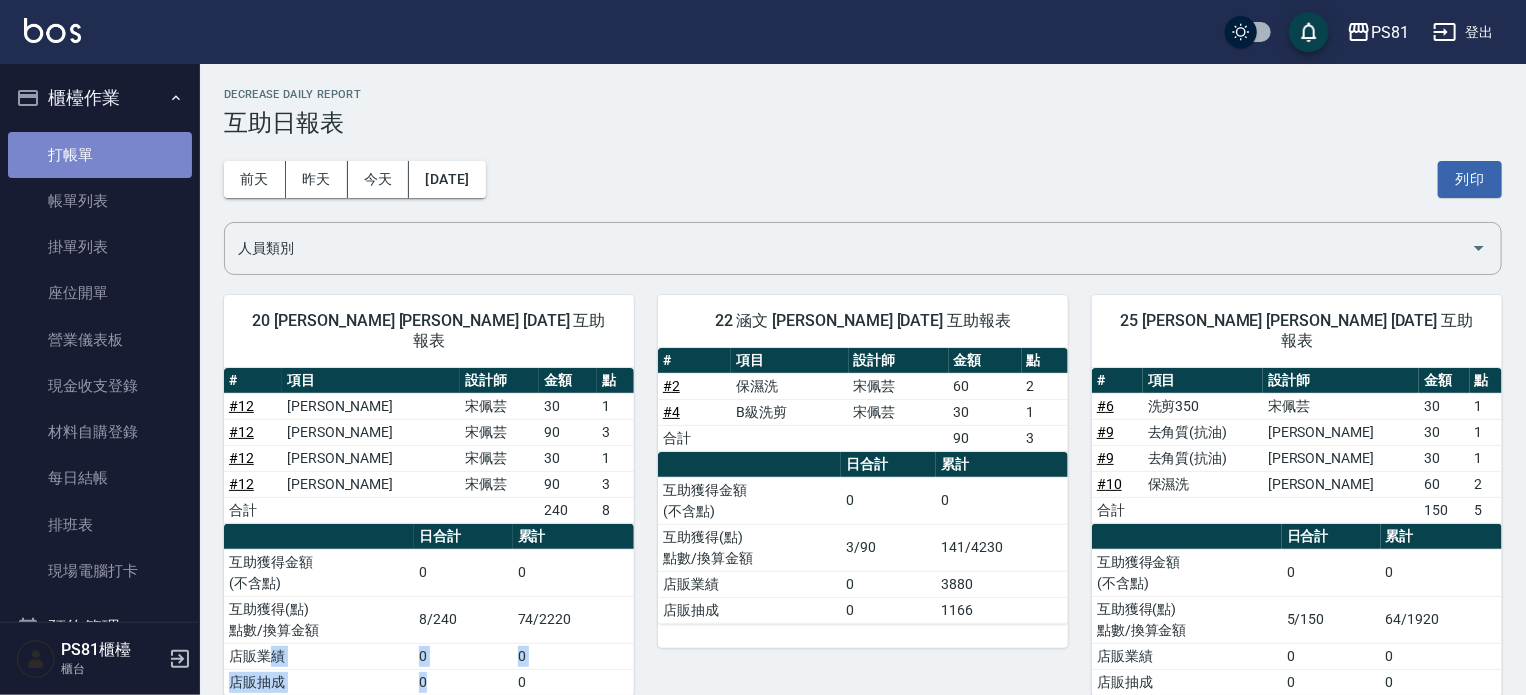 click on "打帳單" at bounding box center [100, 155] 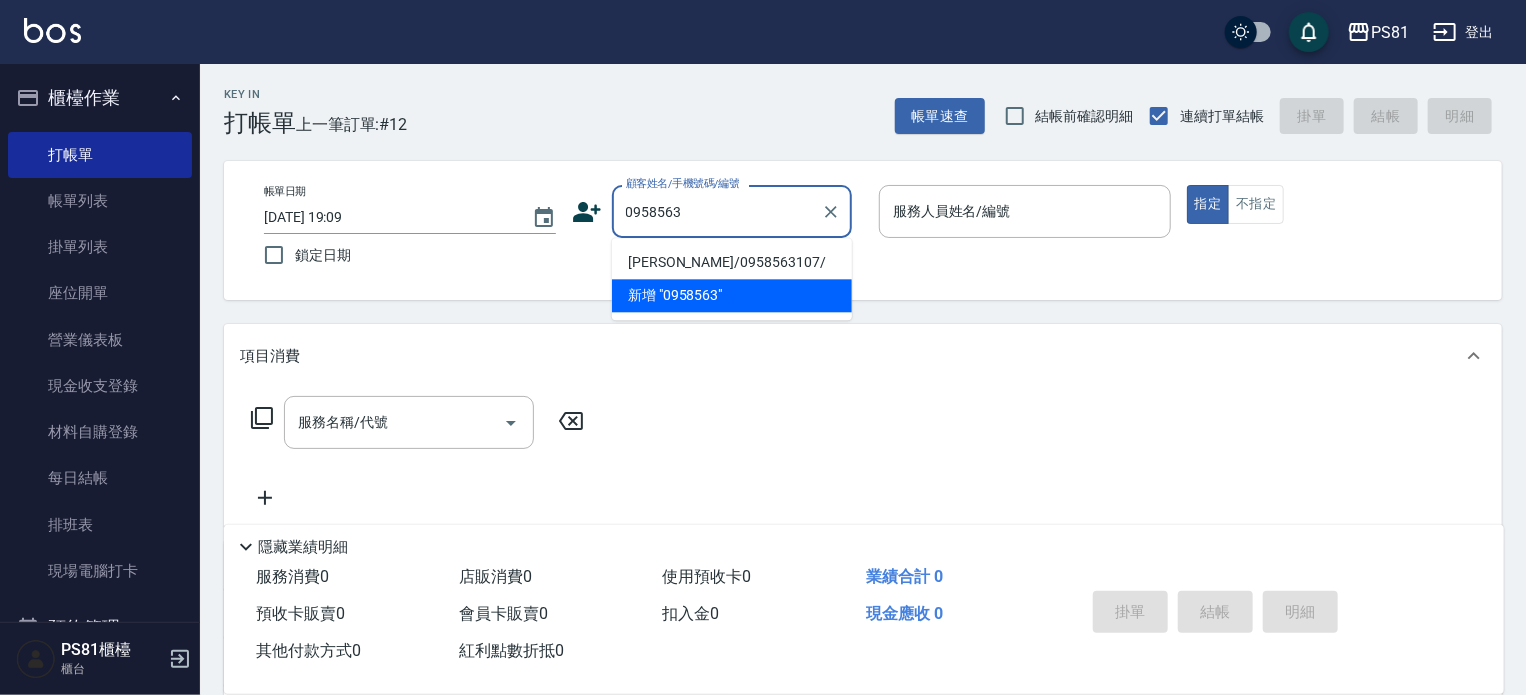 drag, startPoint x: 729, startPoint y: 260, endPoint x: 744, endPoint y: 260, distance: 15 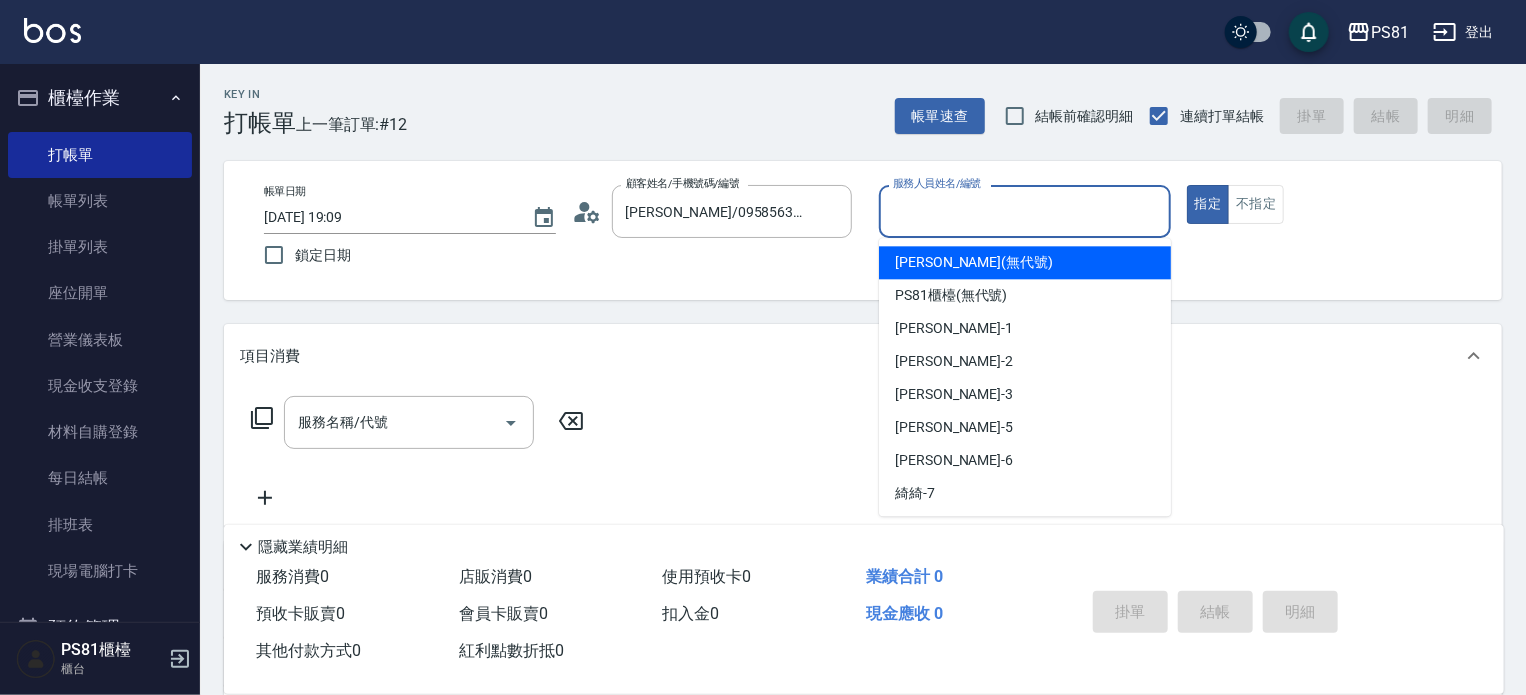 click on "服務人員姓名/編號" at bounding box center (1025, 211) 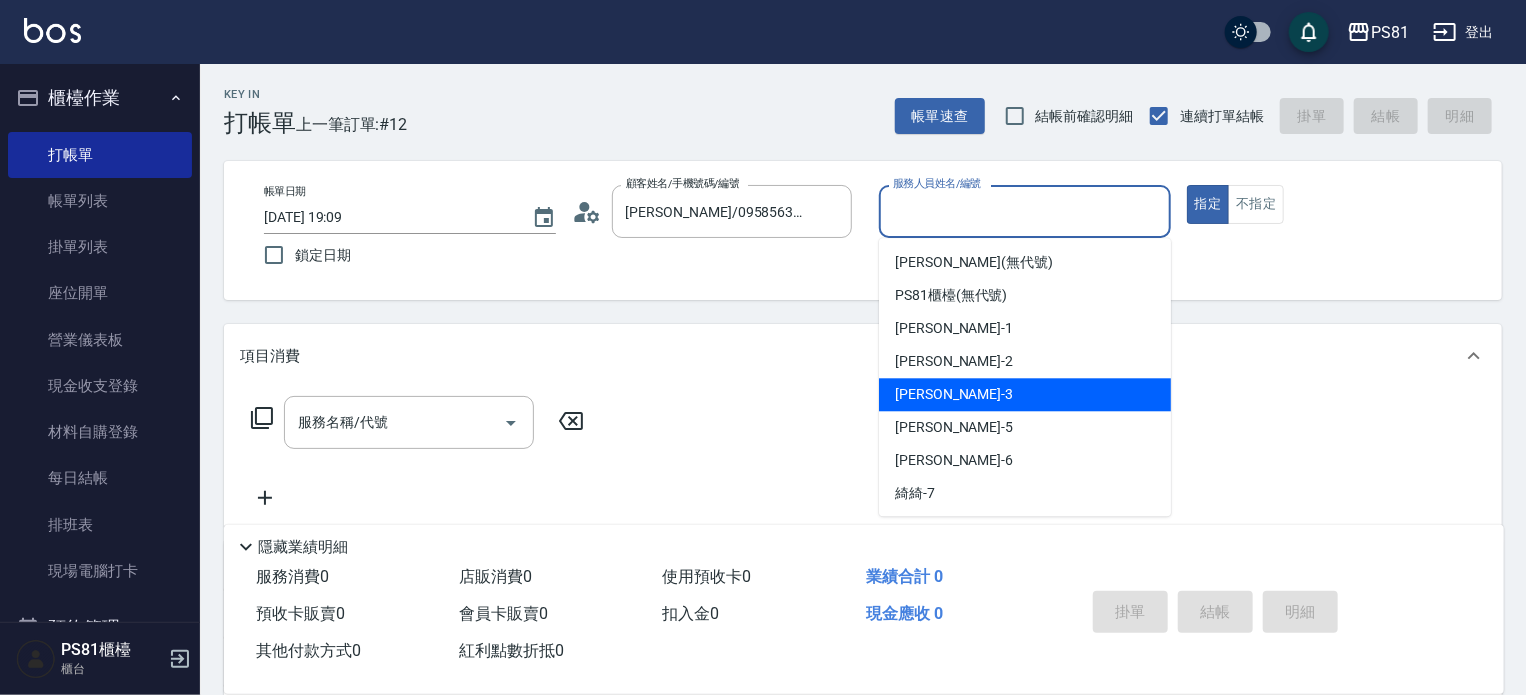 click on "[PERSON_NAME] -3" at bounding box center (1025, 394) 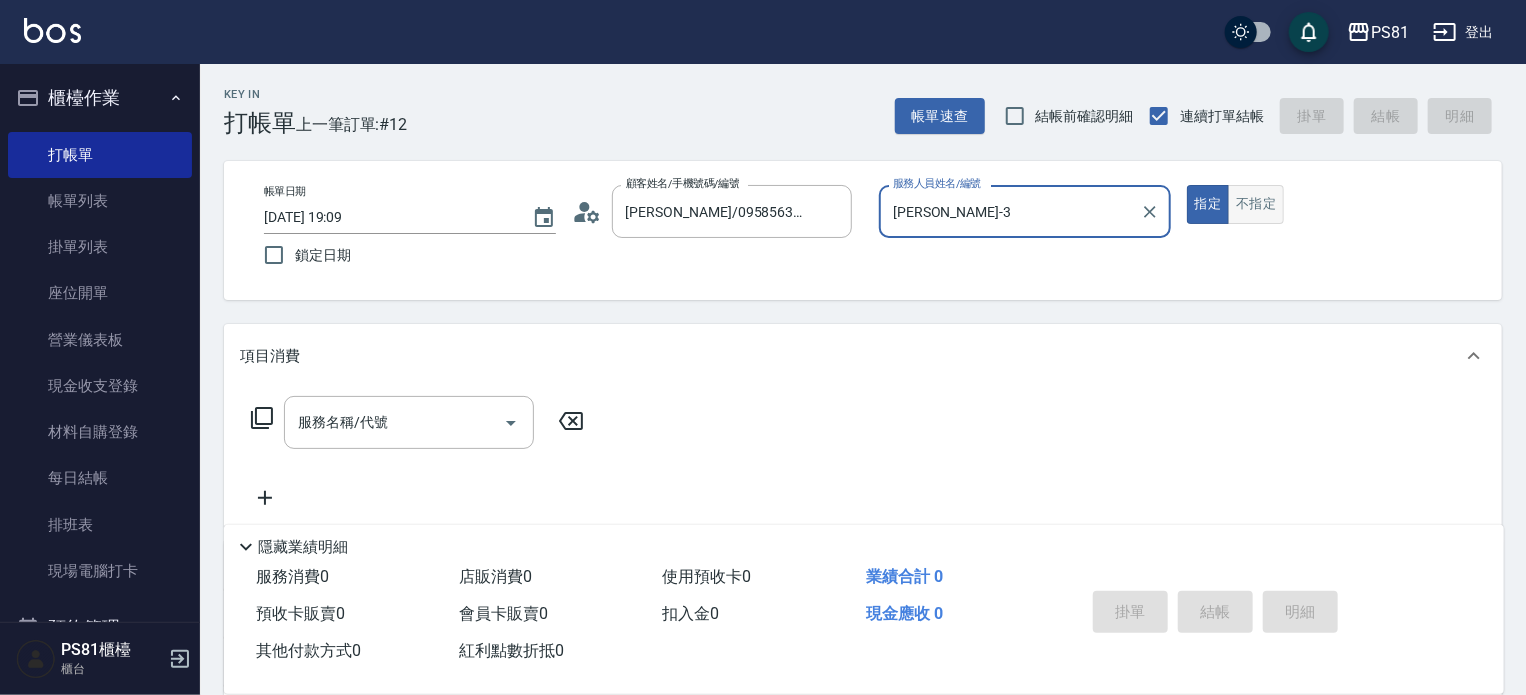 click on "不指定" at bounding box center (1256, 204) 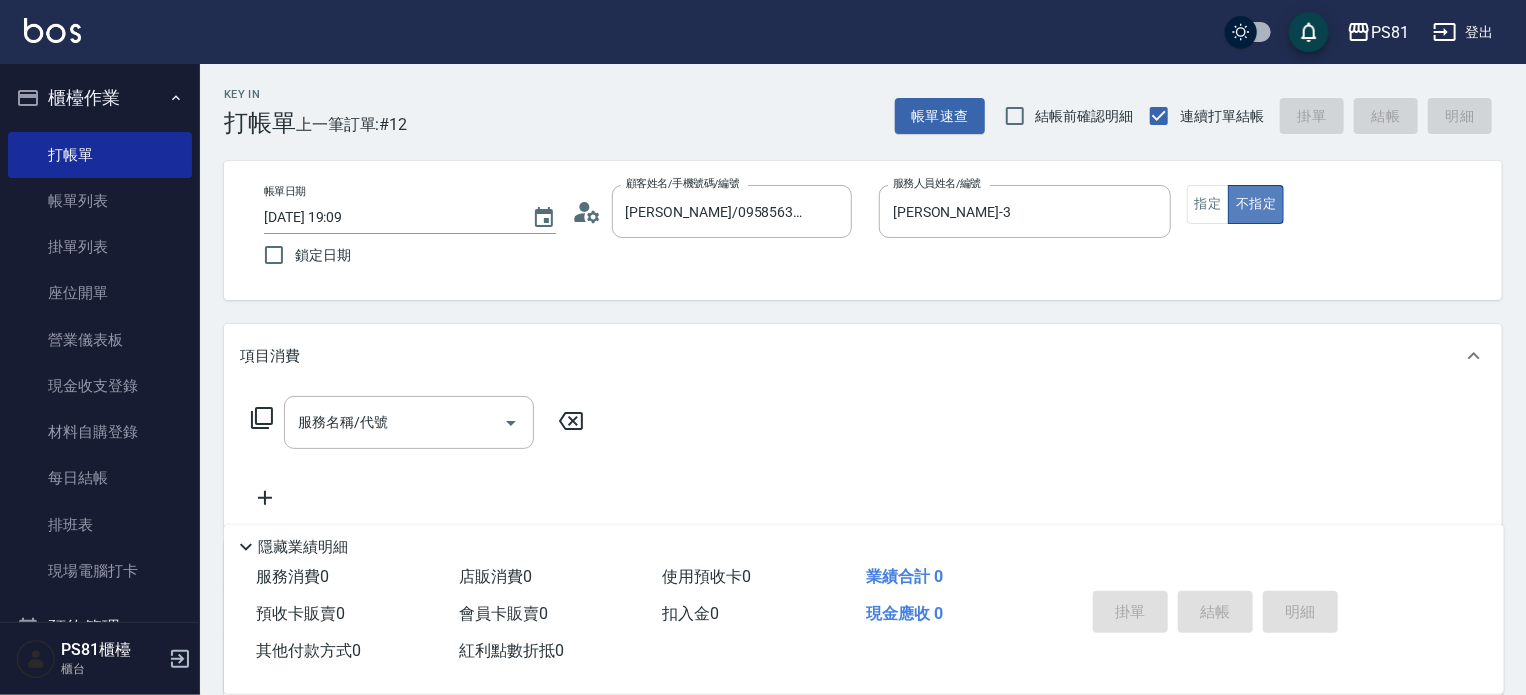 click on "不指定" at bounding box center (1256, 204) 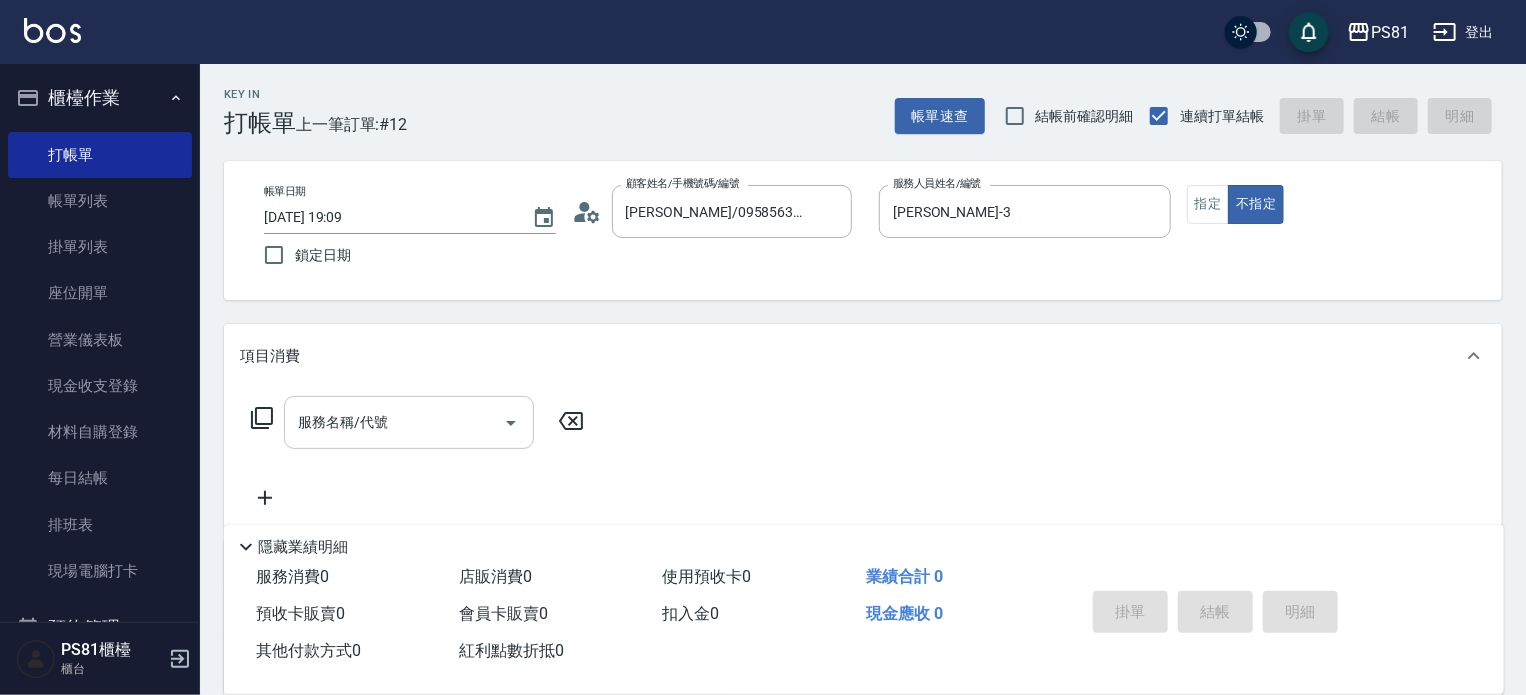 click on "服務名稱/代號" at bounding box center (394, 422) 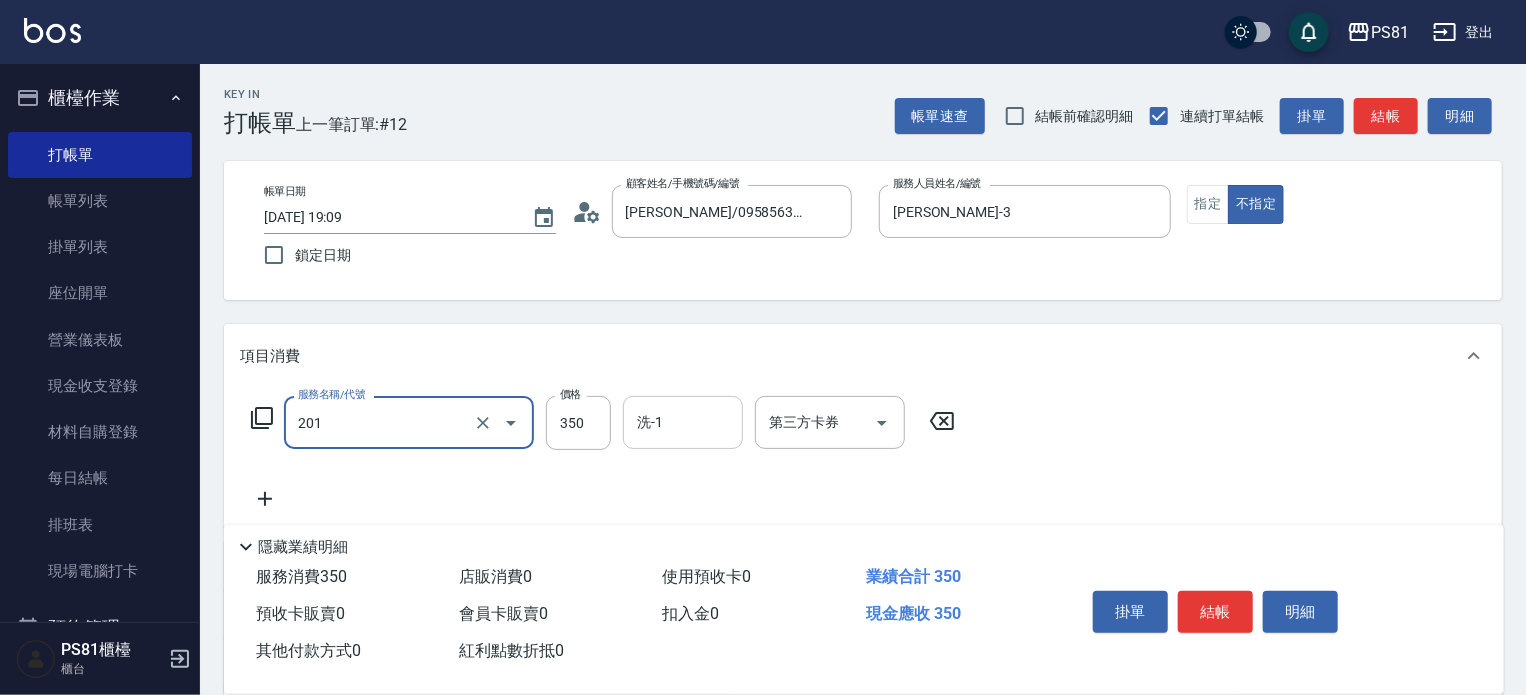 click on "洗-1" at bounding box center (683, 422) 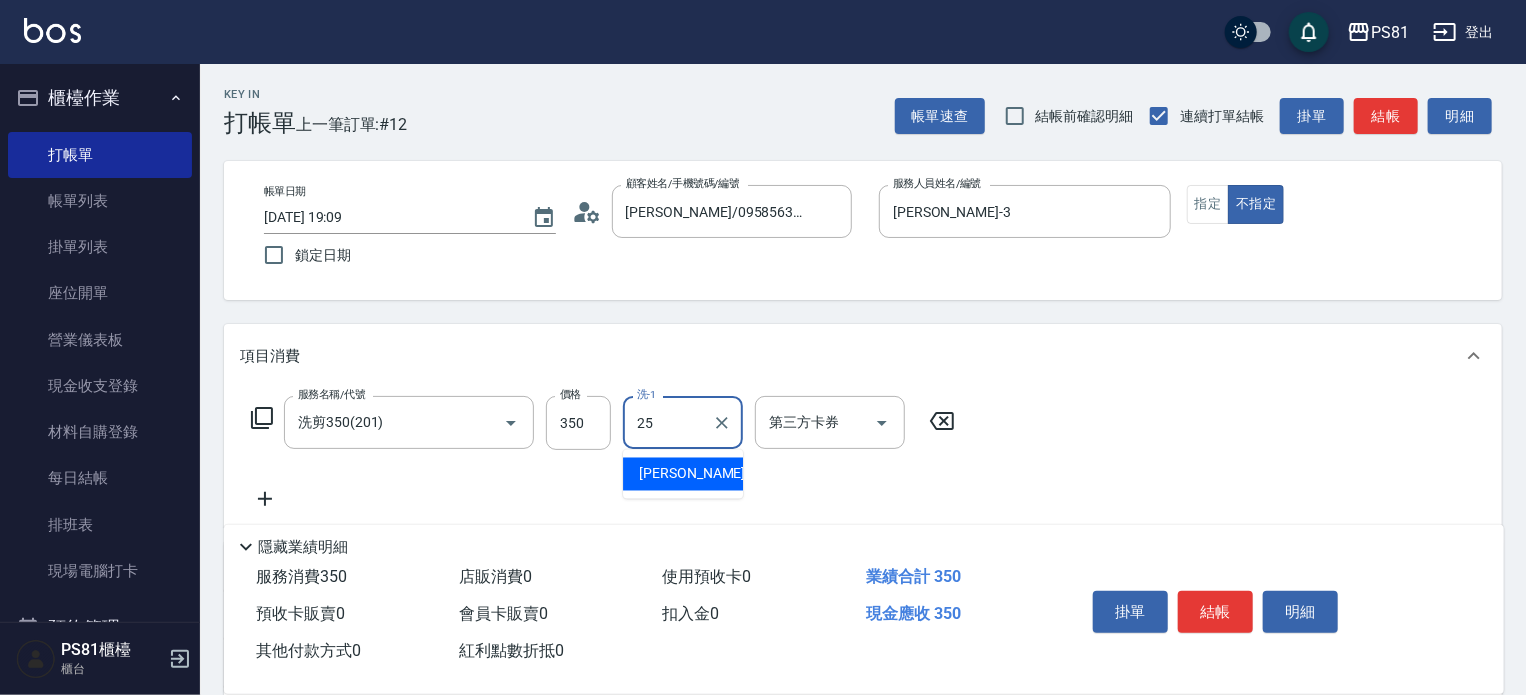 type on "[PERSON_NAME]-25" 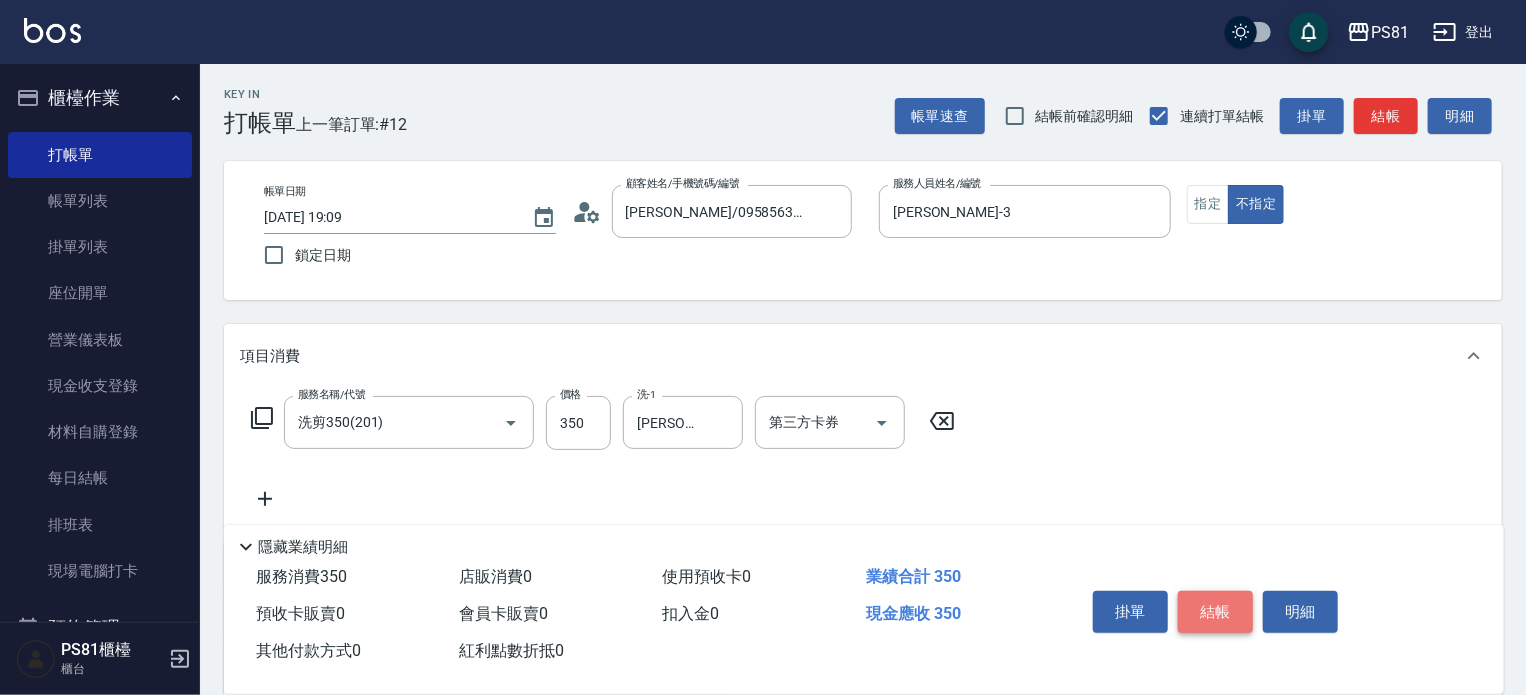click on "結帳" at bounding box center (1215, 612) 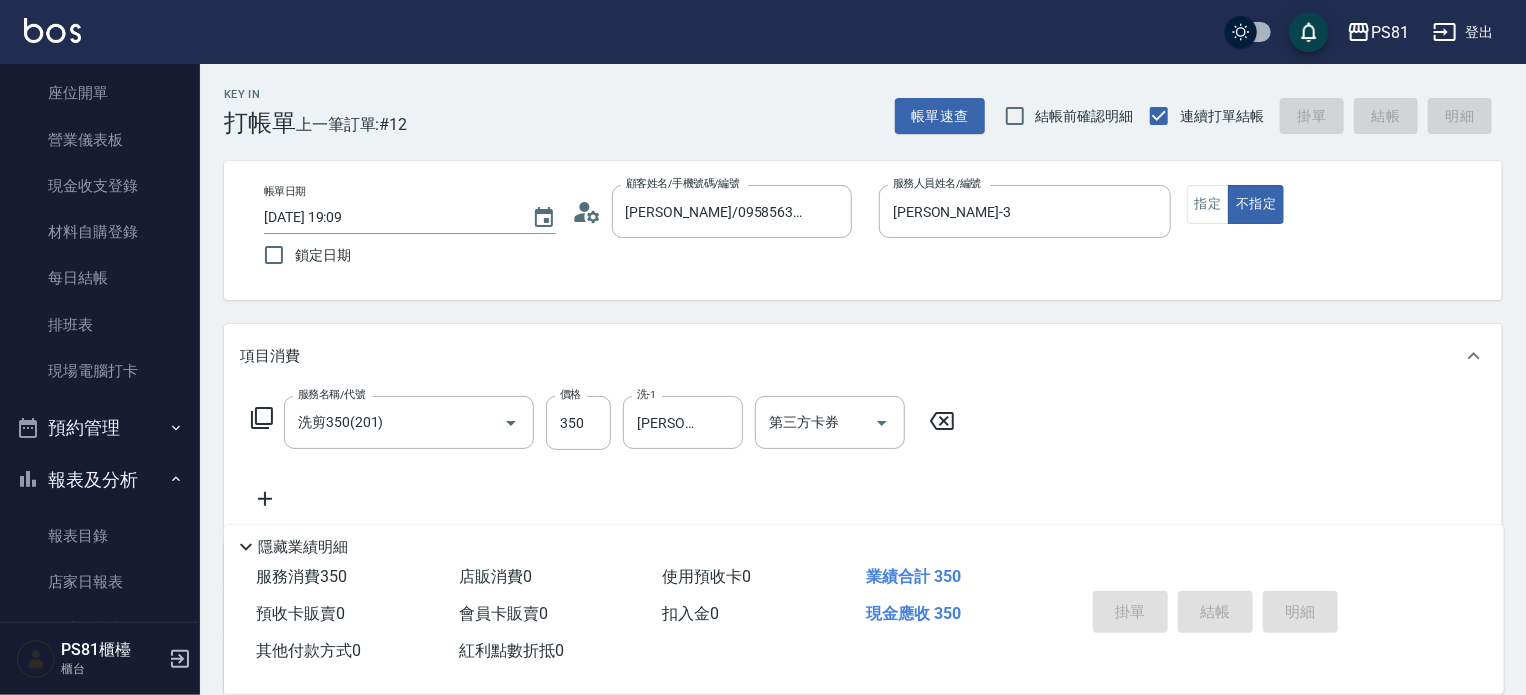 type on "[DATE] 19:10" 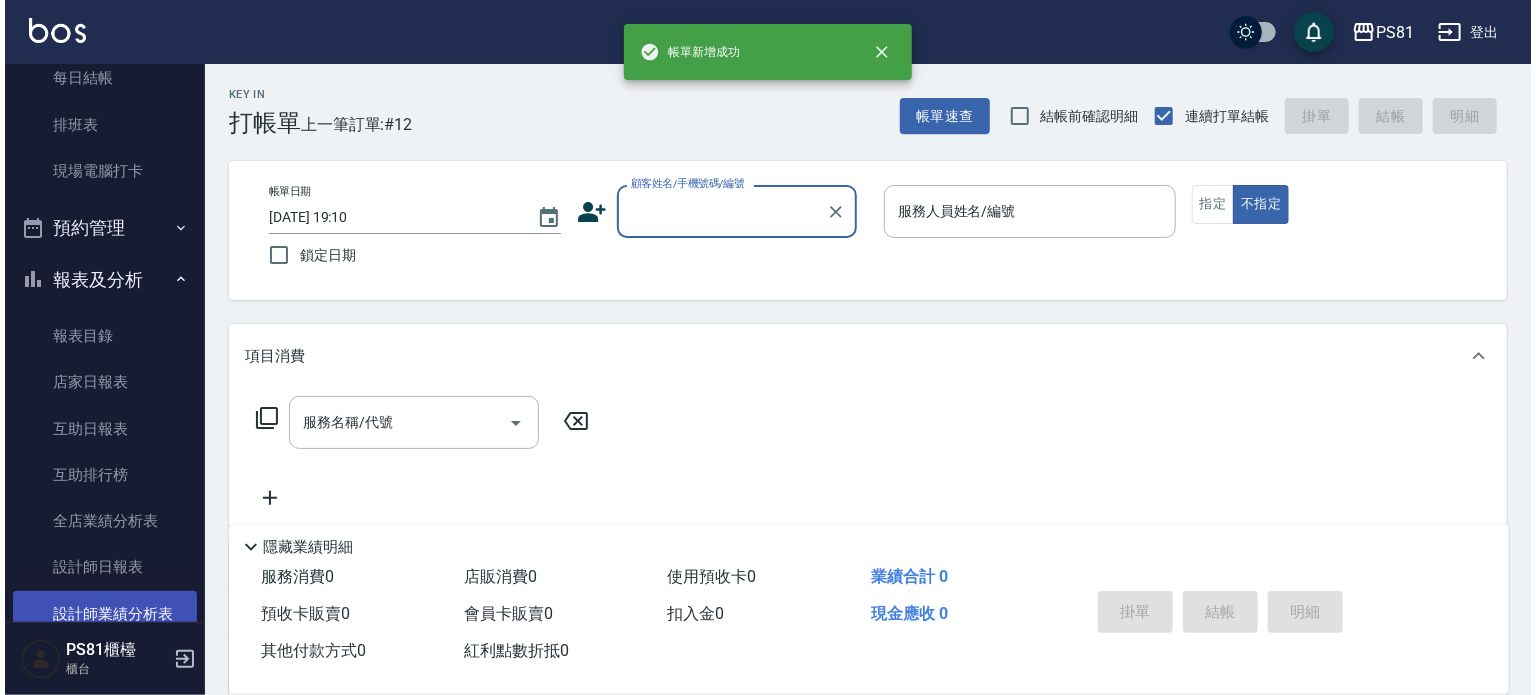 scroll, scrollTop: 800, scrollLeft: 0, axis: vertical 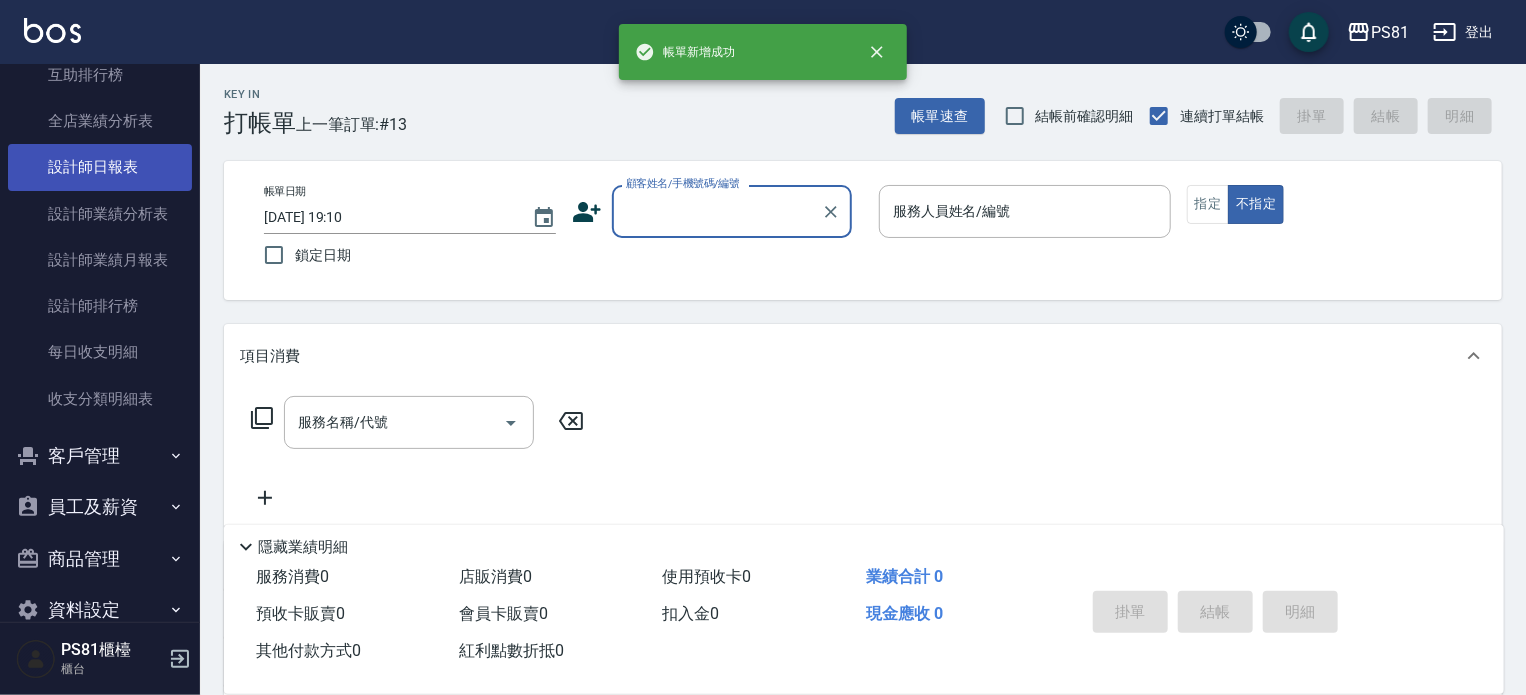 click on "設計師日報表" at bounding box center (100, 167) 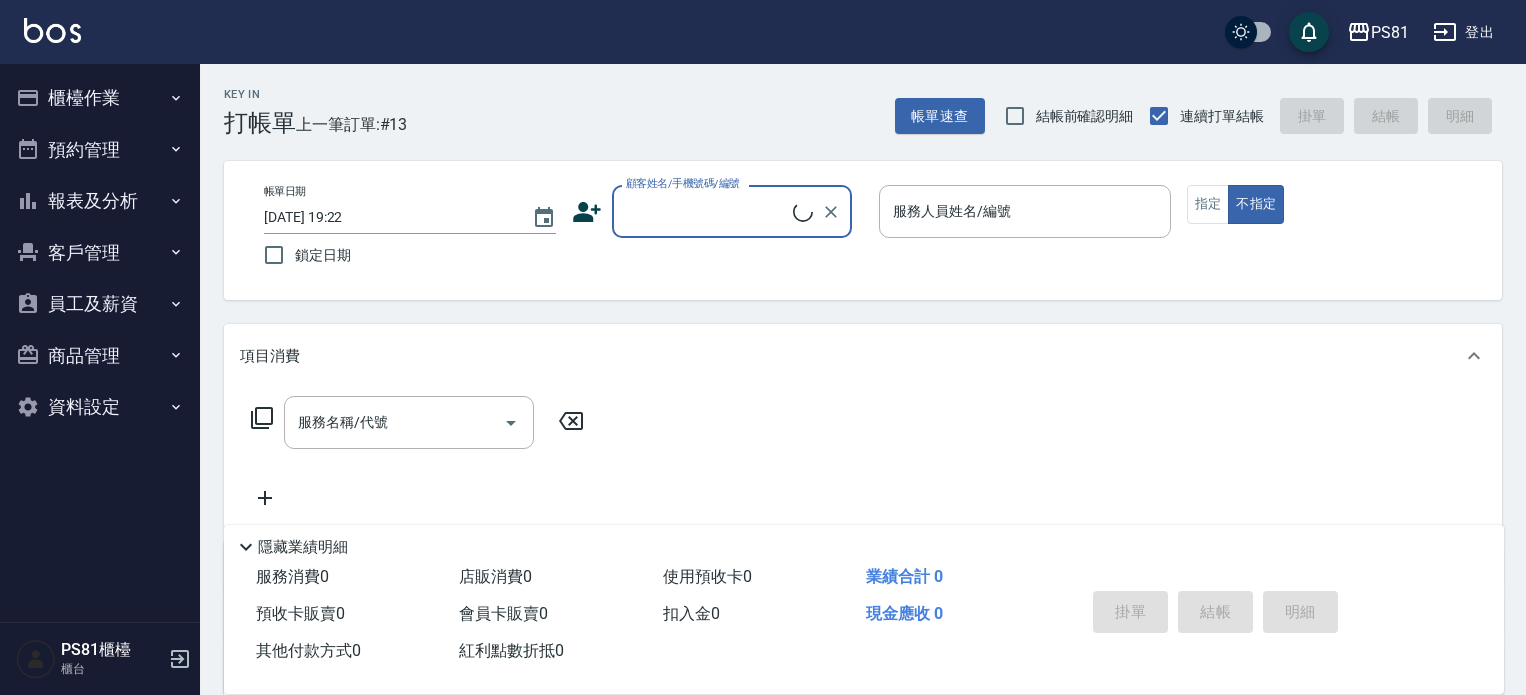 scroll, scrollTop: 0, scrollLeft: 0, axis: both 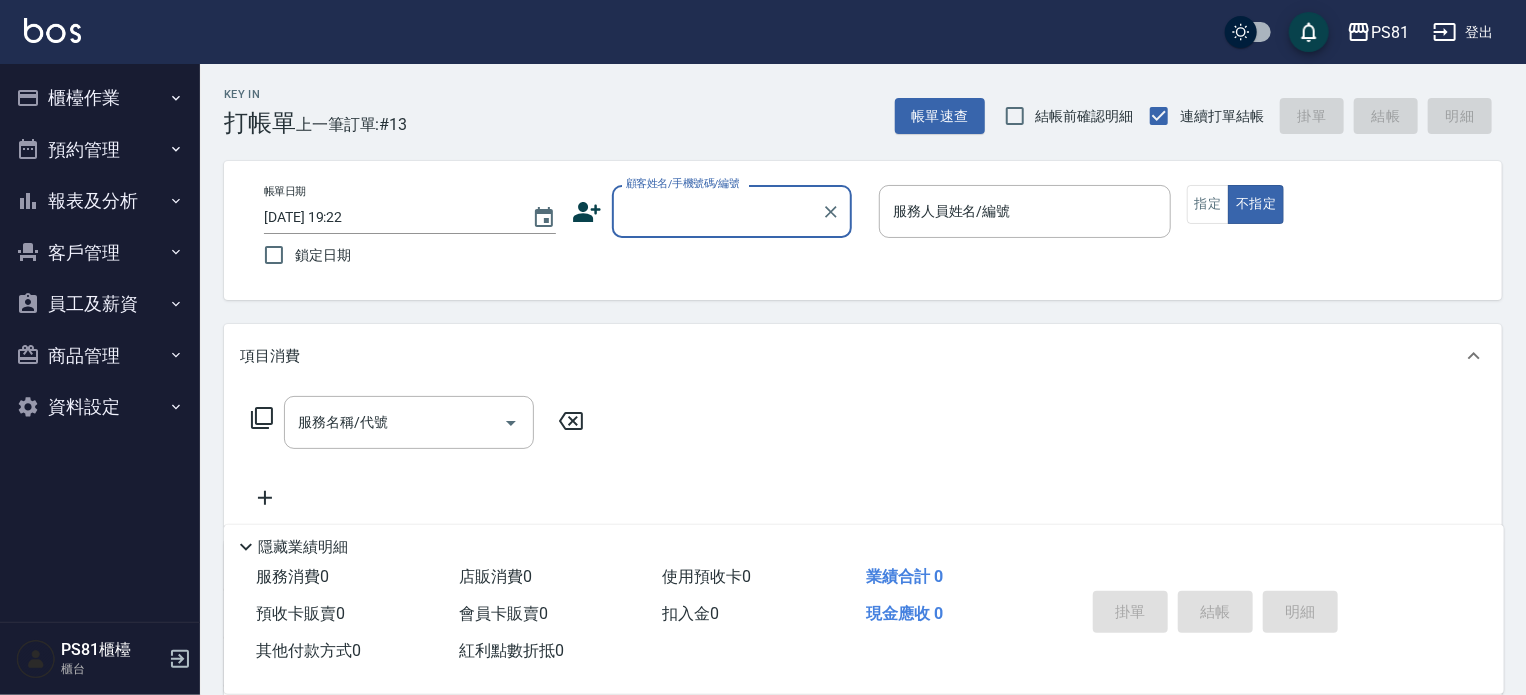 click on "顧客姓名/手機號碼/編號" at bounding box center [717, 211] 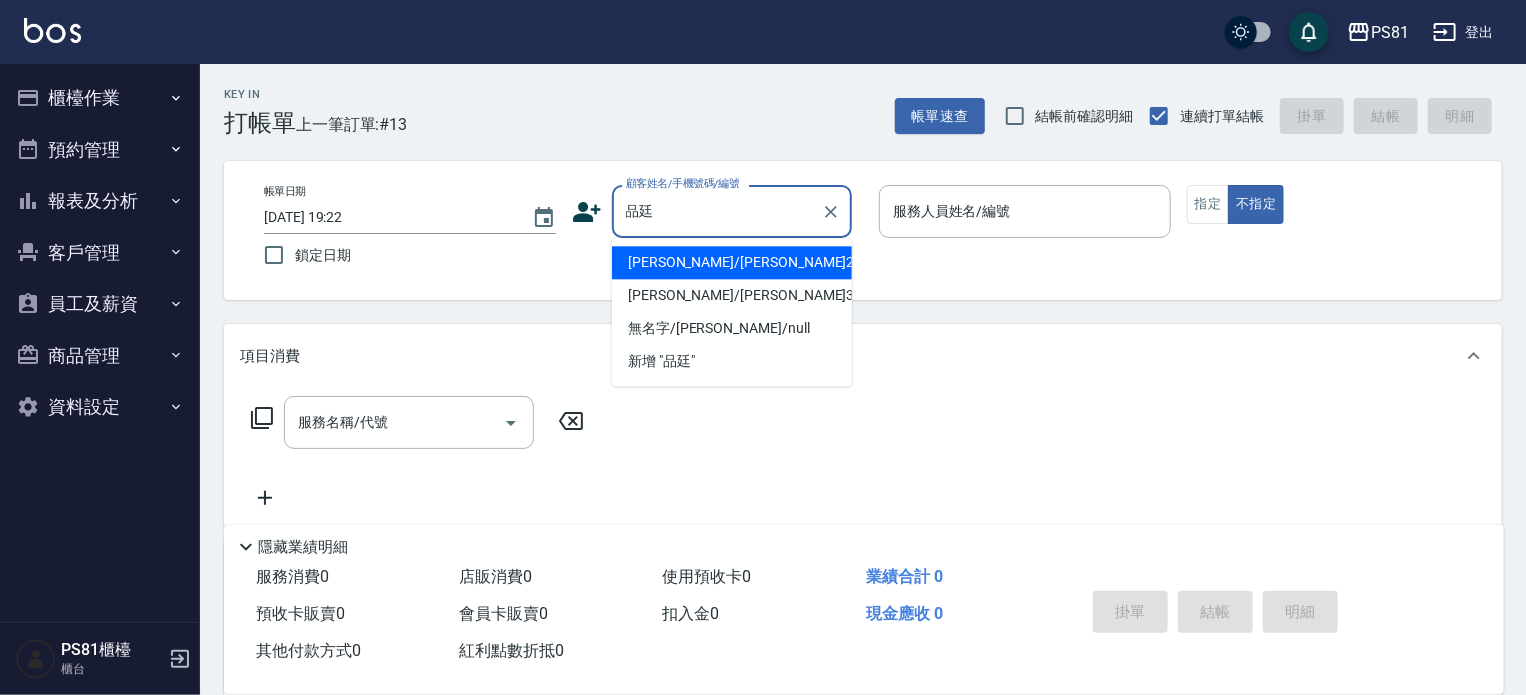 click on "[PERSON_NAME]/[PERSON_NAME]2451/2451" at bounding box center (732, 262) 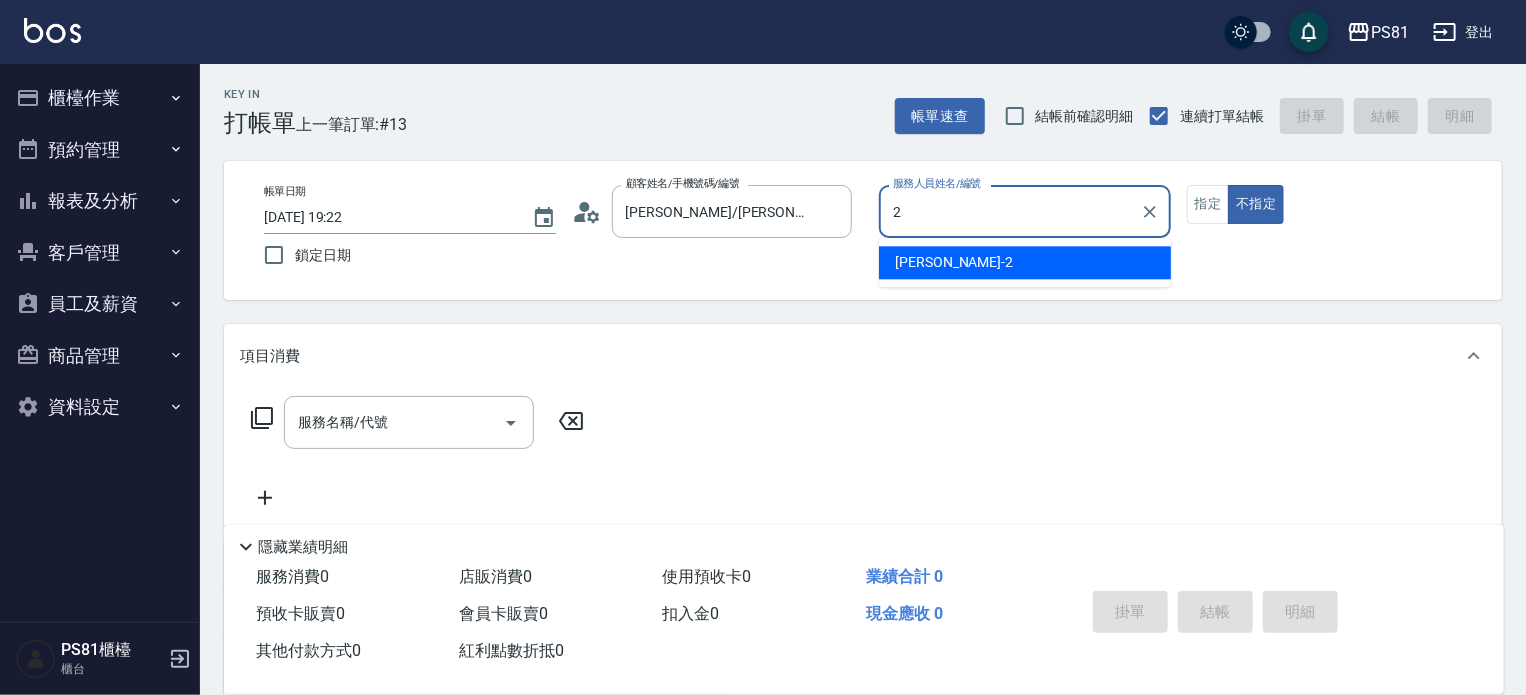 type on "采蓮-2" 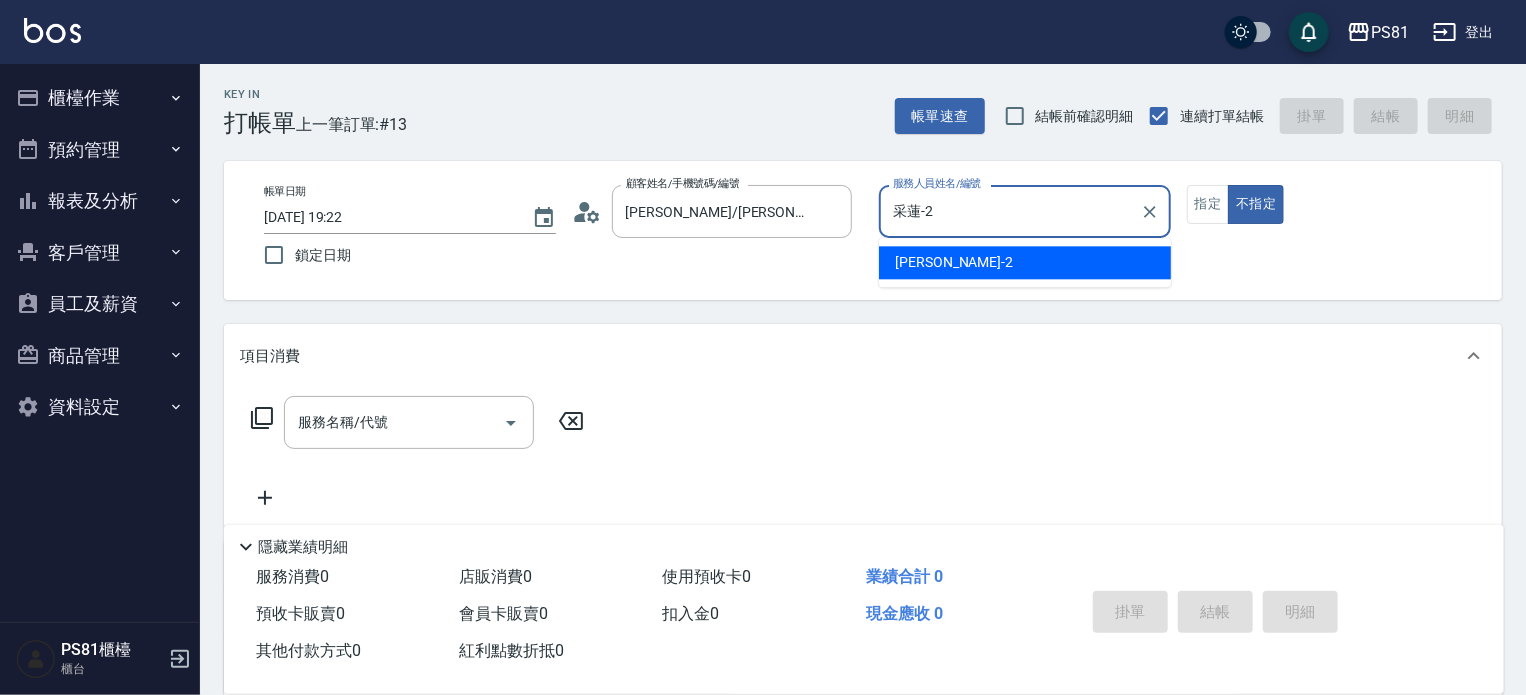 type on "false" 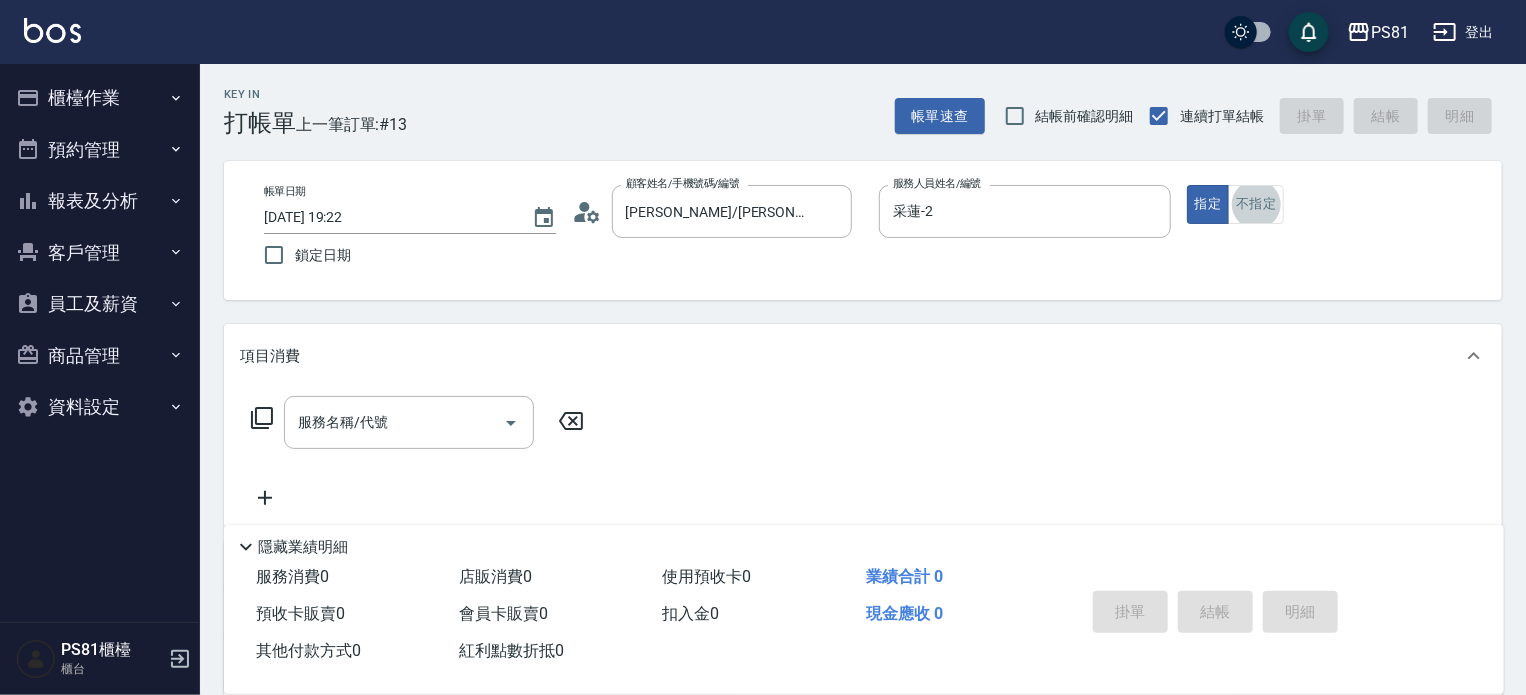 click on "帳單日期 [DATE] 19:22 鎖定日期 顧客姓名/手機號碼/編號 [PERSON_NAME]/[PERSON_NAME]2451/2451 顧客姓名/手機號碼/編號 服務人員姓名/編號 [PERSON_NAME]-2 服務人員姓名/編號 指定 不指定" at bounding box center (863, 230) 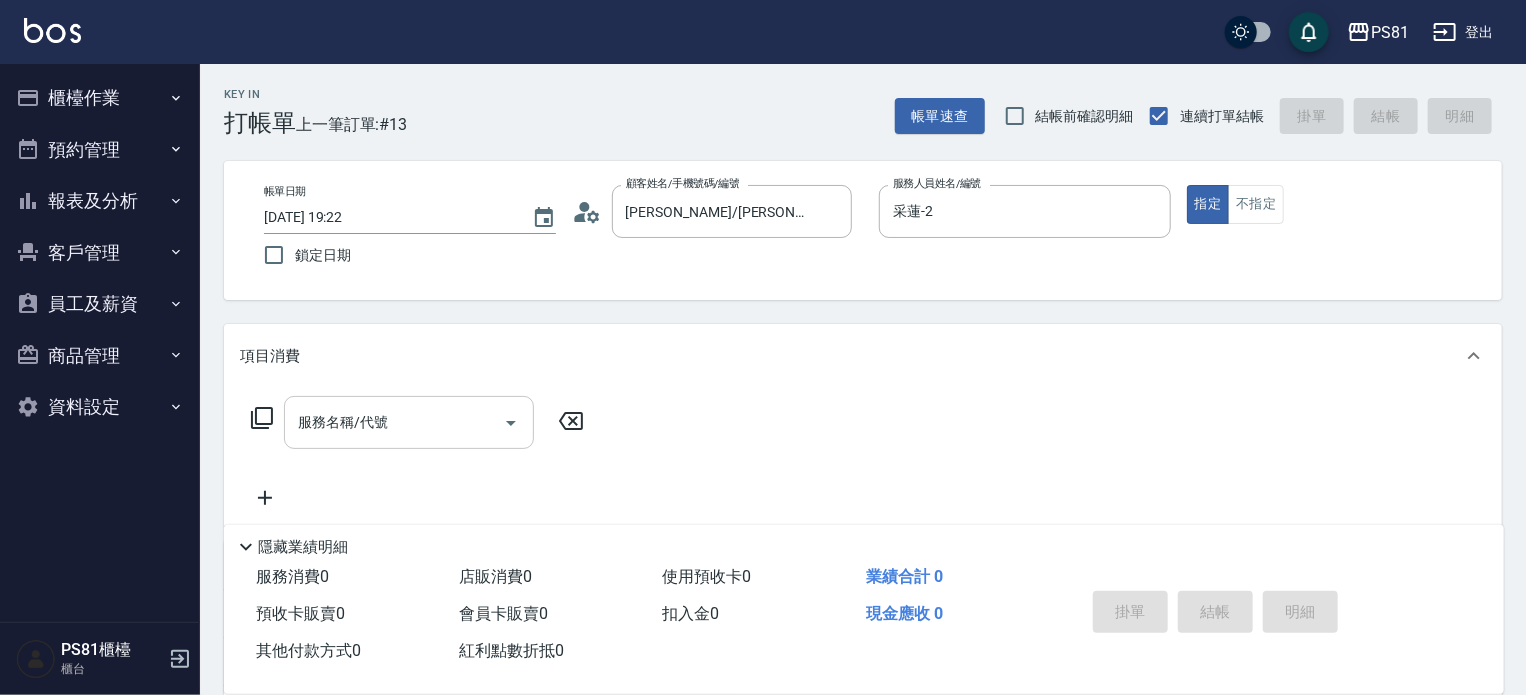 click on "服務名稱/代號" at bounding box center [394, 422] 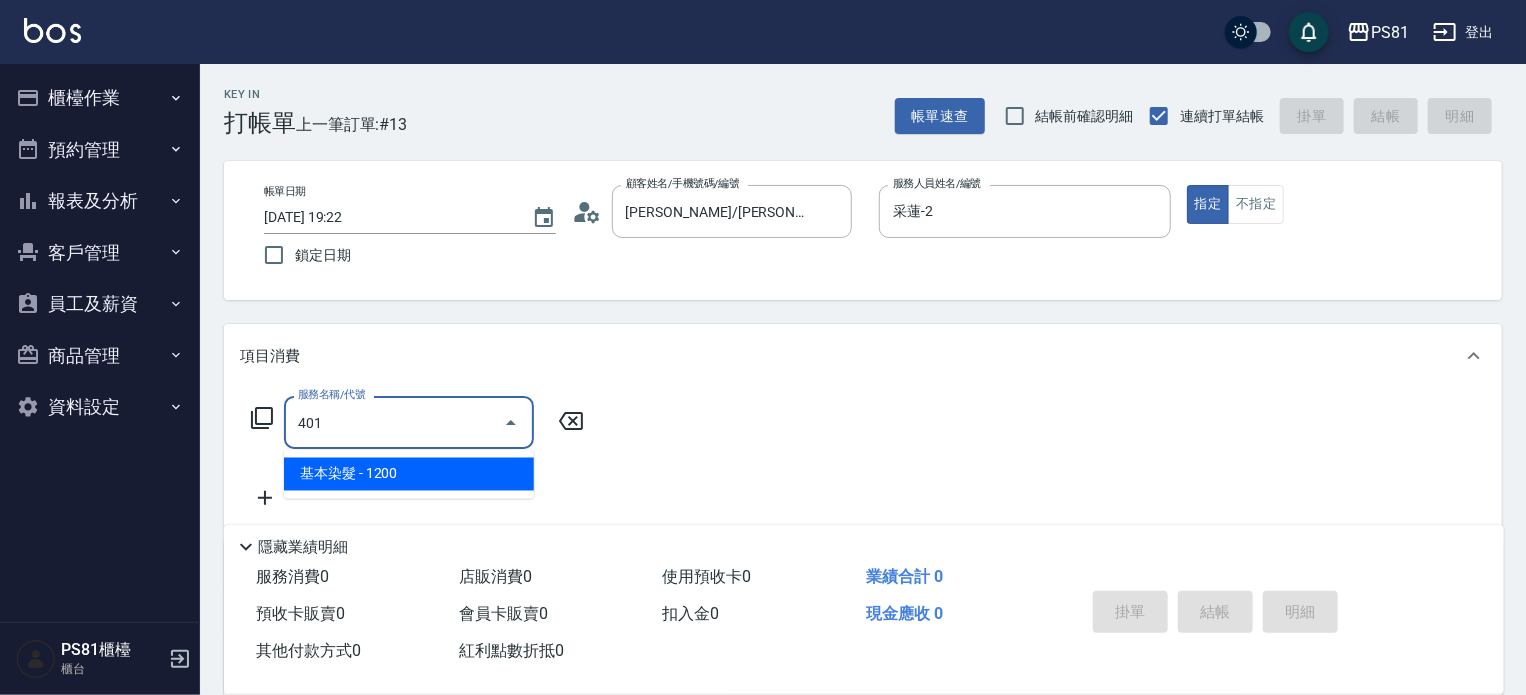 type on "基本染髮(401)" 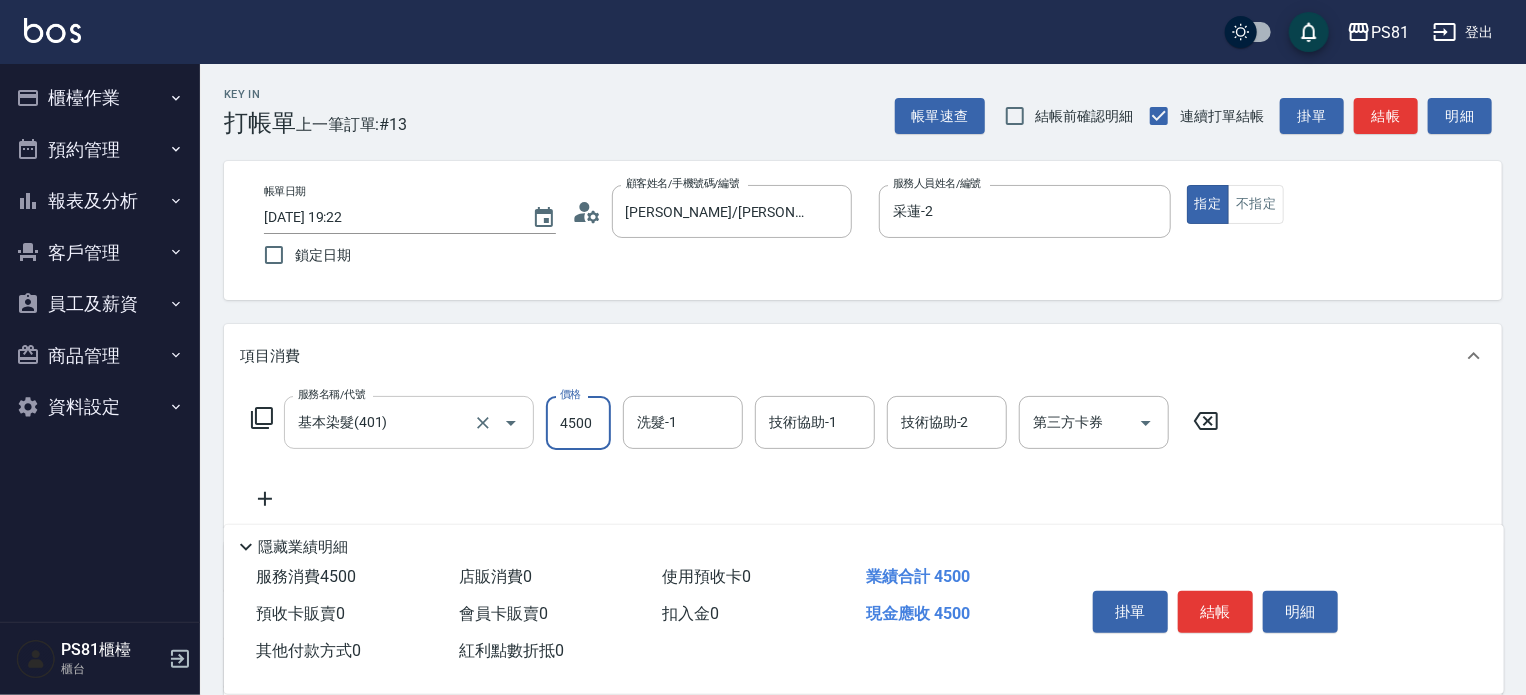 type on "4500" 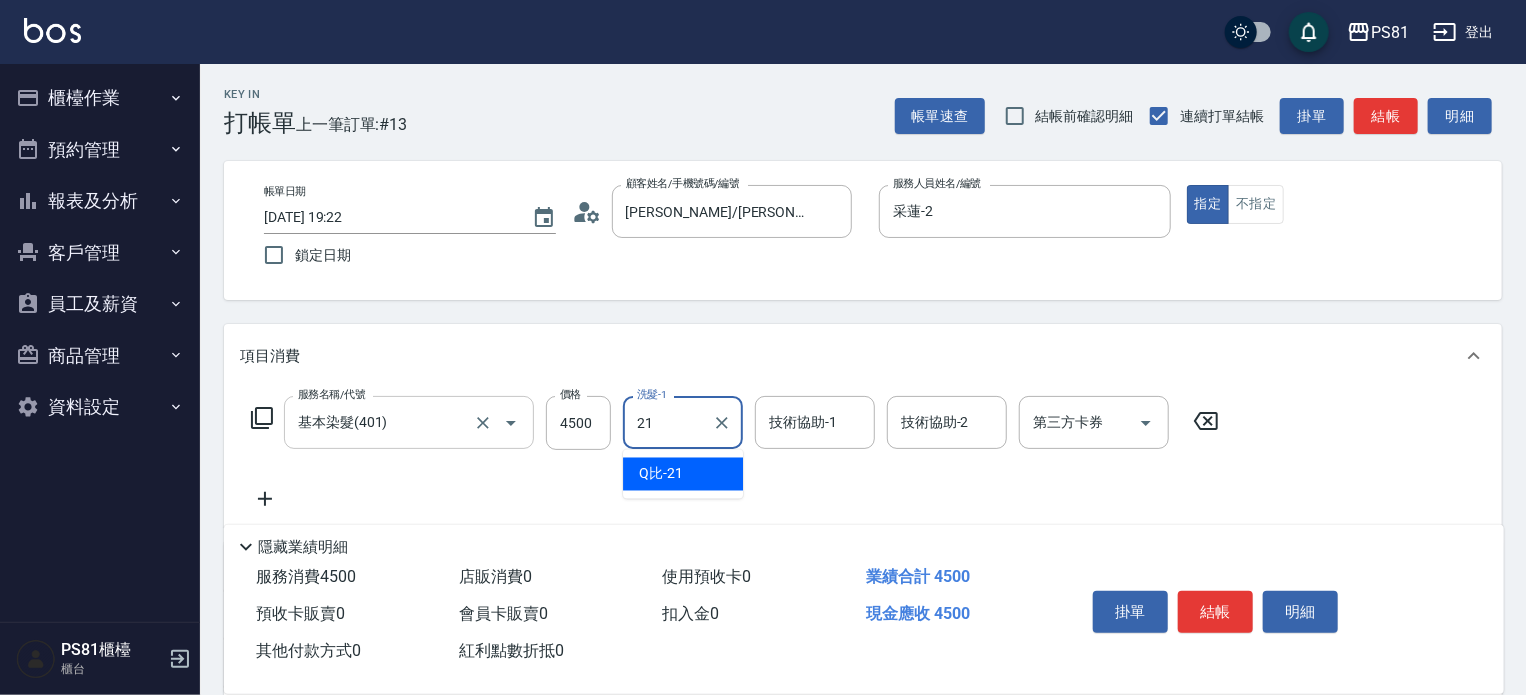 type on "Q比-21" 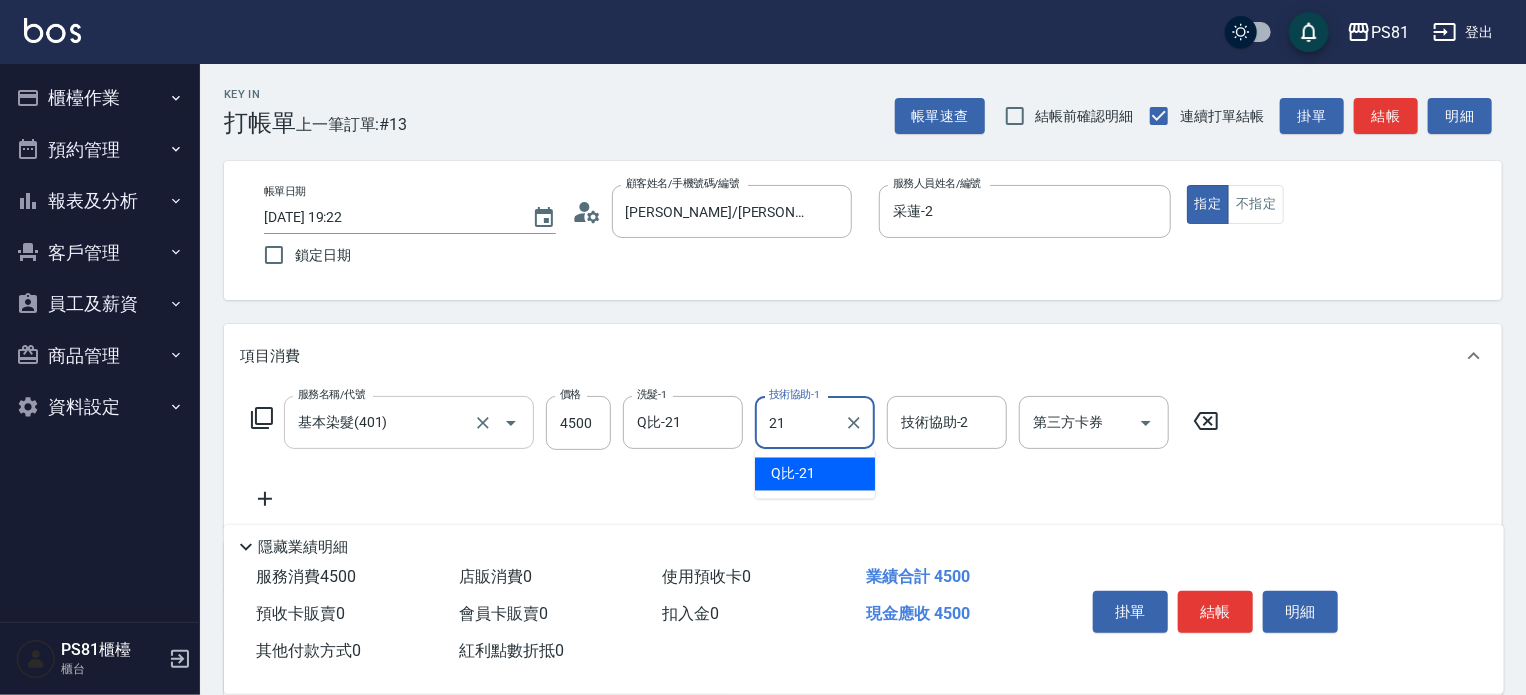 type on "Q比-21" 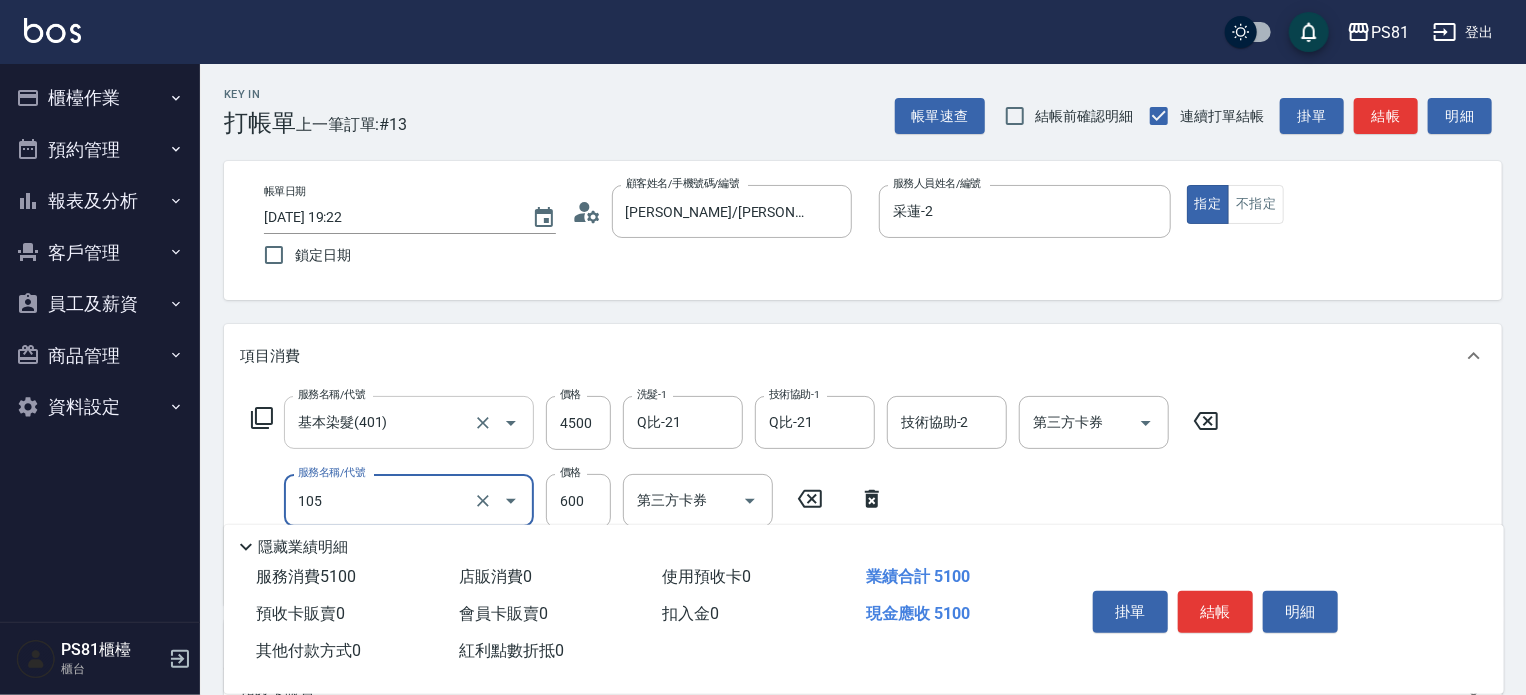 type on "A級洗剪600(105)" 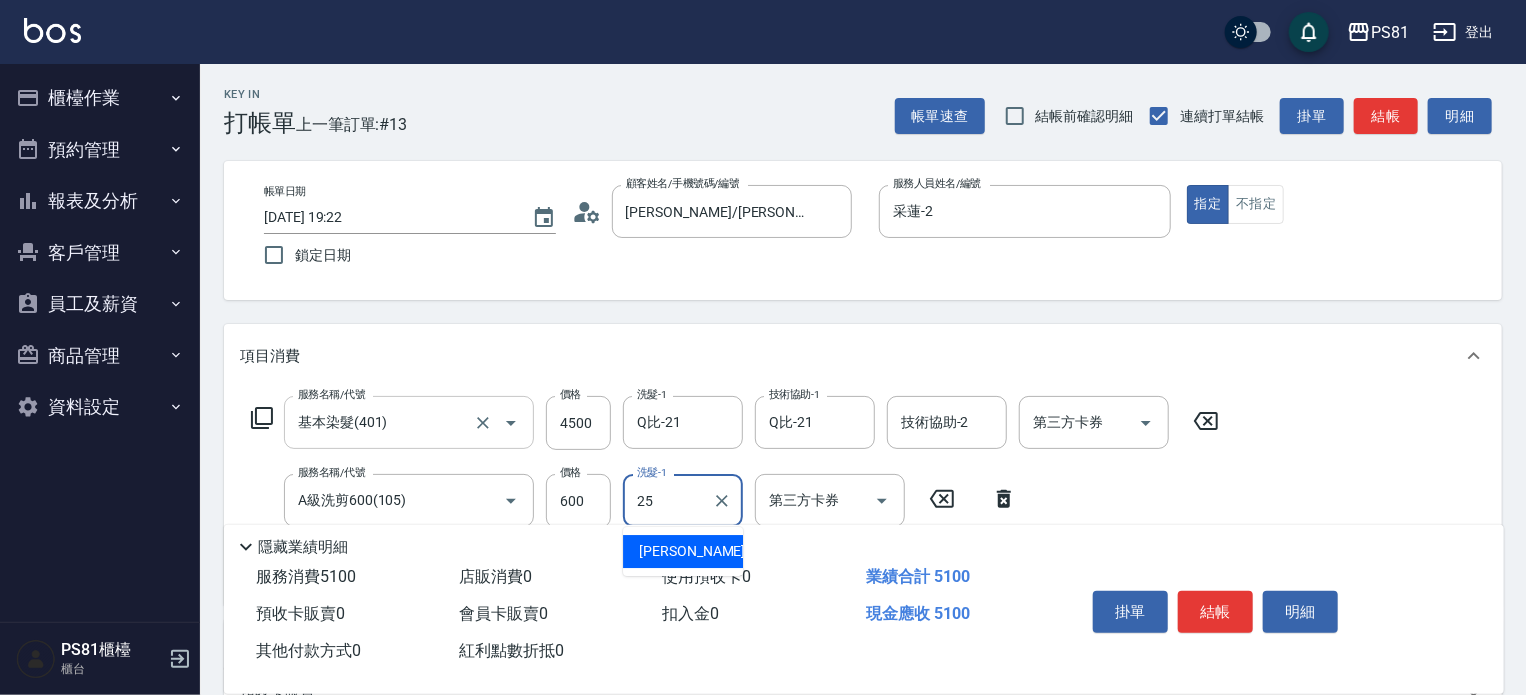 type on "[PERSON_NAME]-25" 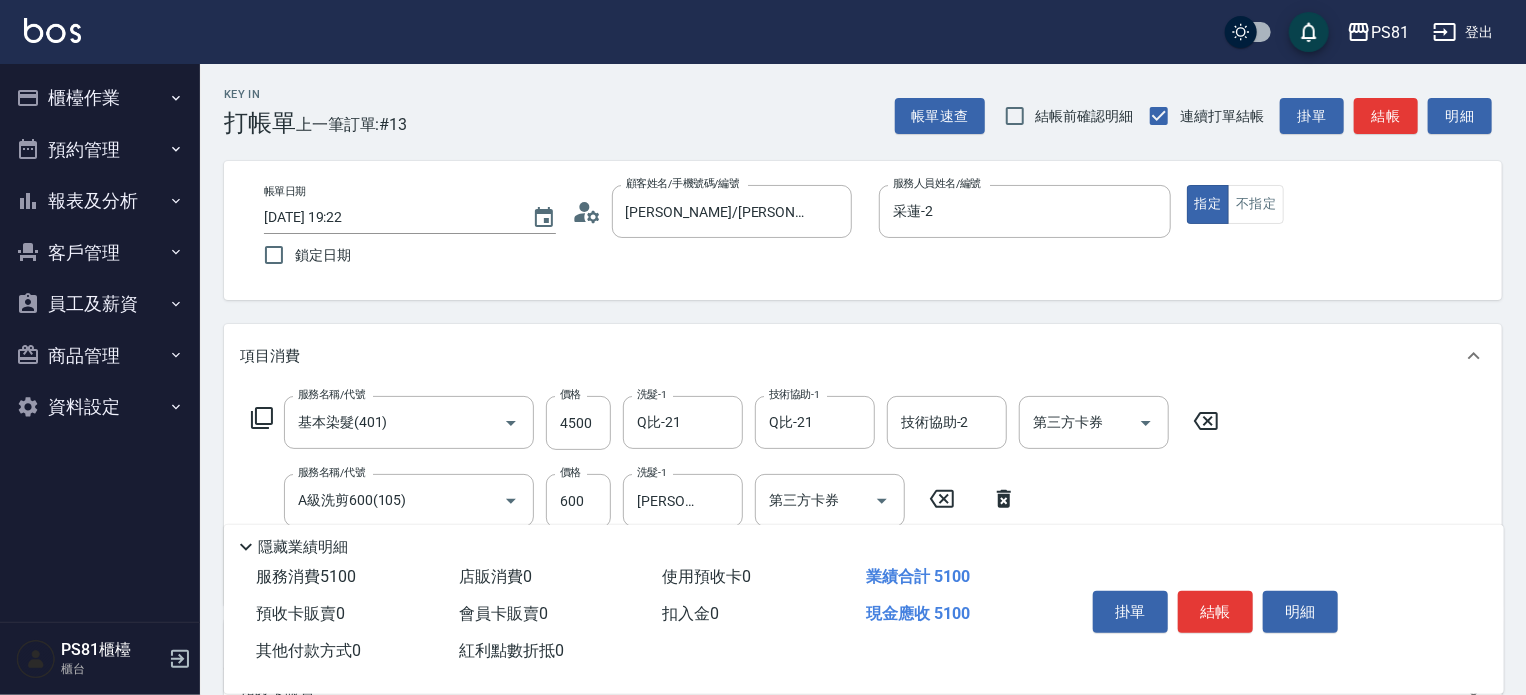 click on "服務名稱/代號 基本染髮(401) 服務名稱/代號 價格 4500 價格 洗髮-1 Q比-21 洗髮-1 技術協助-1 Q比-21 技術協助-1 技術協助-2 技術協助-2 第三方卡券 第三方卡券 服務名稱/代號 A級洗剪600(105) 服務名稱/代號 價格 600 價格 洗髮-1 [PERSON_NAME]-25 洗髮-1 第三方卡券 第三方卡券" at bounding box center (863, 496) 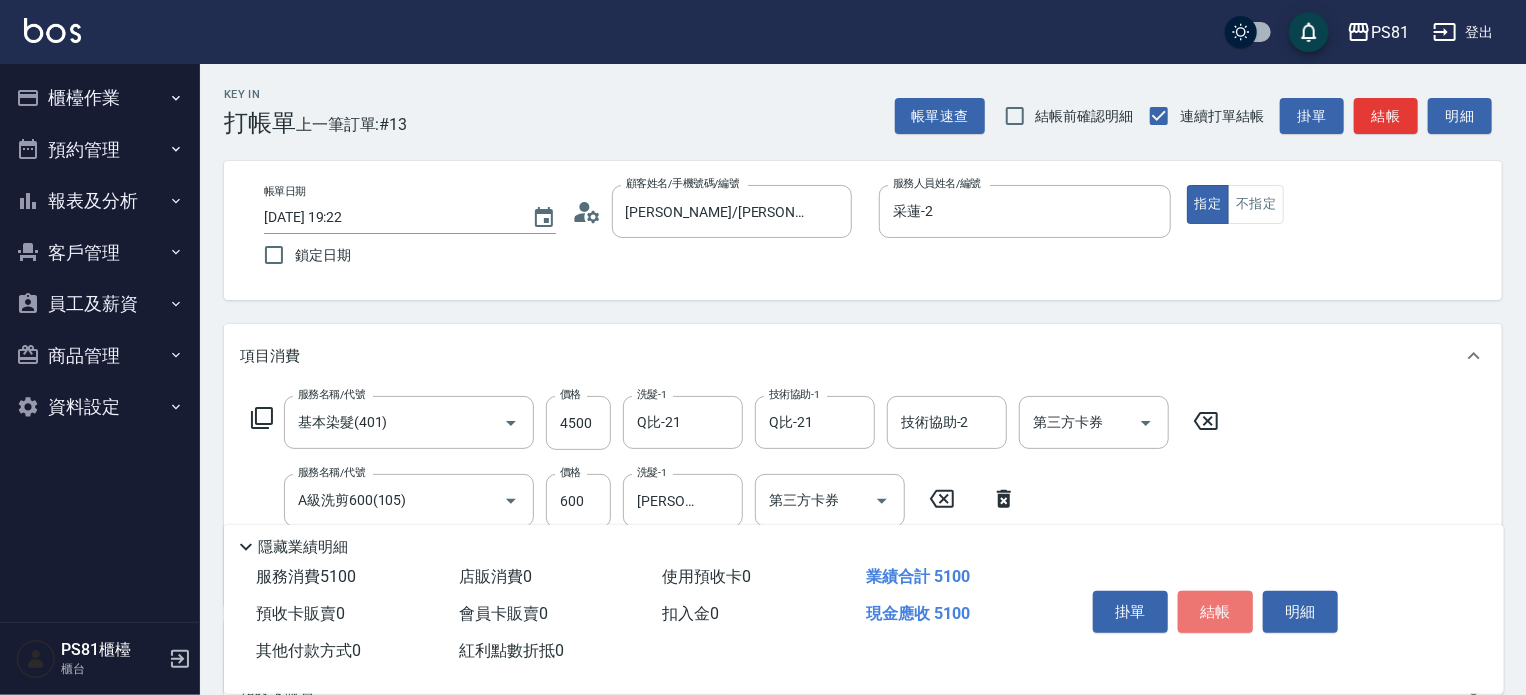 click on "結帳" at bounding box center (1215, 612) 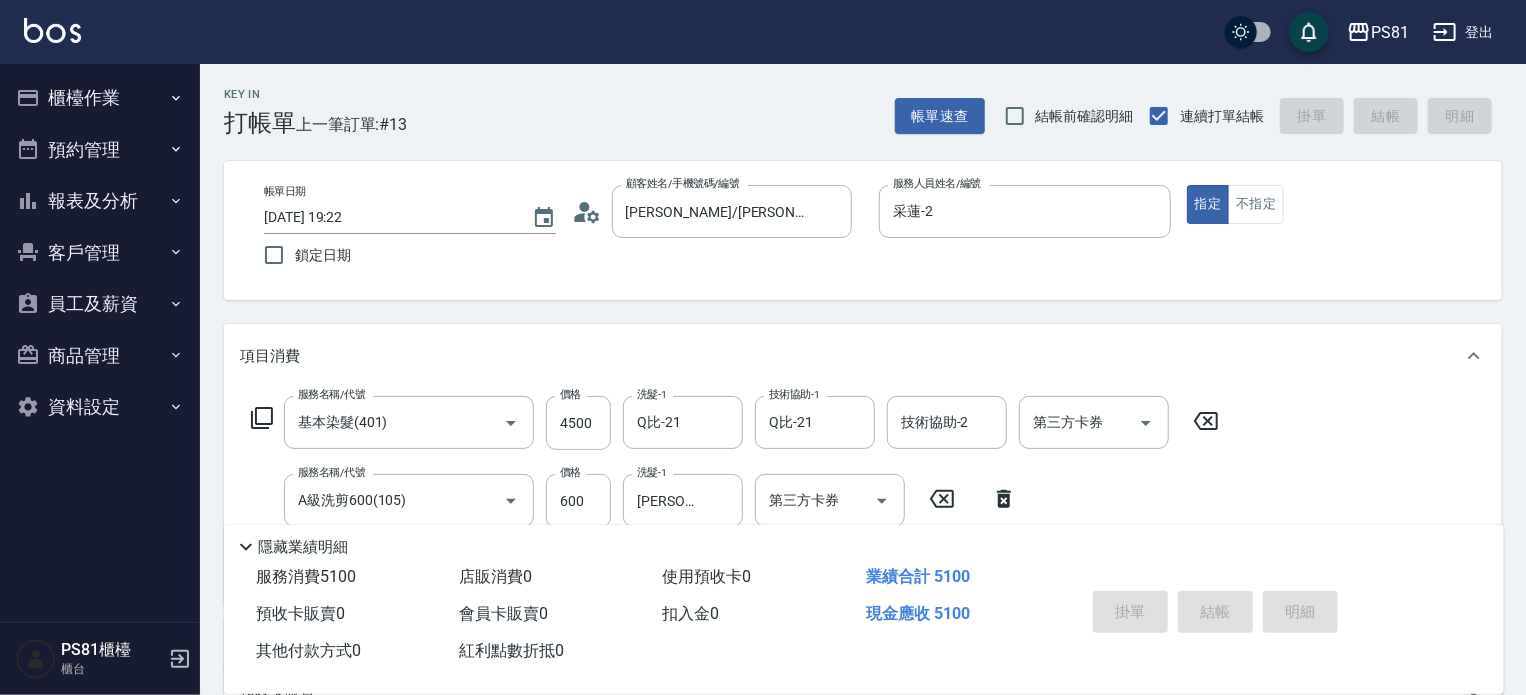 type on "[DATE] 19:23" 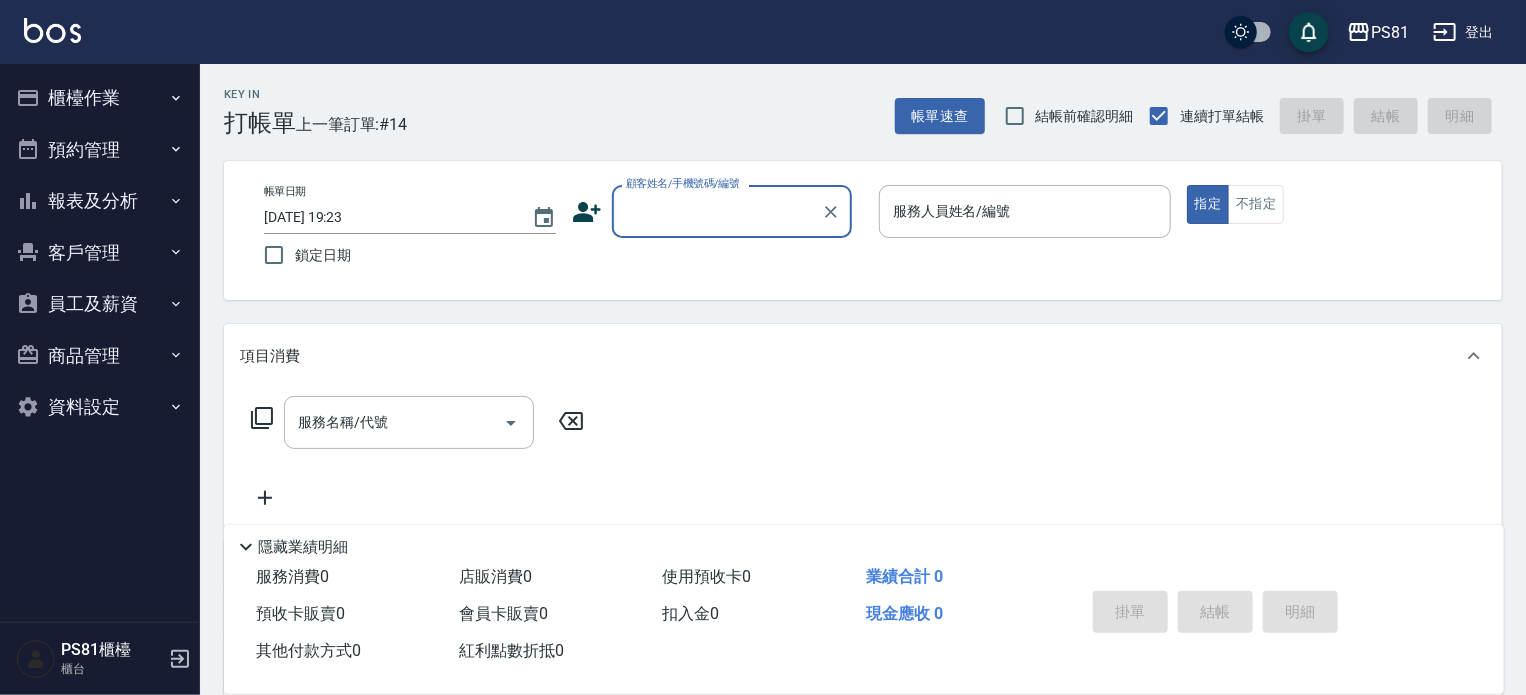 click on "顧客姓名/手機號碼/編號" at bounding box center (717, 211) 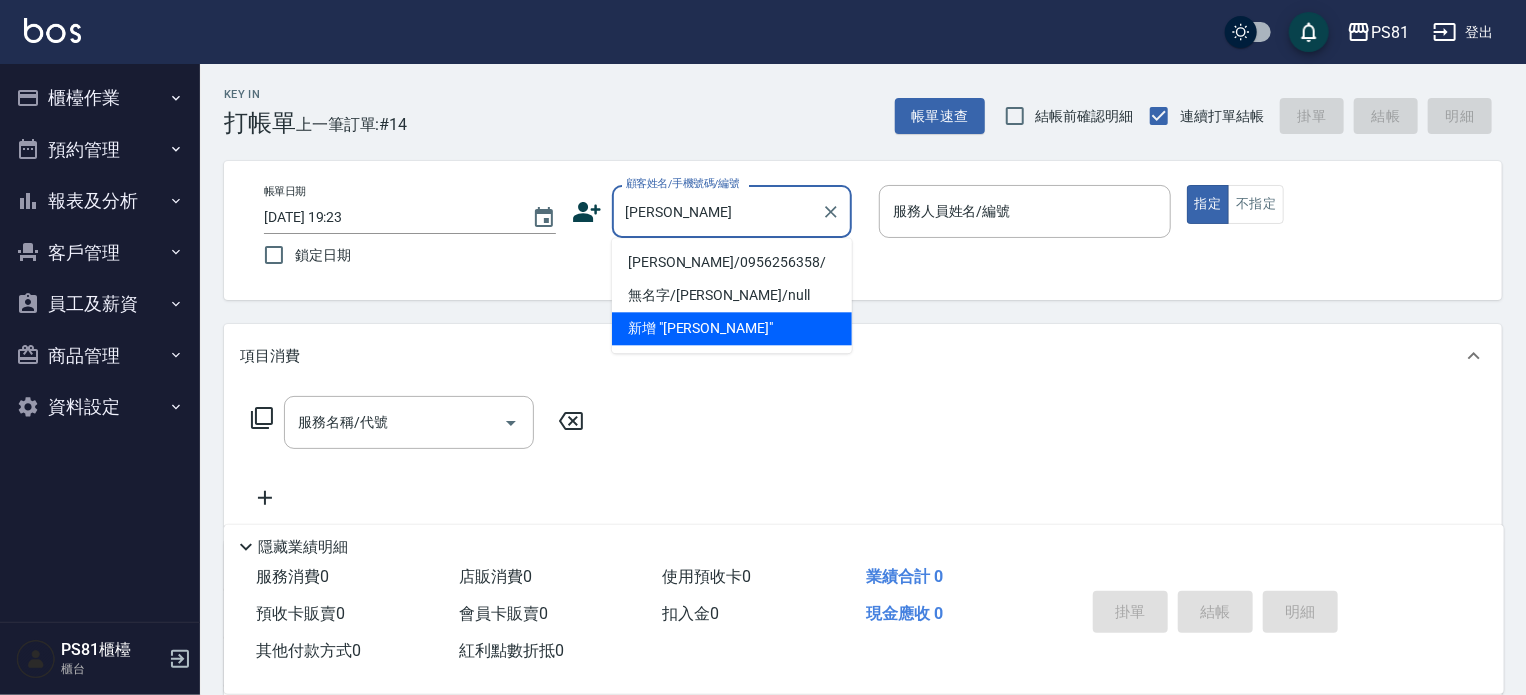click on "[PERSON_NAME]/0956256358/" at bounding box center [732, 262] 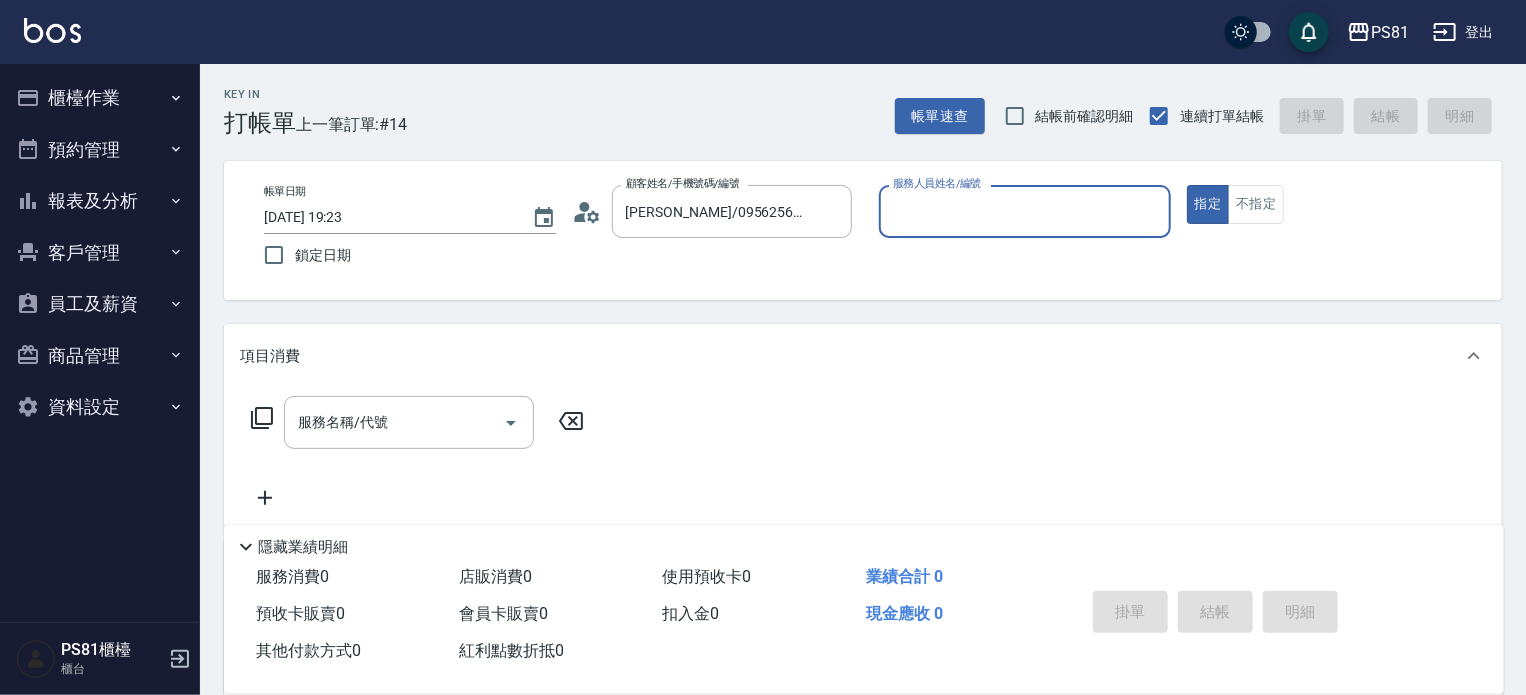 type on "采蓮-2" 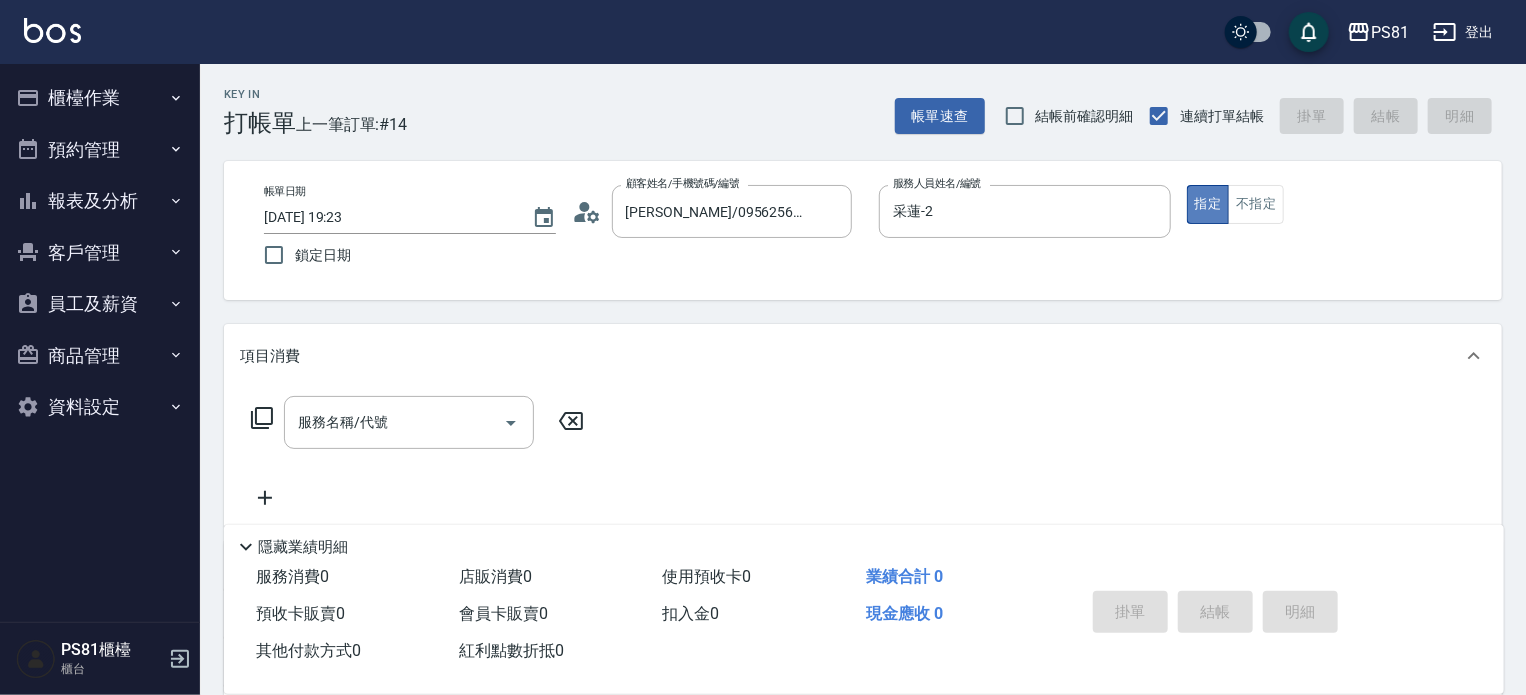 click on "指定" at bounding box center (1208, 204) 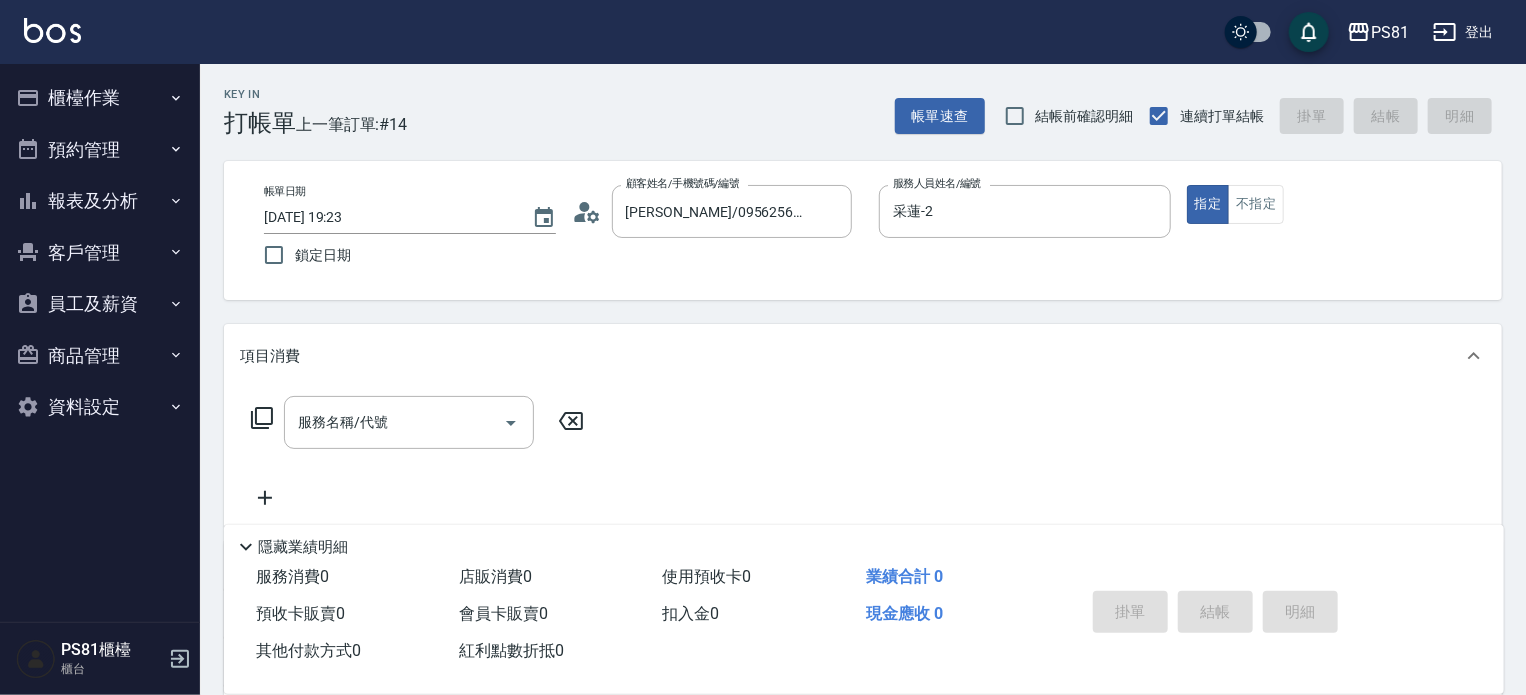 drag, startPoint x: 1224, startPoint y: 252, endPoint x: 1131, endPoint y: 250, distance: 93.0215 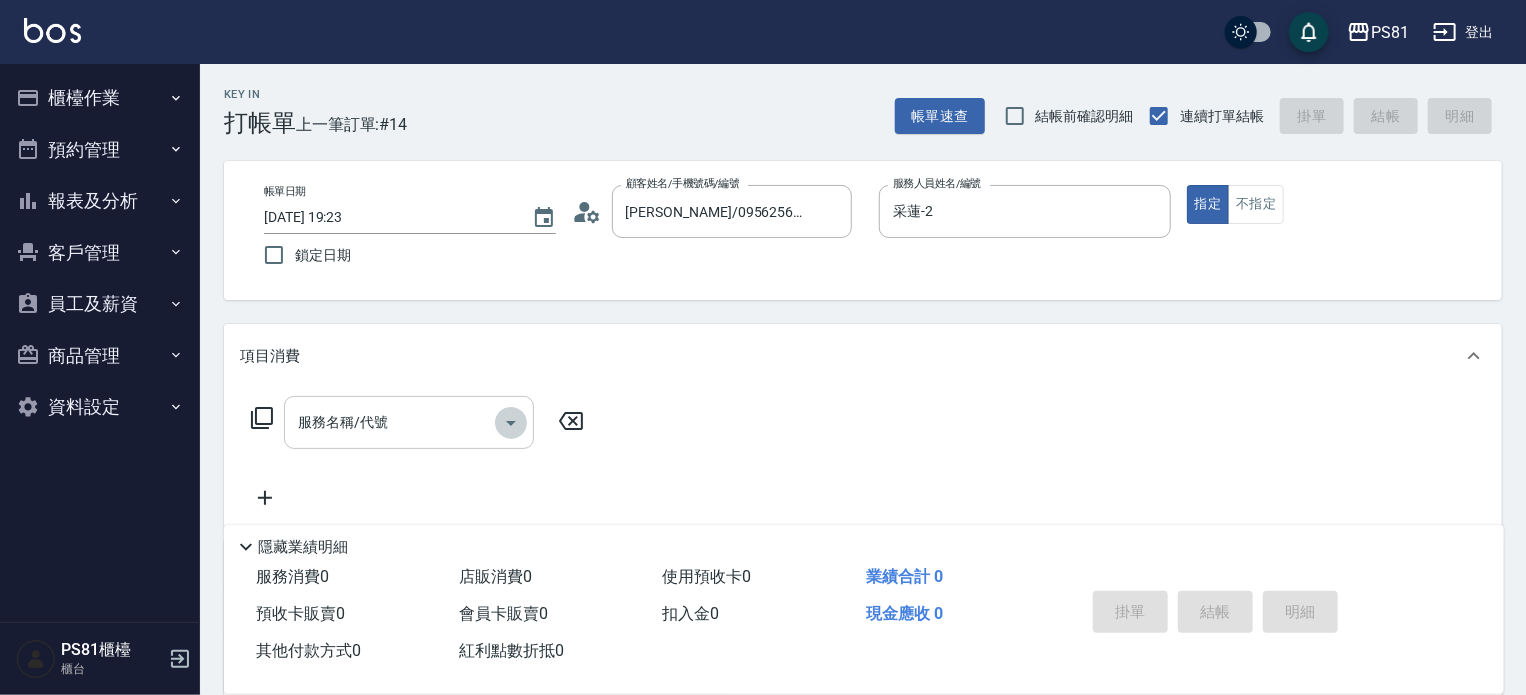 click 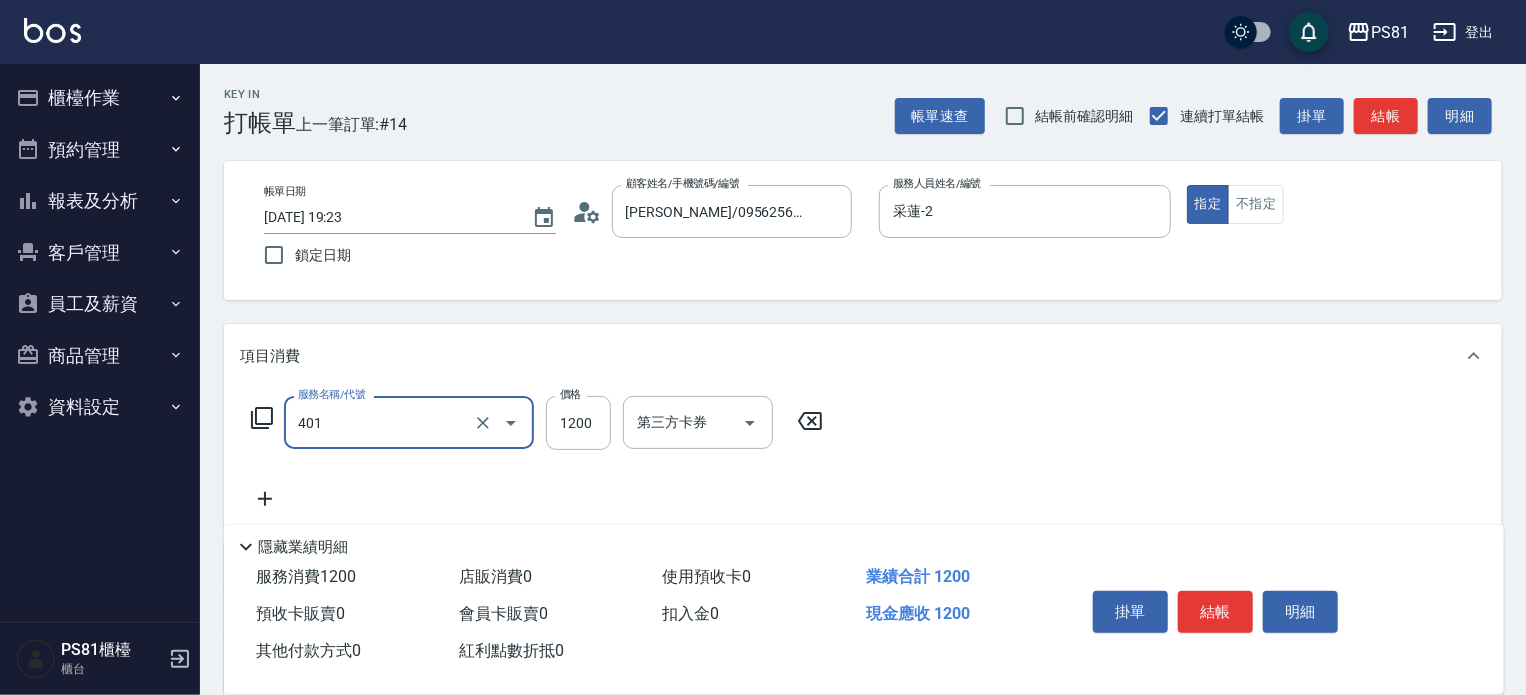 type on "基本染髮(401)" 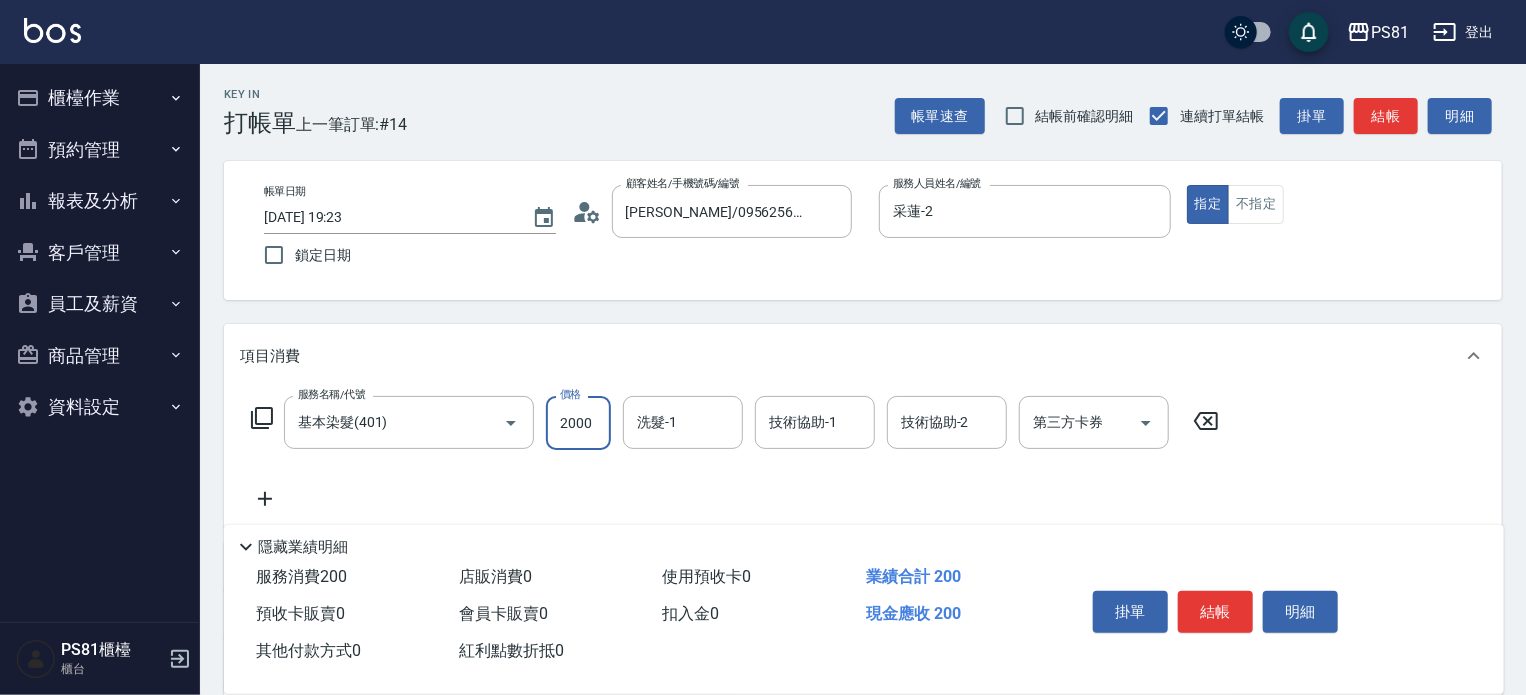 type on "2000" 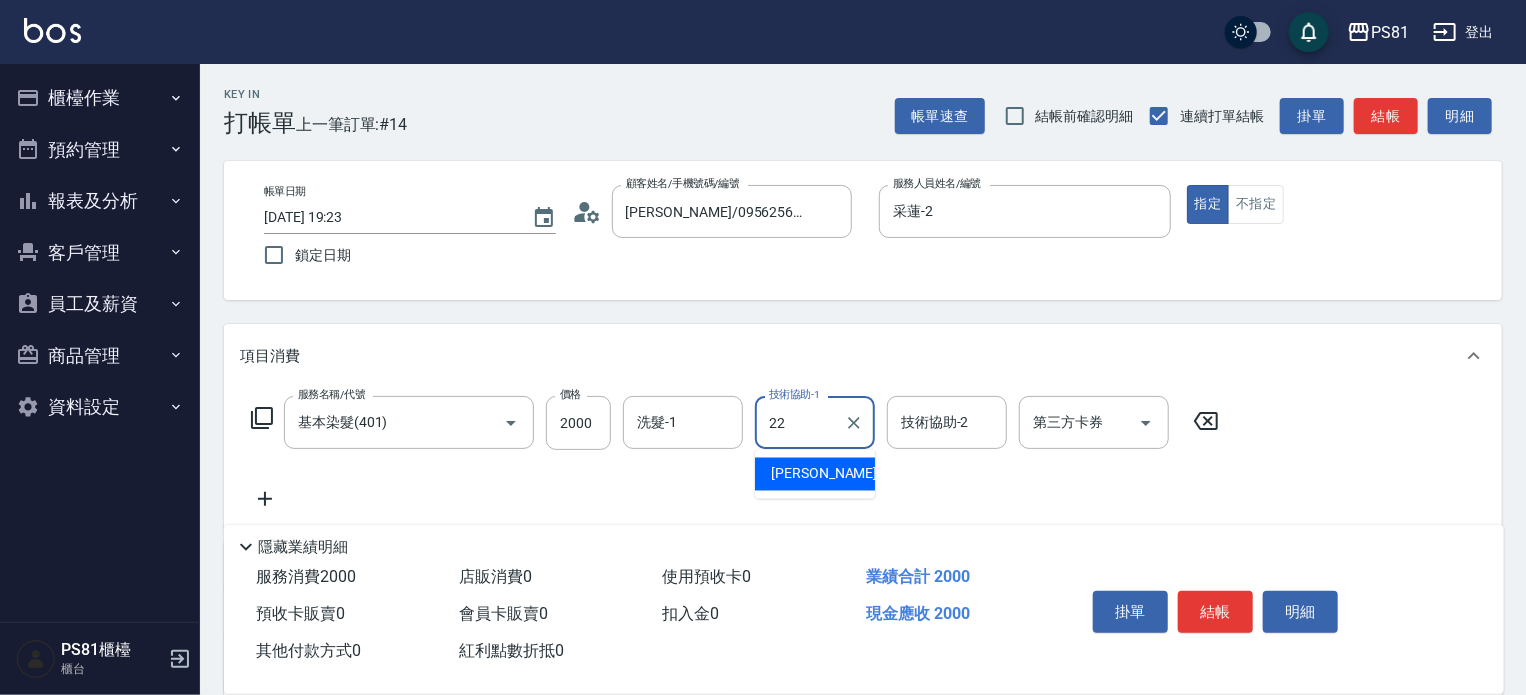 type on "涵文-22" 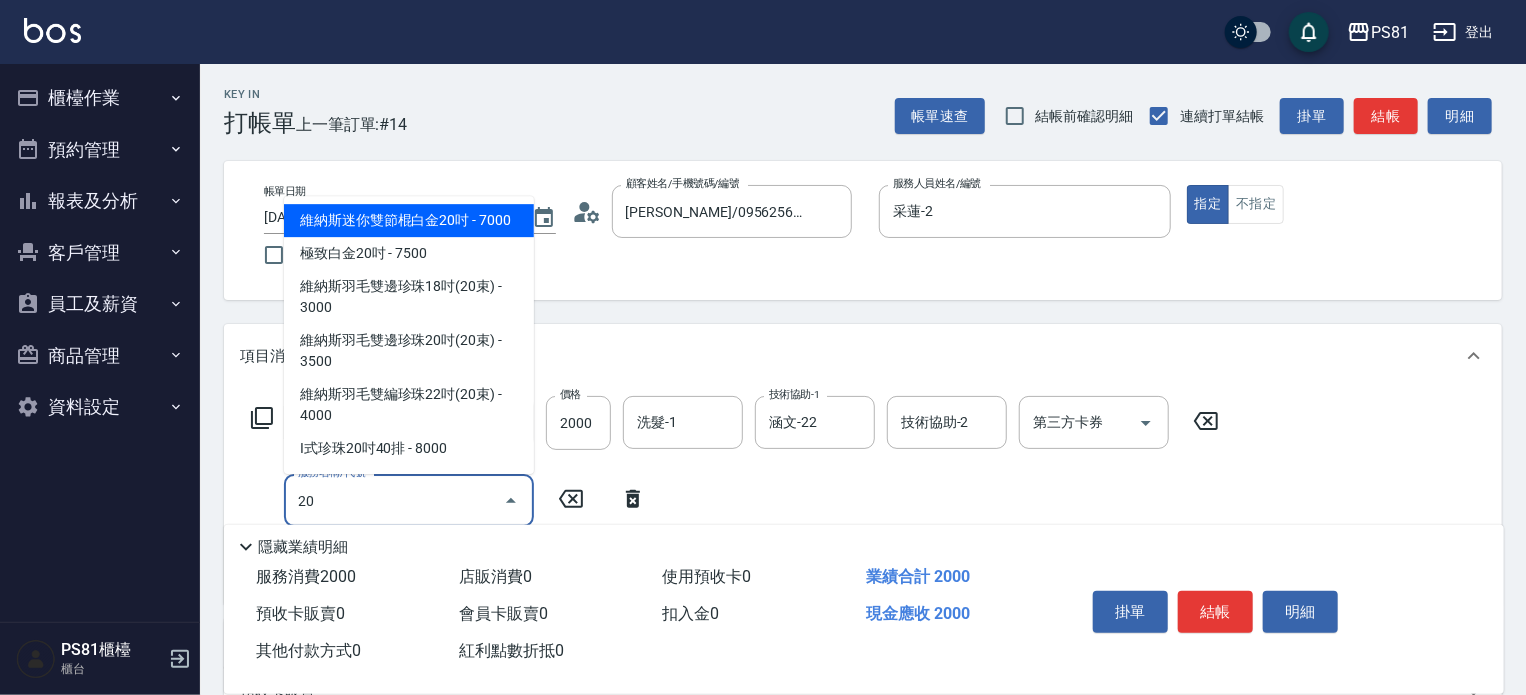 type on "2" 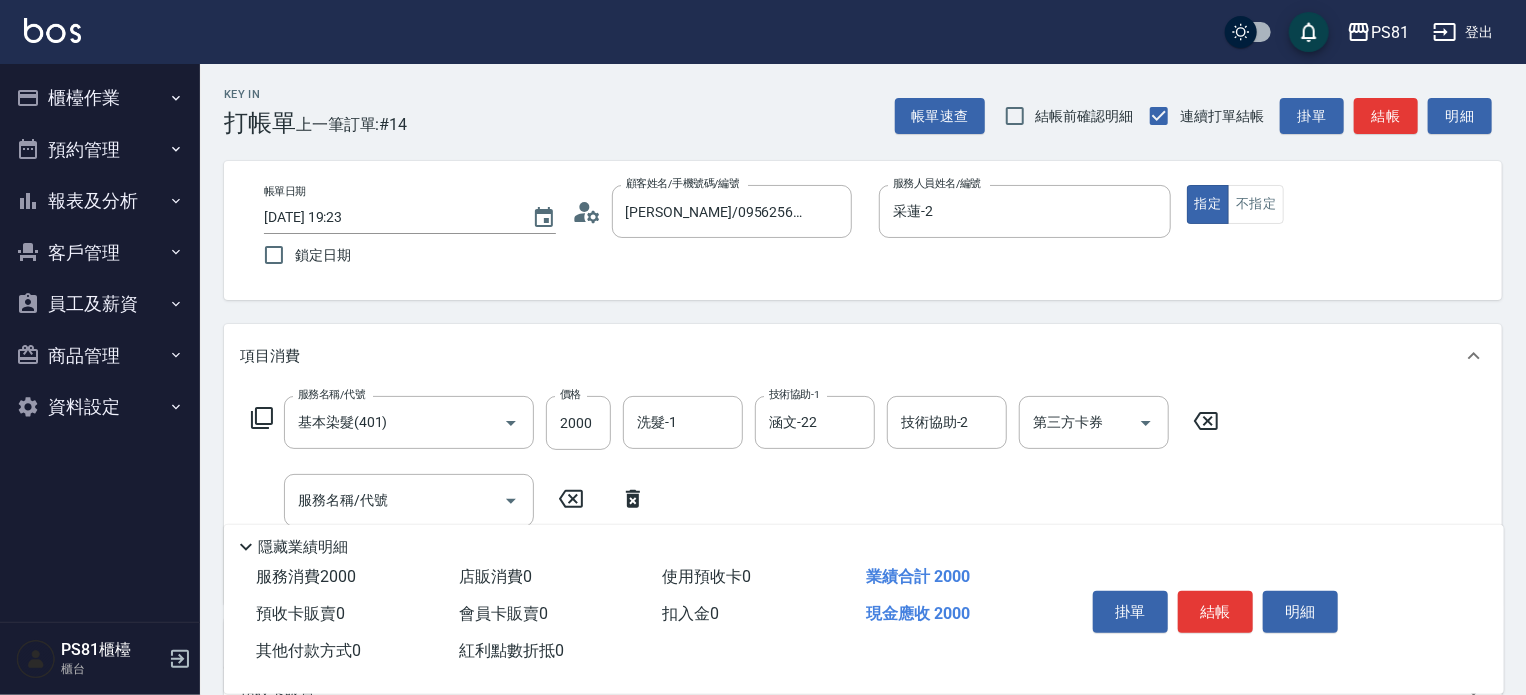 click on "服務名稱/代號 基本染髮(401) 服務名稱/代號 價格 2000 價格 洗髮-1 洗髮-1 技術協助-1 涵文-22 技術協助-1 技術協助-2 技術協助-2 第三方卡券 第三方卡券 服務名稱/代號 服務名稱/代號" at bounding box center [735, 492] 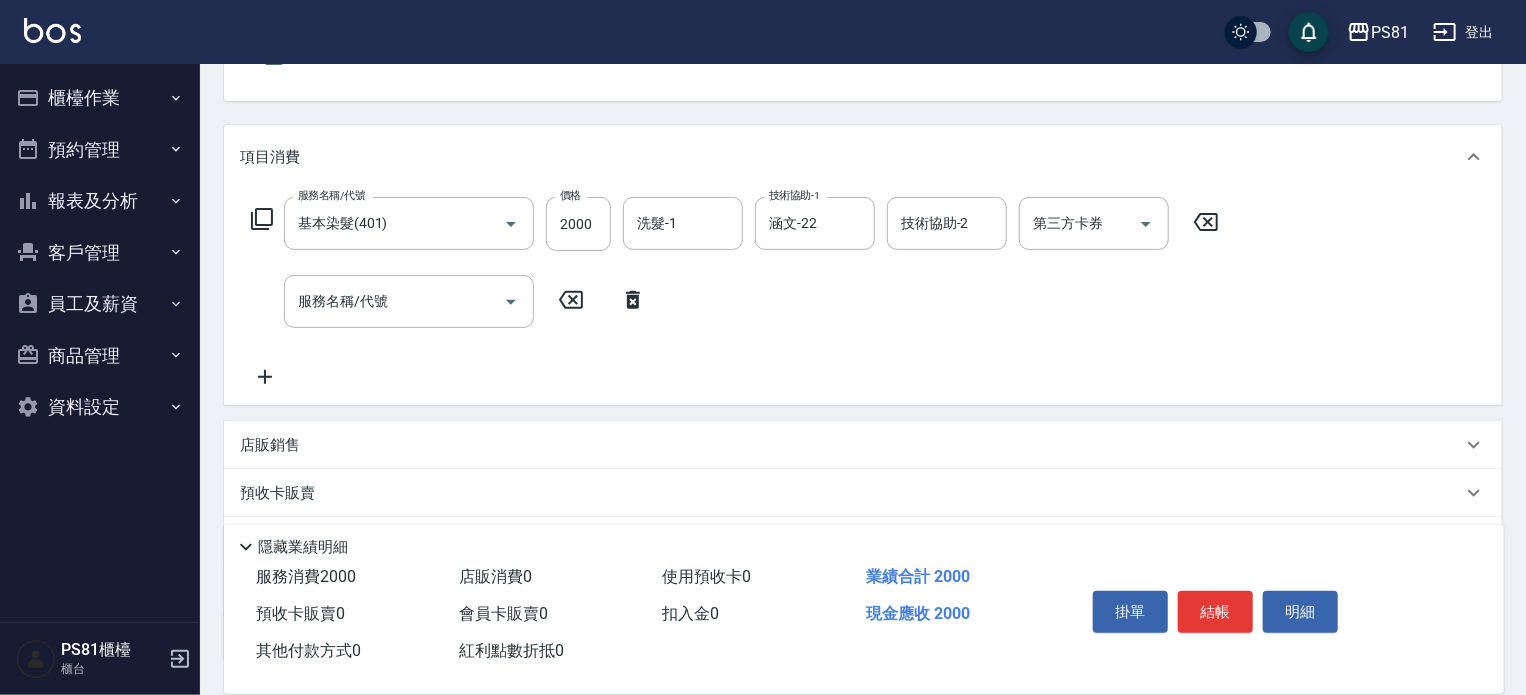 scroll, scrollTop: 200, scrollLeft: 0, axis: vertical 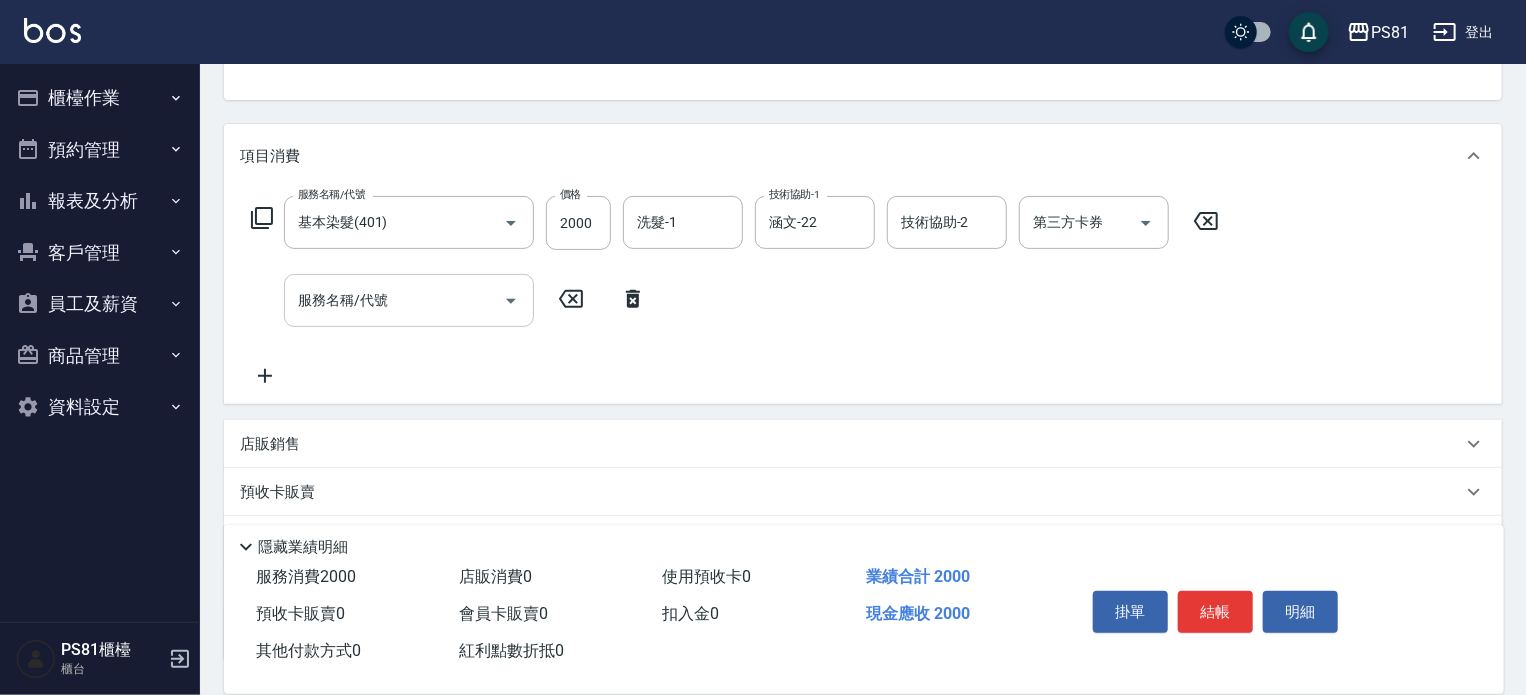 click on "服務名稱/代號" at bounding box center (394, 300) 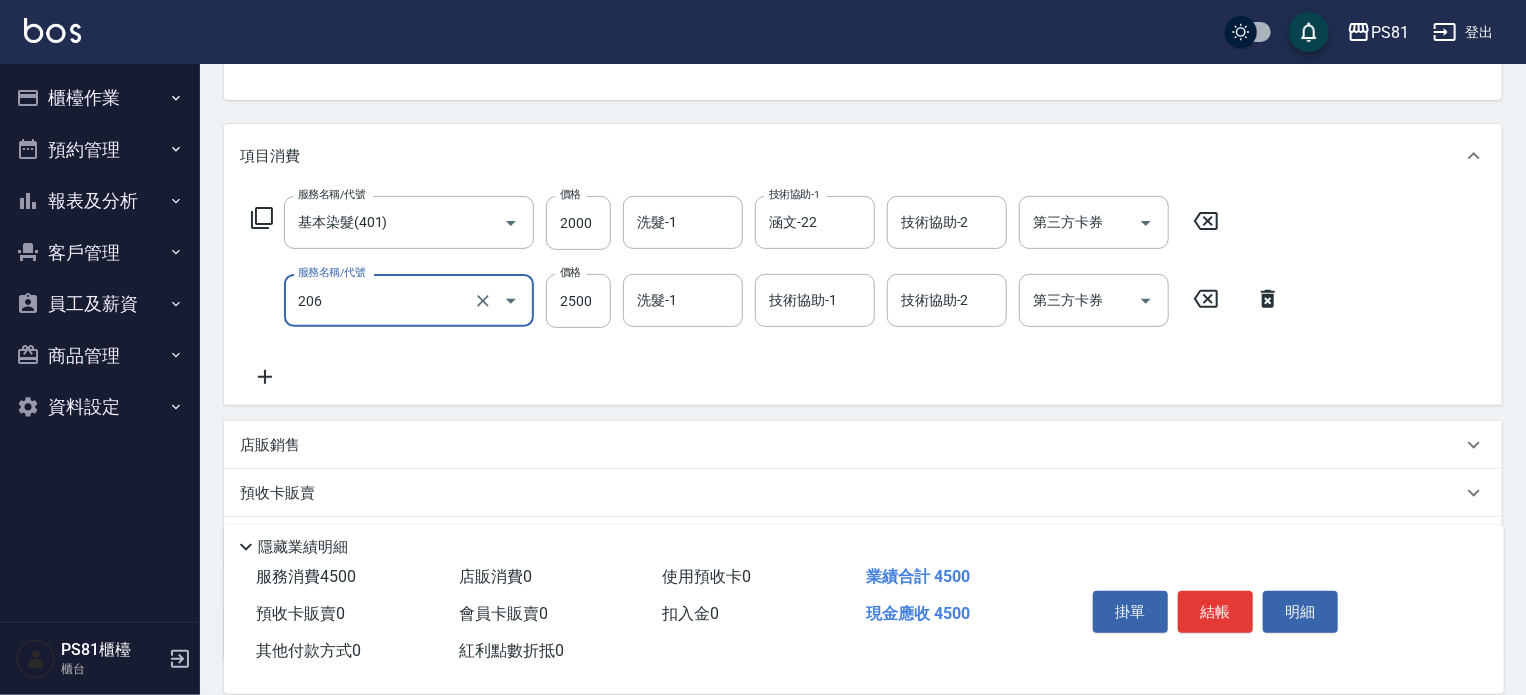 type on "錫紙燙2500(206)" 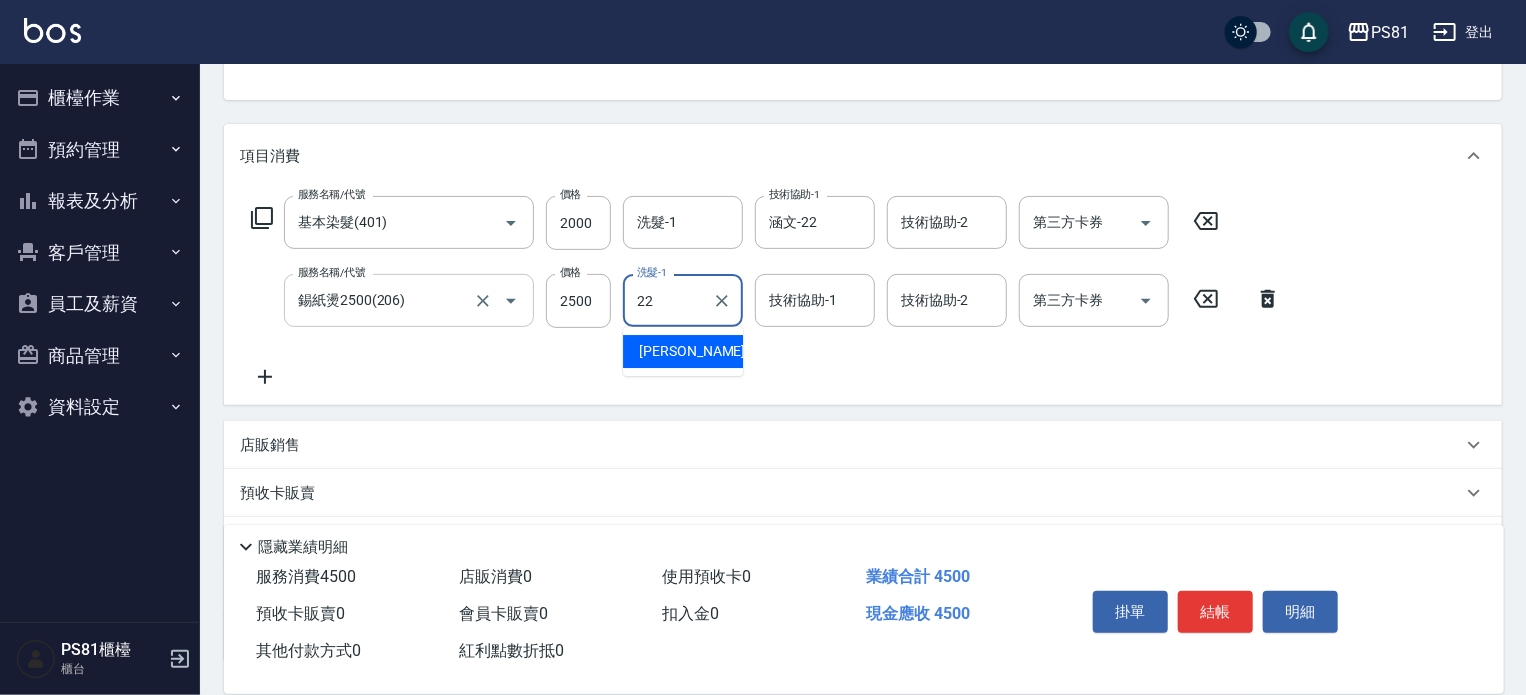 type on "涵文-22" 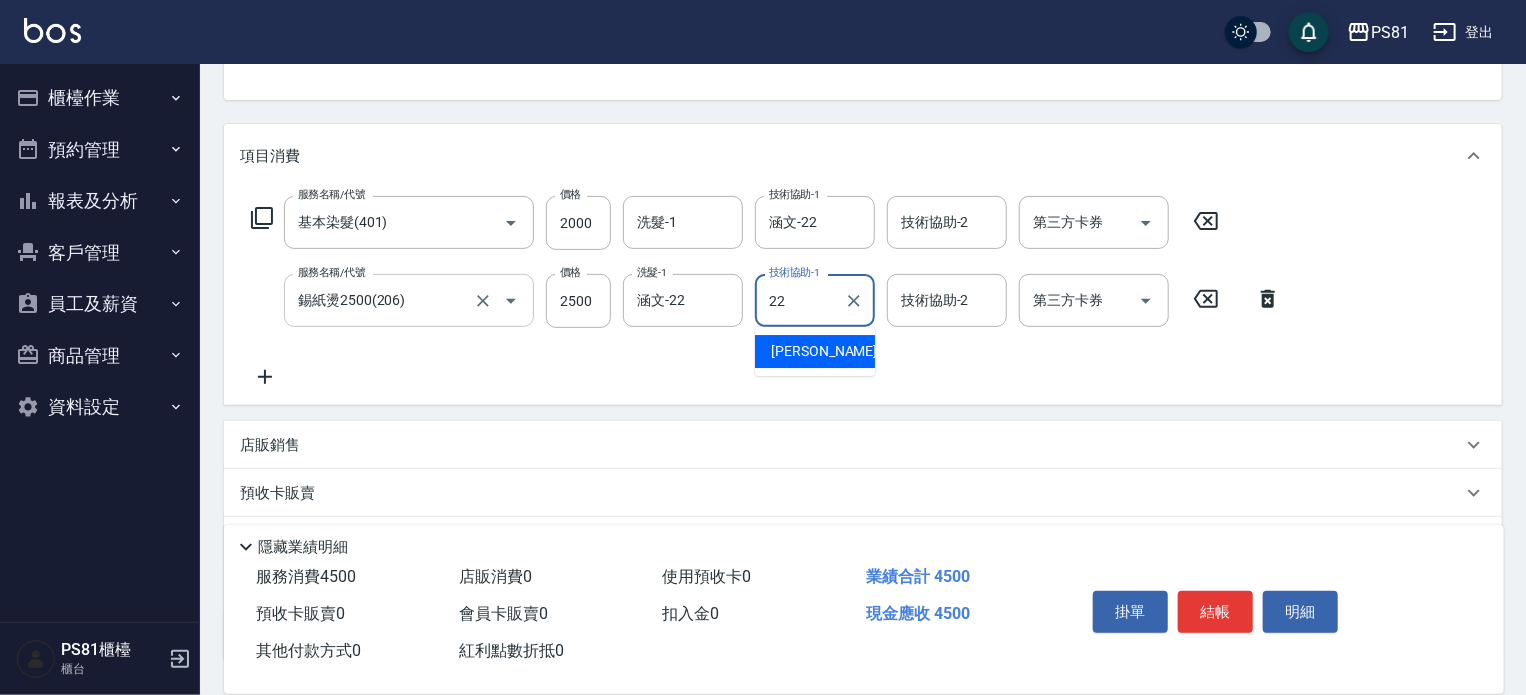 type on "涵文-22" 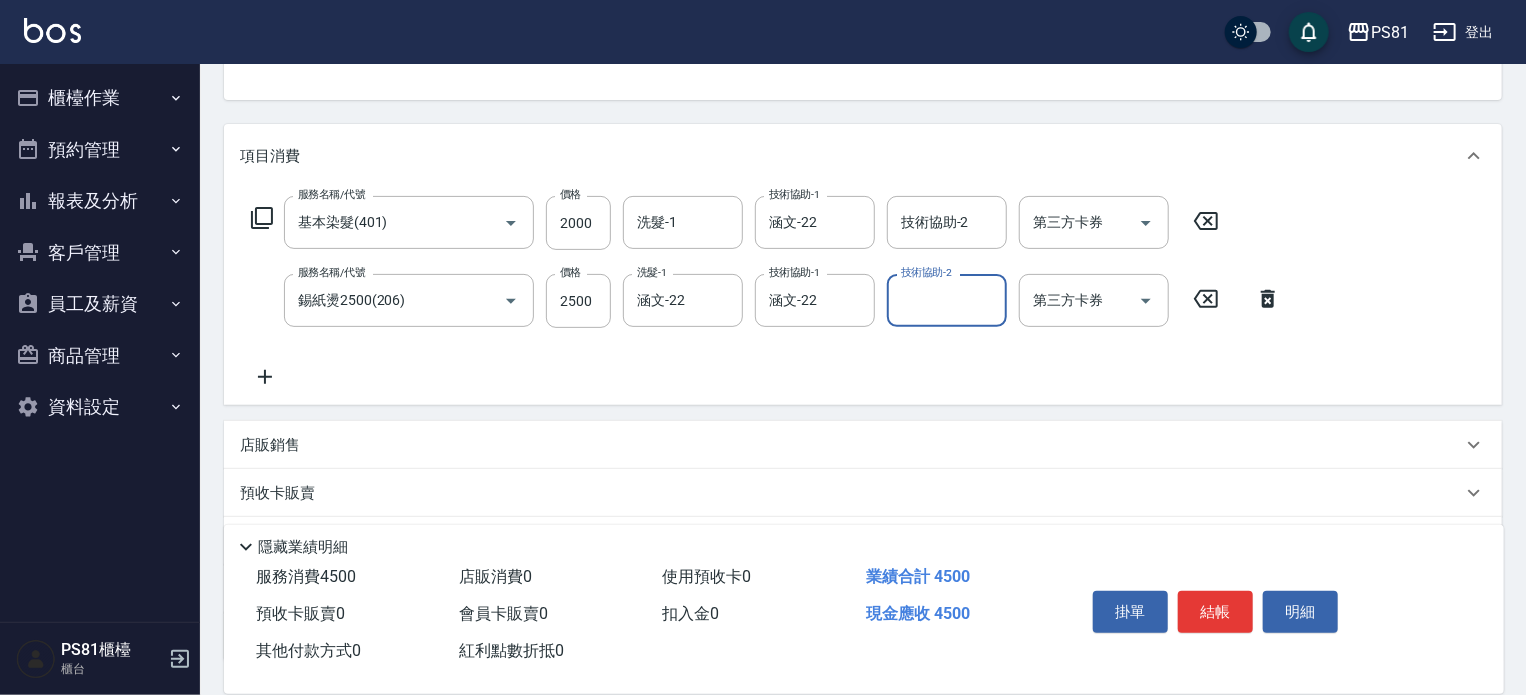 click on "服務名稱/代號 基本染髮(401) 服務名稱/代號 價格 2000 價格 洗髮-1 洗髮-1 技術協助-1 涵文-22 技術協助-1 技術協助-2 技術協助-2 第三方卡券 第三方卡券 服務名稱/代號 錫紙燙2500(206) 服務名稱/代號 價格 2500 價格 洗髮-1 涵文-22 洗髮-1 技術協助-1 涵文-22 技術協助-1 技術協助-2 技術協助-2 第三方卡券 第三方卡券" at bounding box center [766, 292] 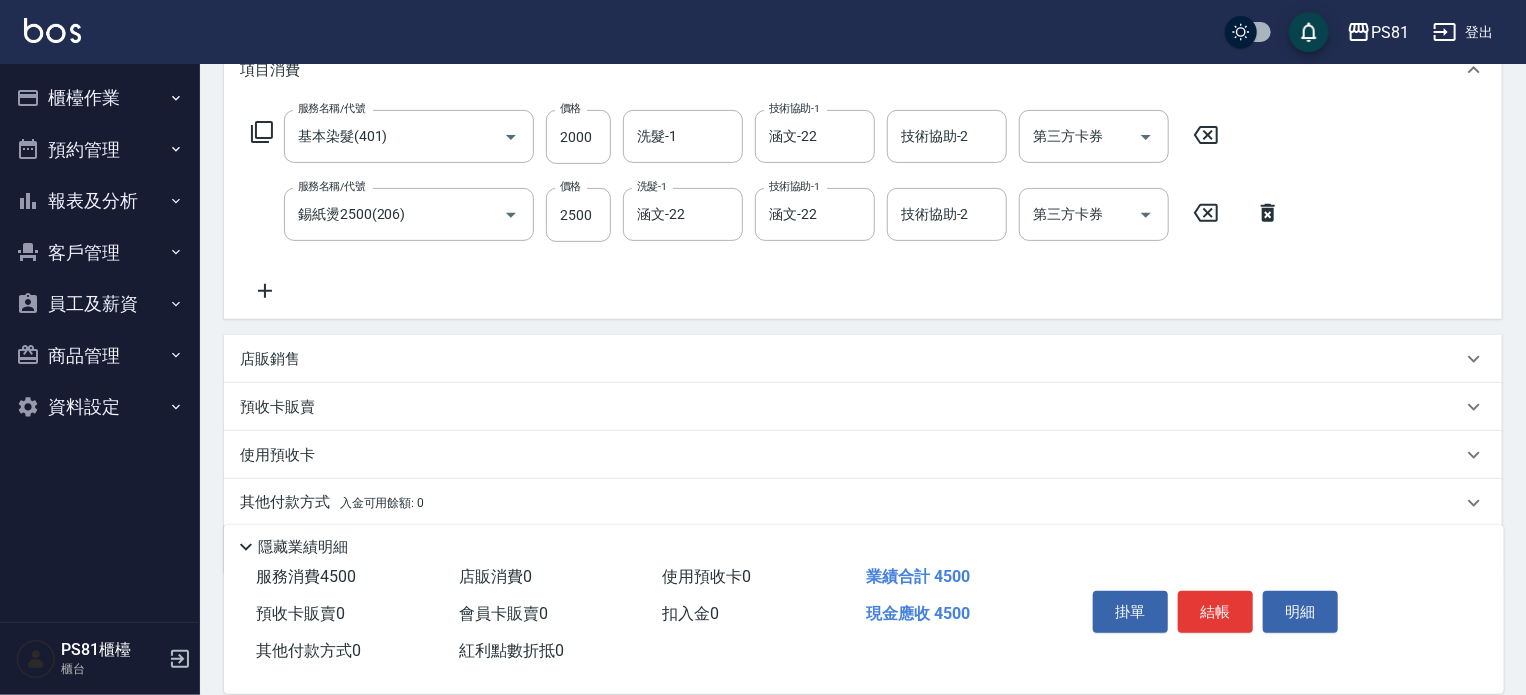 scroll, scrollTop: 356, scrollLeft: 0, axis: vertical 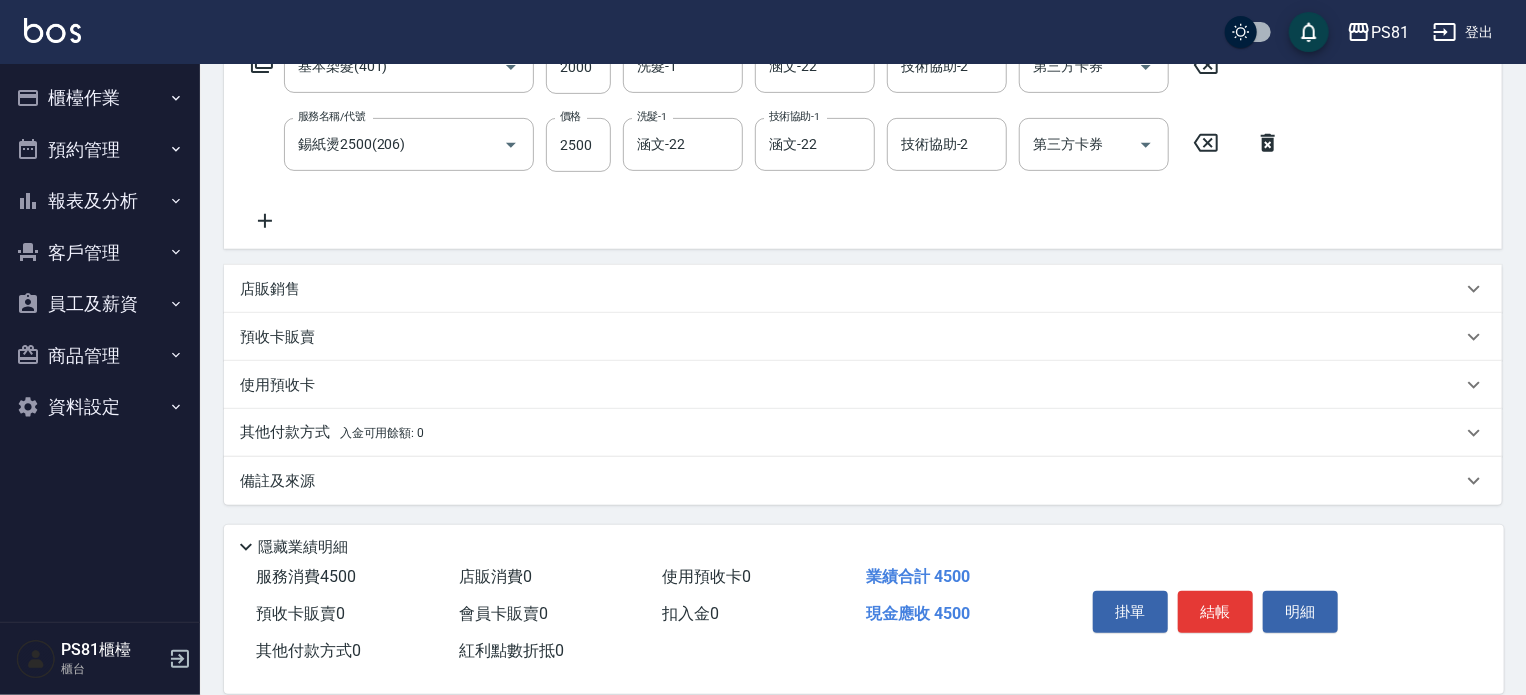 click on "其他付款方式 入金可用餘額: 0" at bounding box center (863, 433) 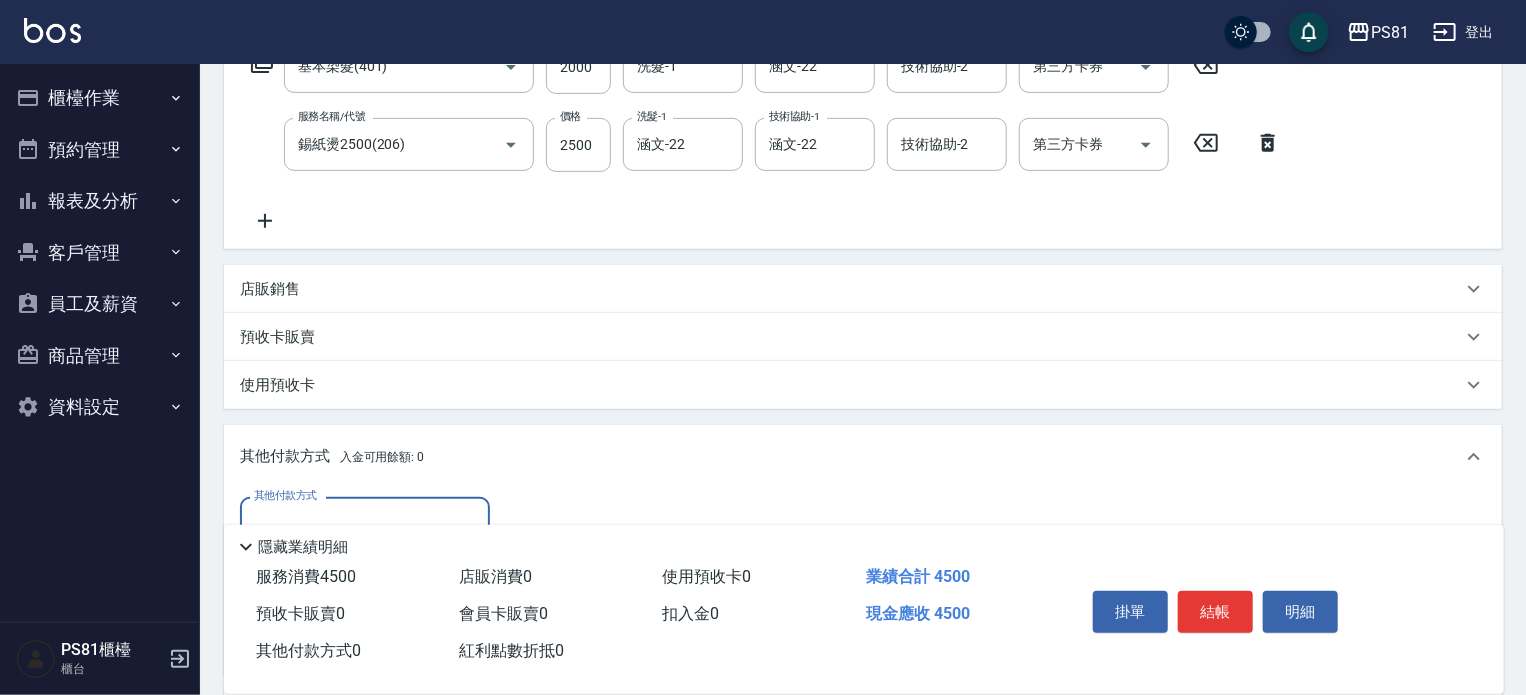 scroll, scrollTop: 0, scrollLeft: 0, axis: both 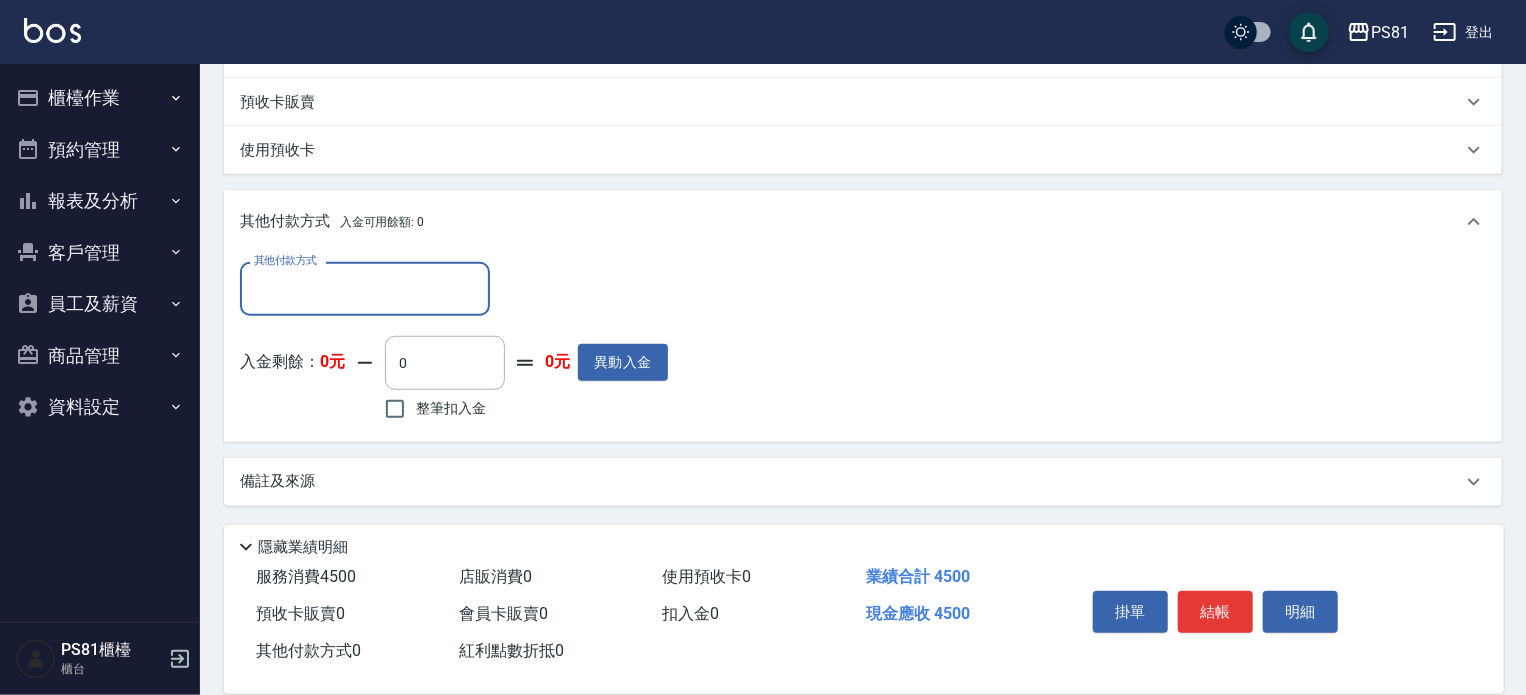 click on "其他付款方式" at bounding box center (365, 288) 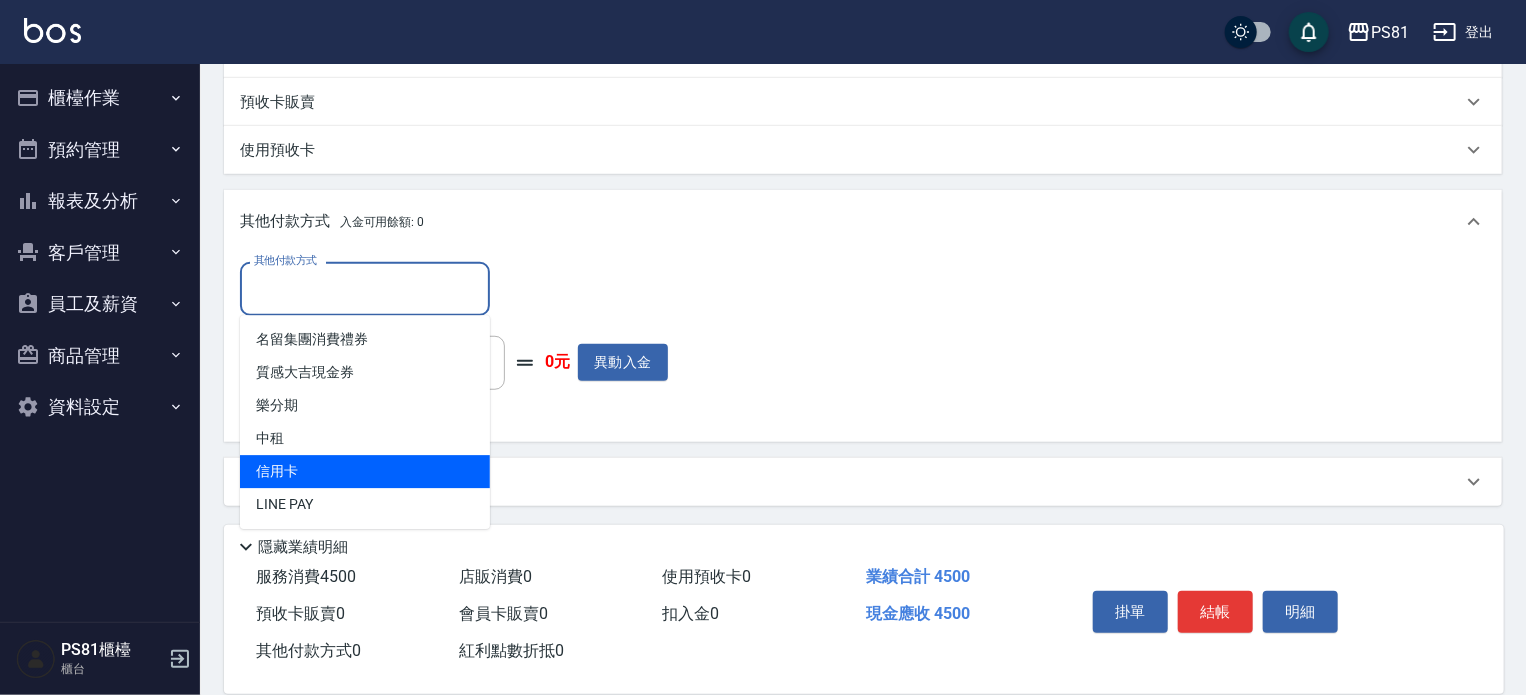 click on "信用卡" at bounding box center (365, 471) 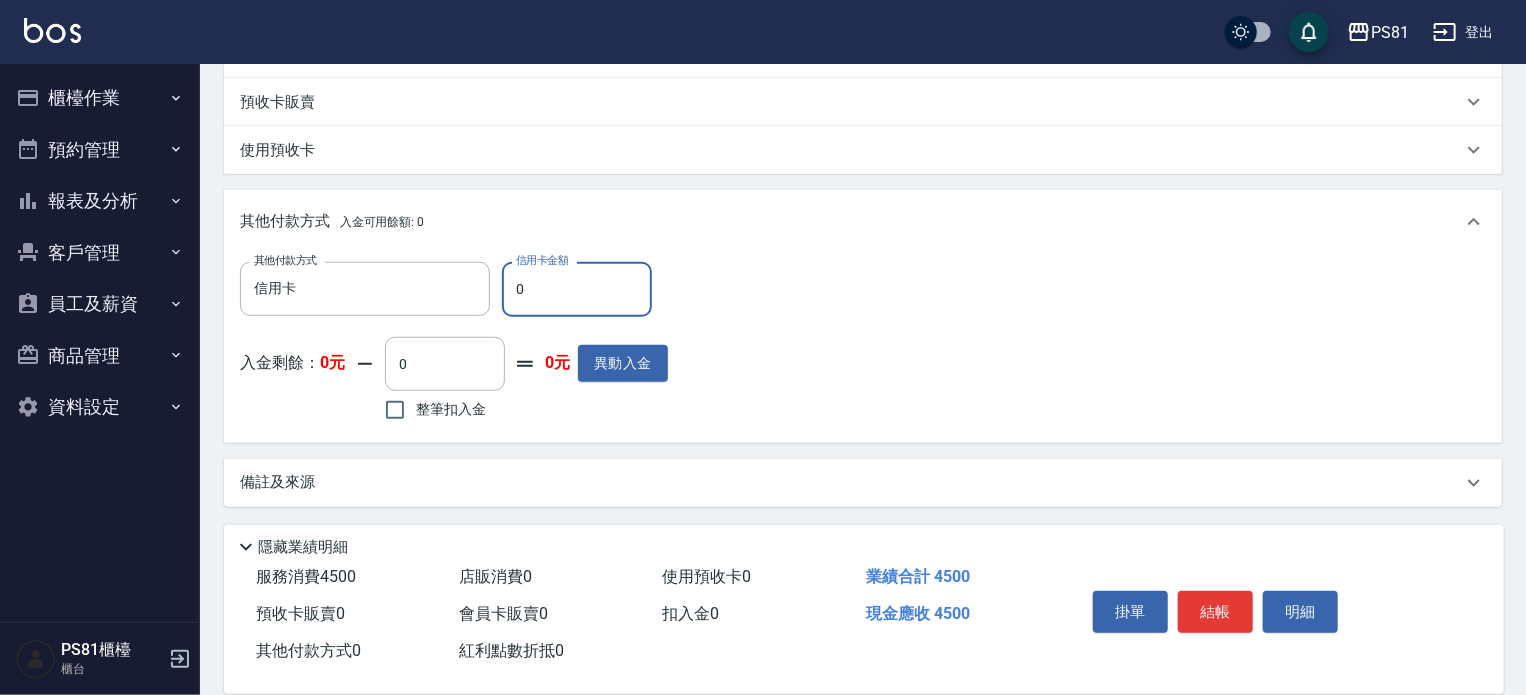 click on "0" at bounding box center (577, 289) 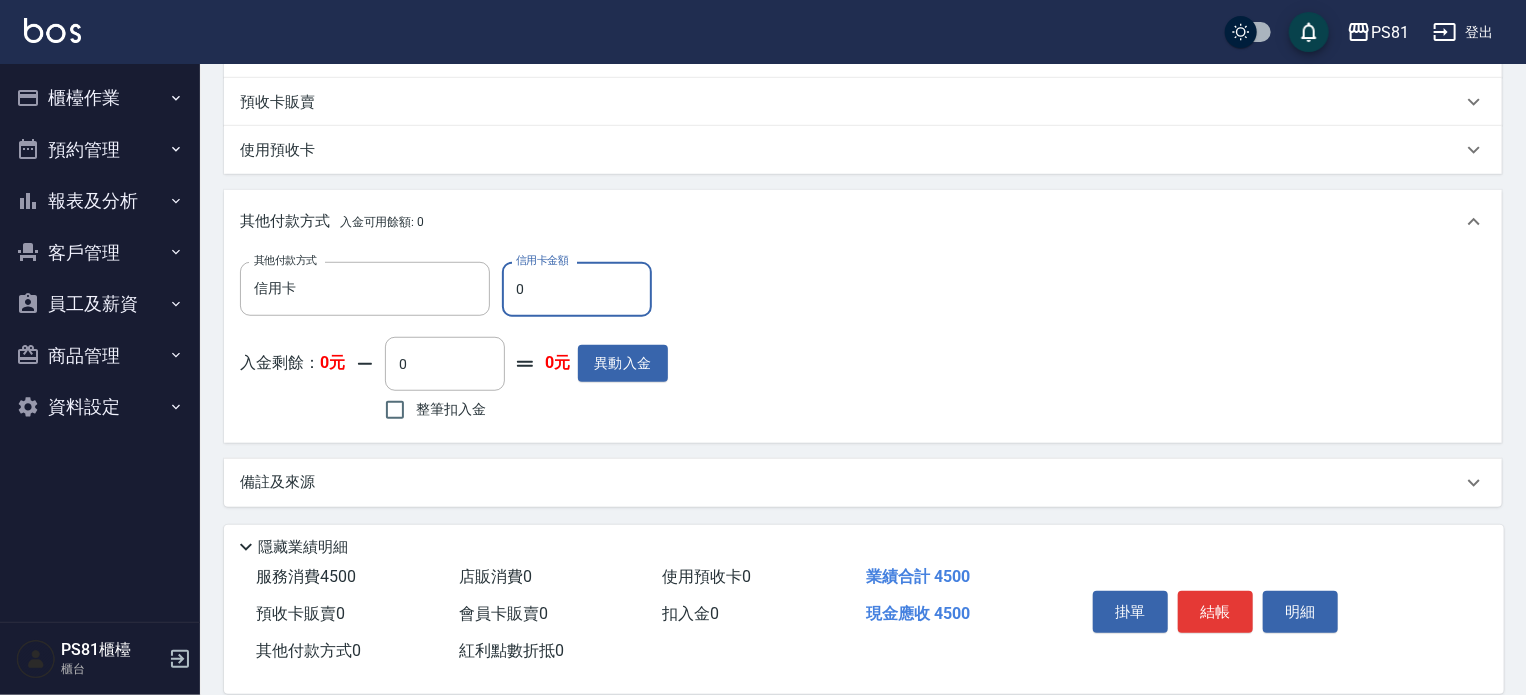 click on "0" at bounding box center (577, 289) 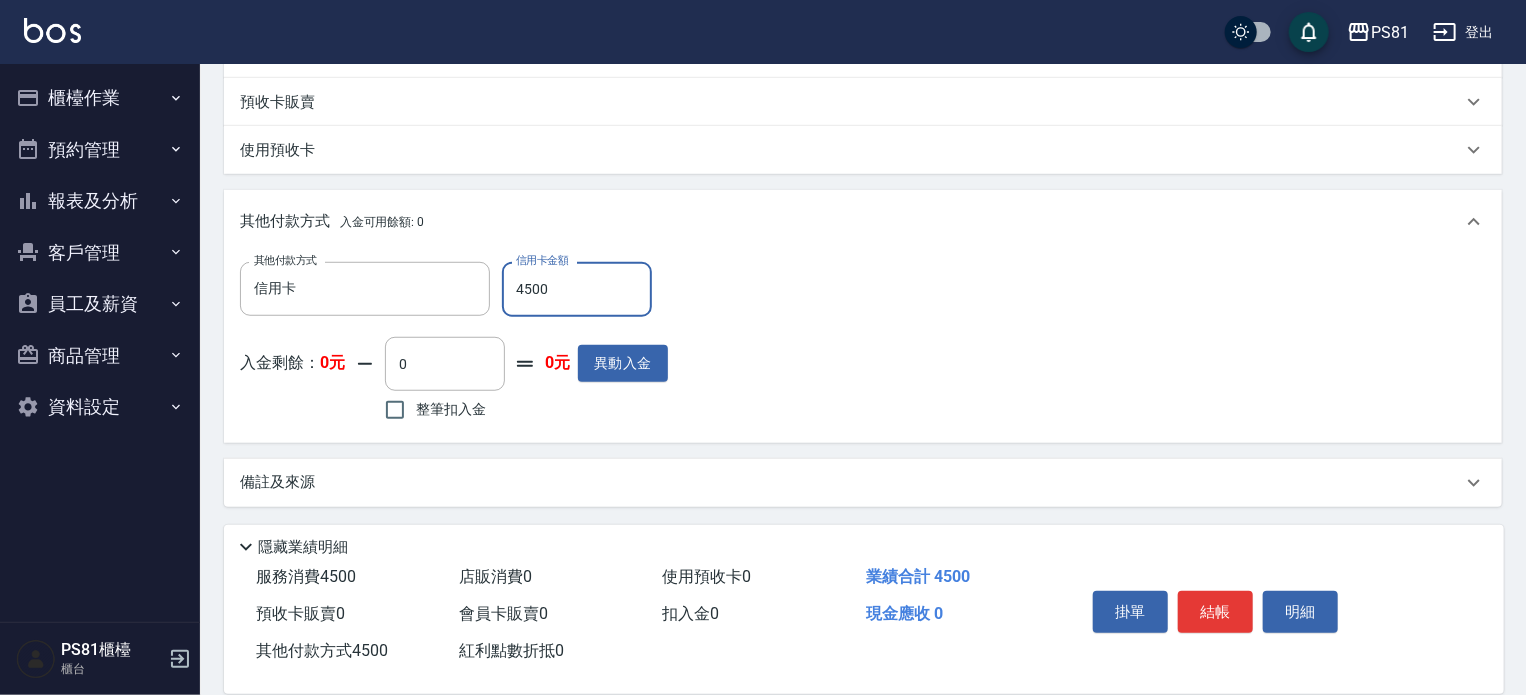 type on "4500" 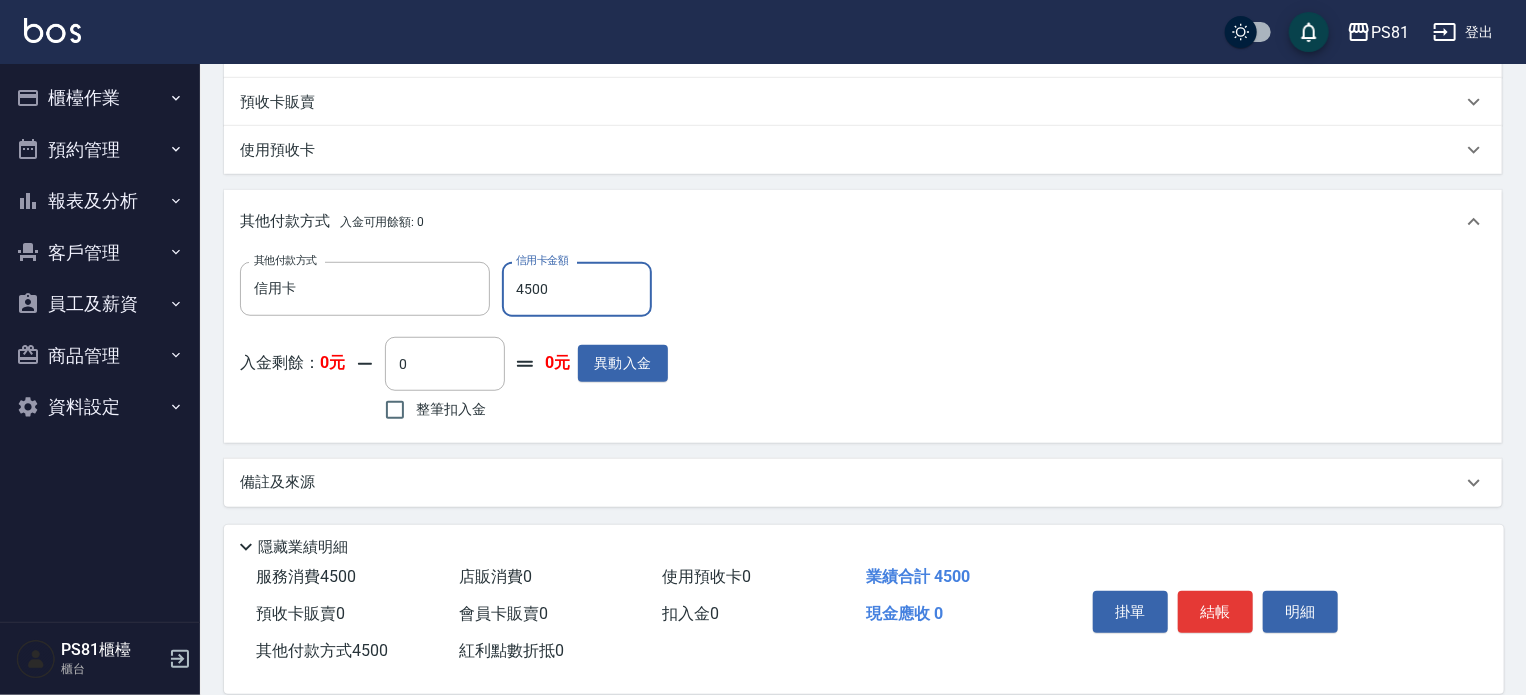 click on "其他付款方式 信用卡 其他付款方式 信用卡金額 4500 信用卡金額 入金剩餘： 0元 0 ​ 整筆扣入金 0元 異動入金" at bounding box center (863, 344) 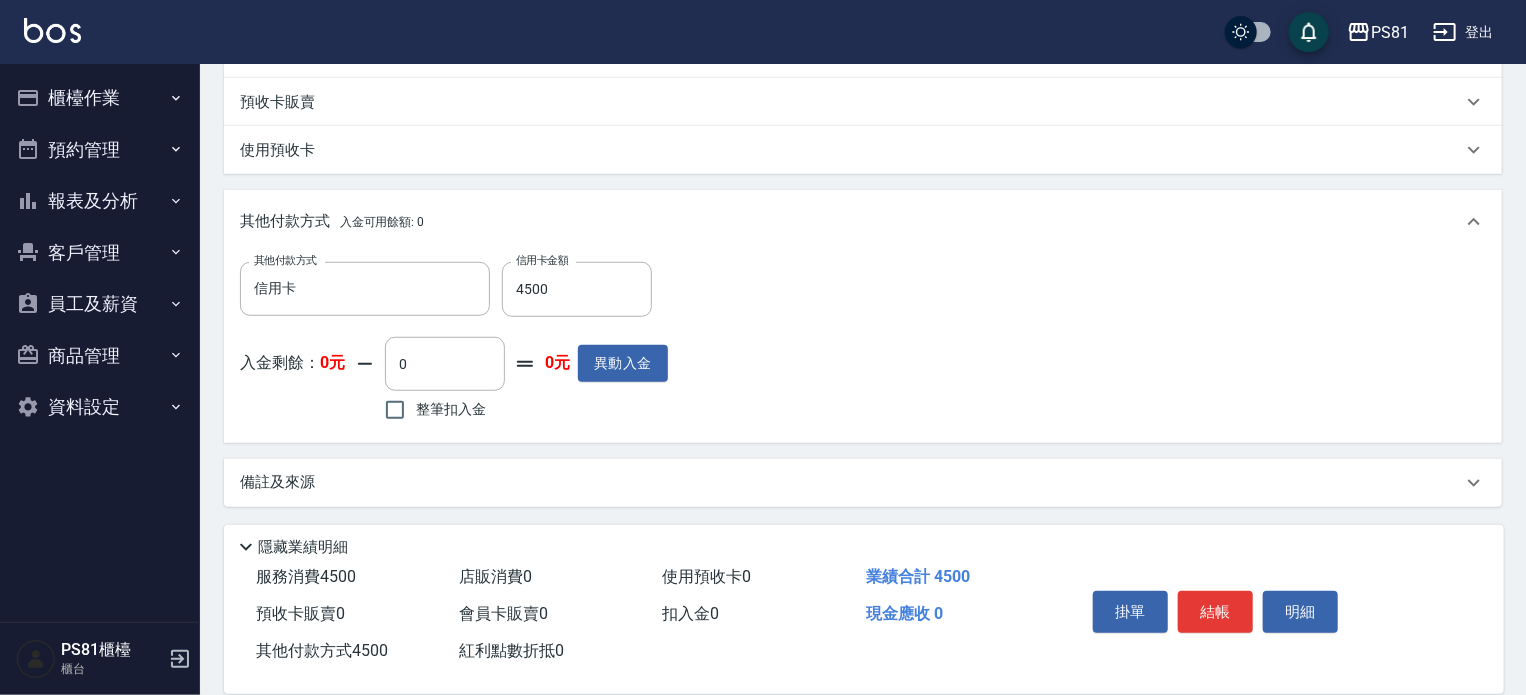 click on "其他付款方式 信用卡 其他付款方式 信用卡金額 4500 信用卡金額 入金剩餘： 0元 0 ​ 整筆扣入金 0元 異動入金" at bounding box center (863, 344) 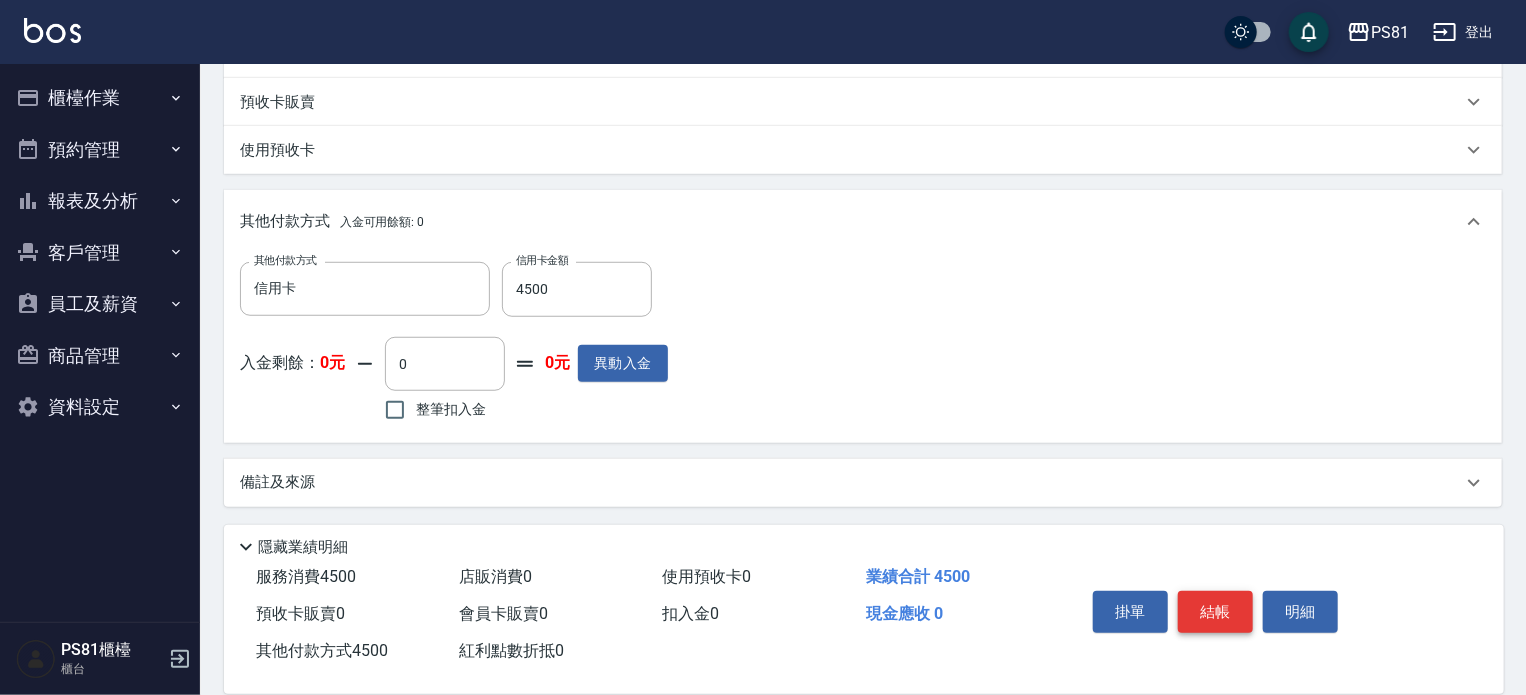 click on "結帳" at bounding box center (1215, 612) 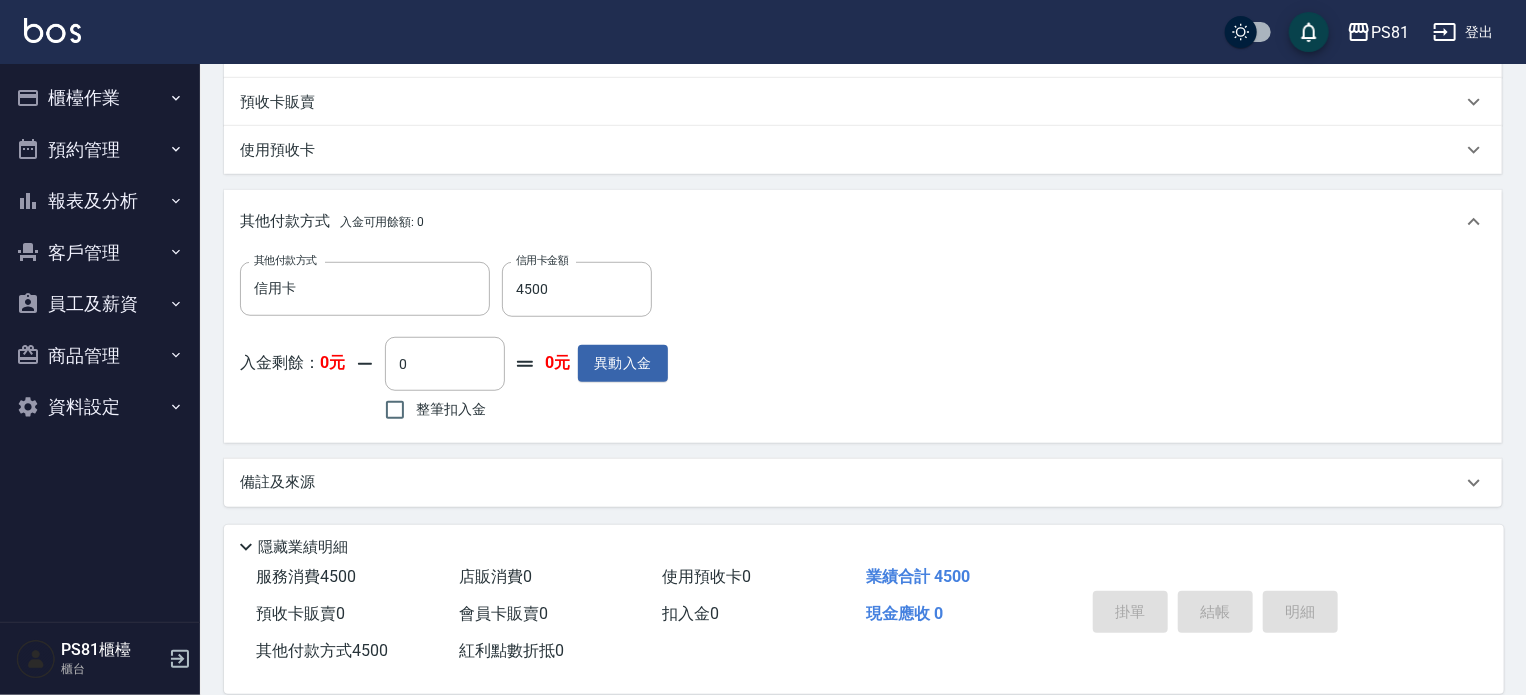 type on "[DATE] 19:24" 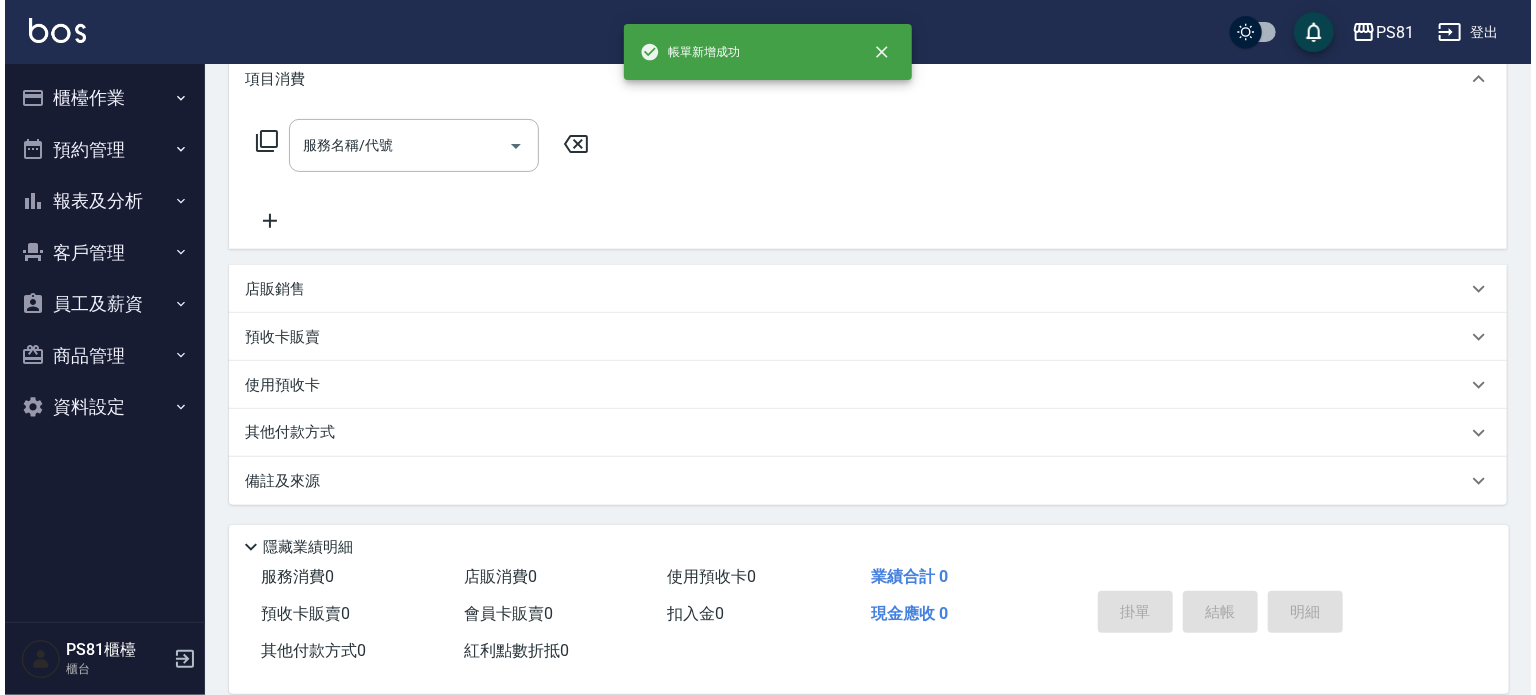 scroll, scrollTop: 0, scrollLeft: 0, axis: both 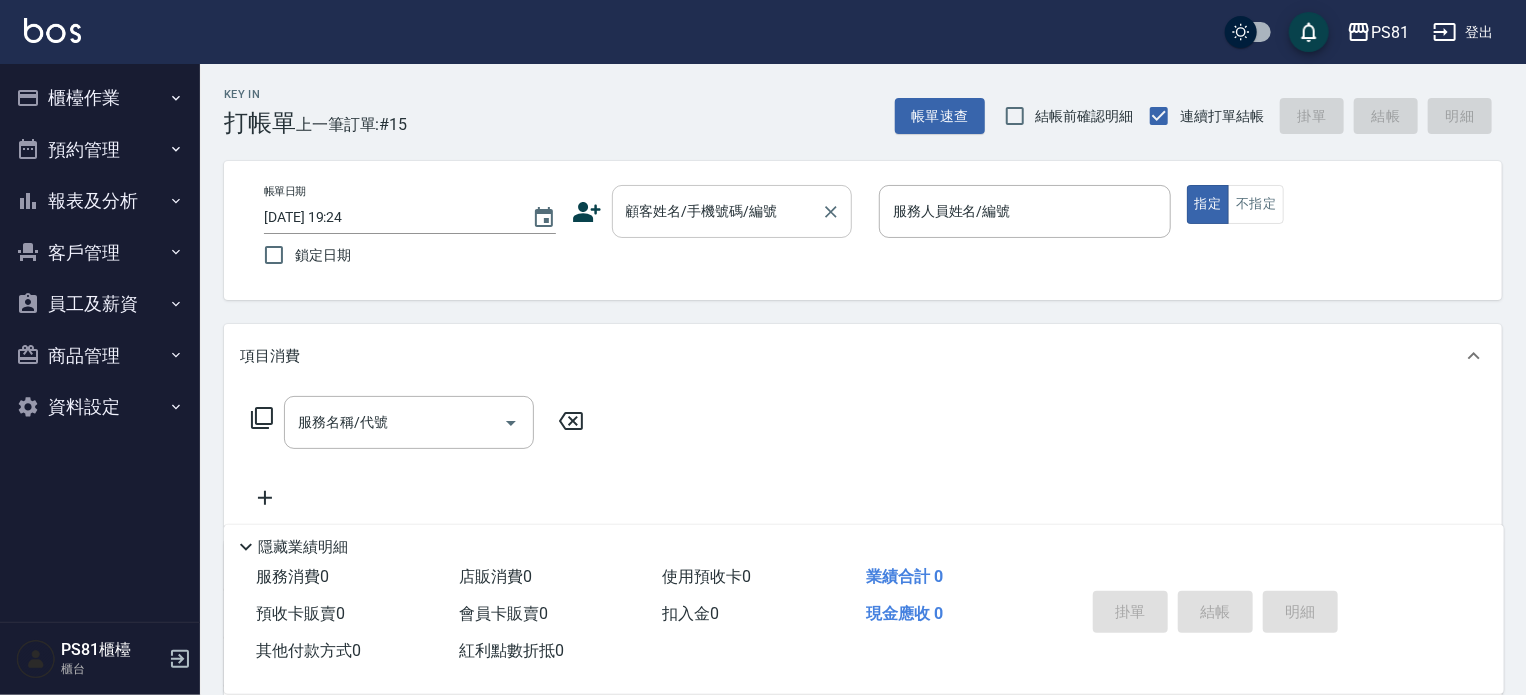 click on "顧客姓名/手機號碼/編號" at bounding box center [732, 211] 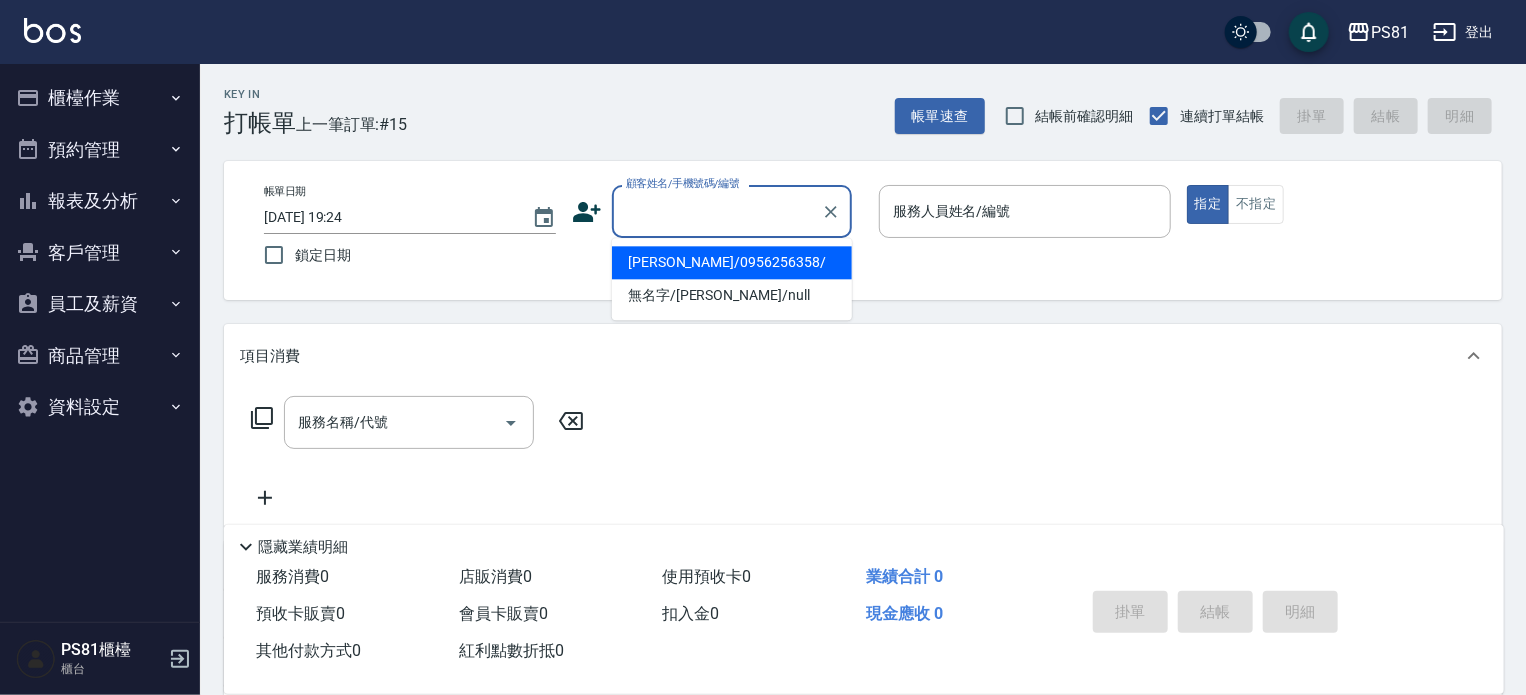click on "帳單日期 [DATE] 19:24 鎖定日期 顧客姓名/手機號碼/編號 顧客姓名/手機號碼/編號 服務人員姓名/編號 服務人員姓名/編號 指定 不指定" at bounding box center (863, 230) 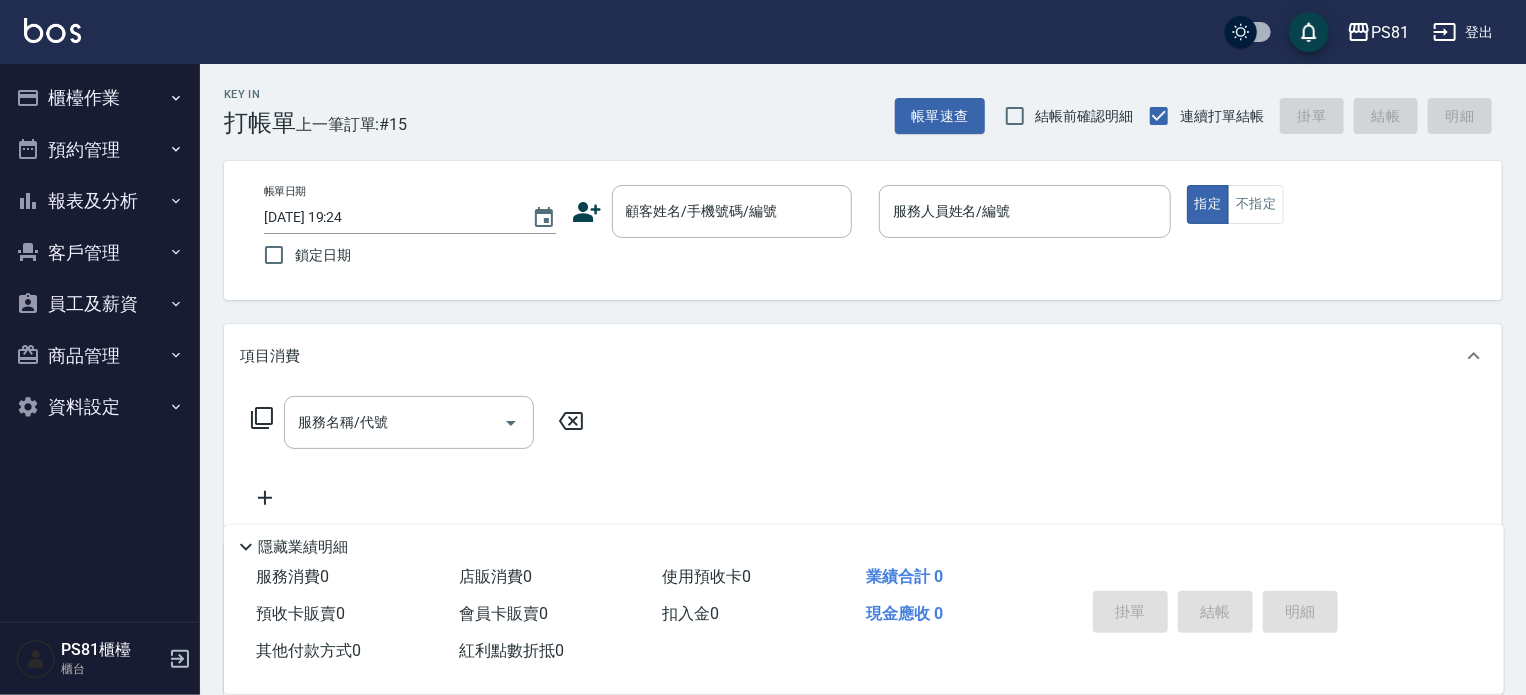 click 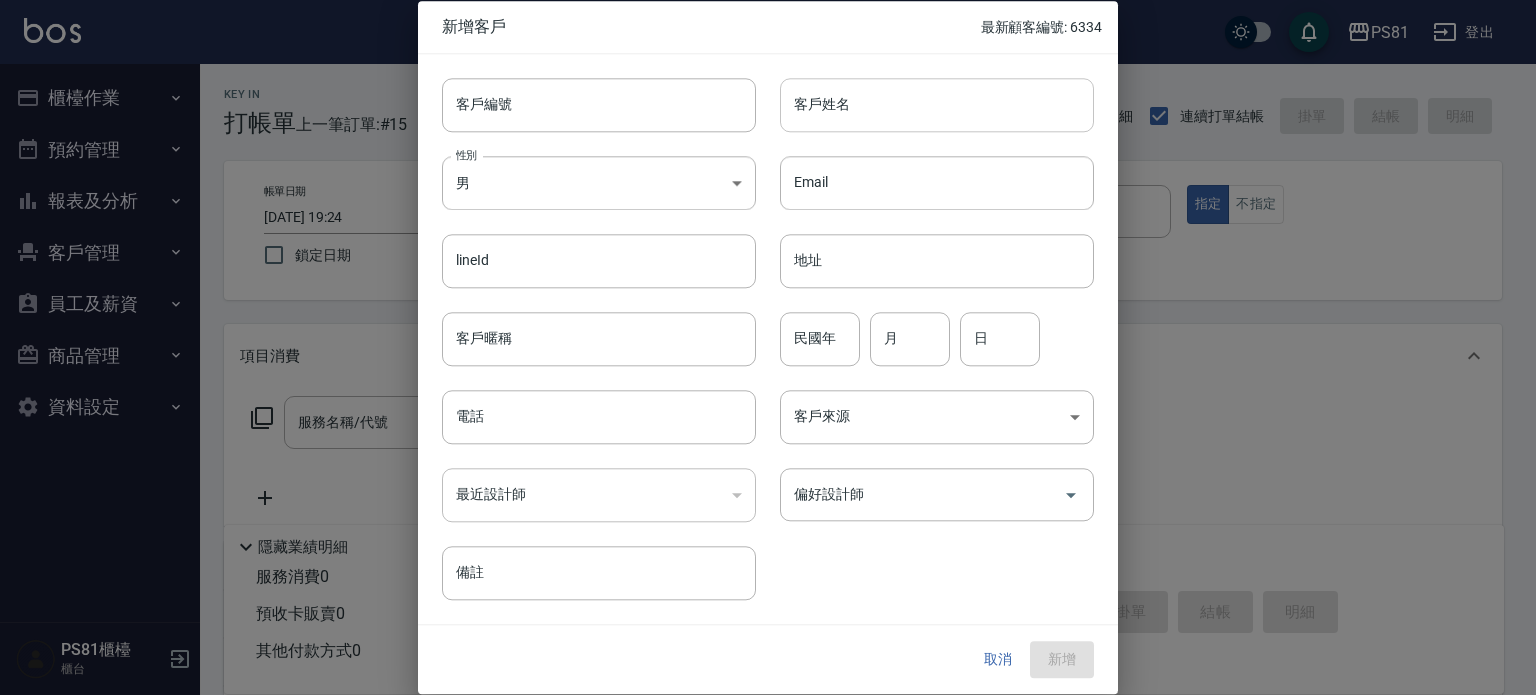 click on "客戶姓名" at bounding box center (937, 105) 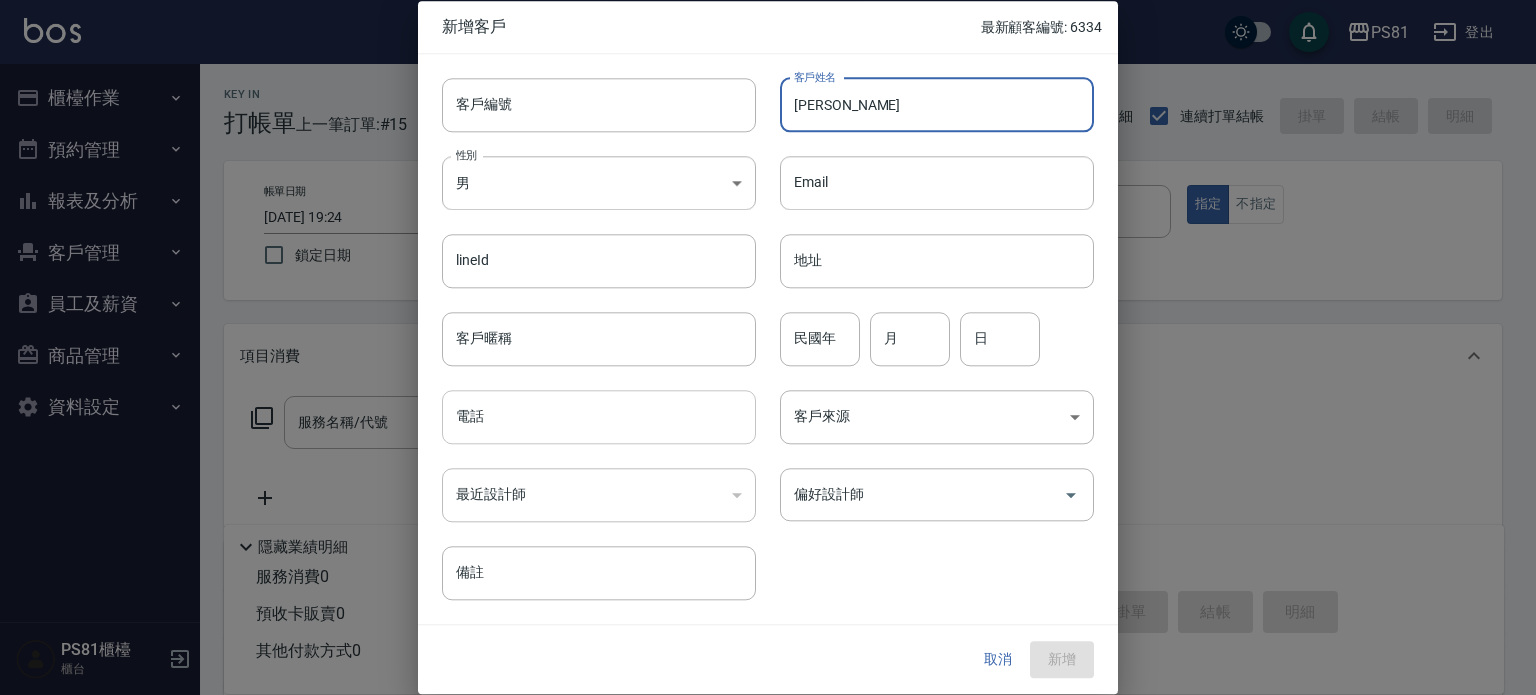 type on "[PERSON_NAME]" 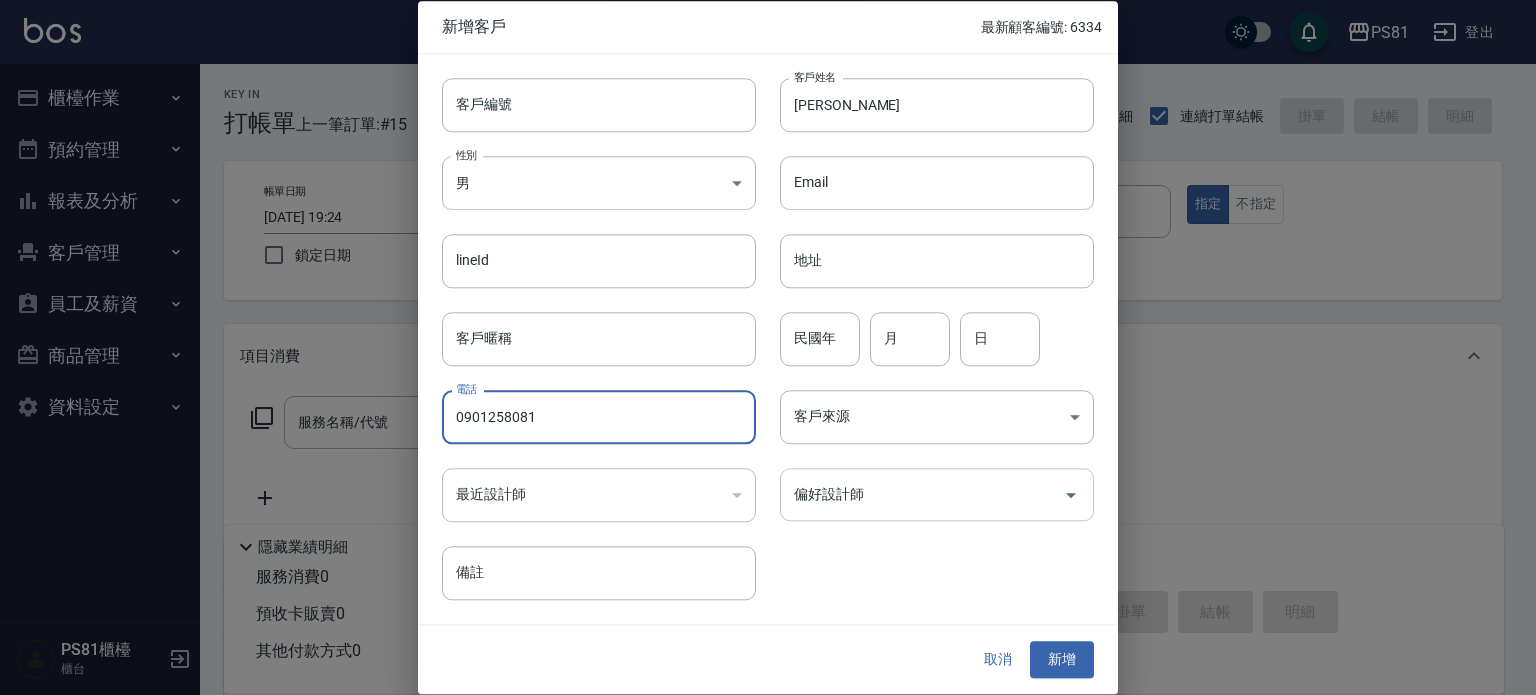 type on "0901258081" 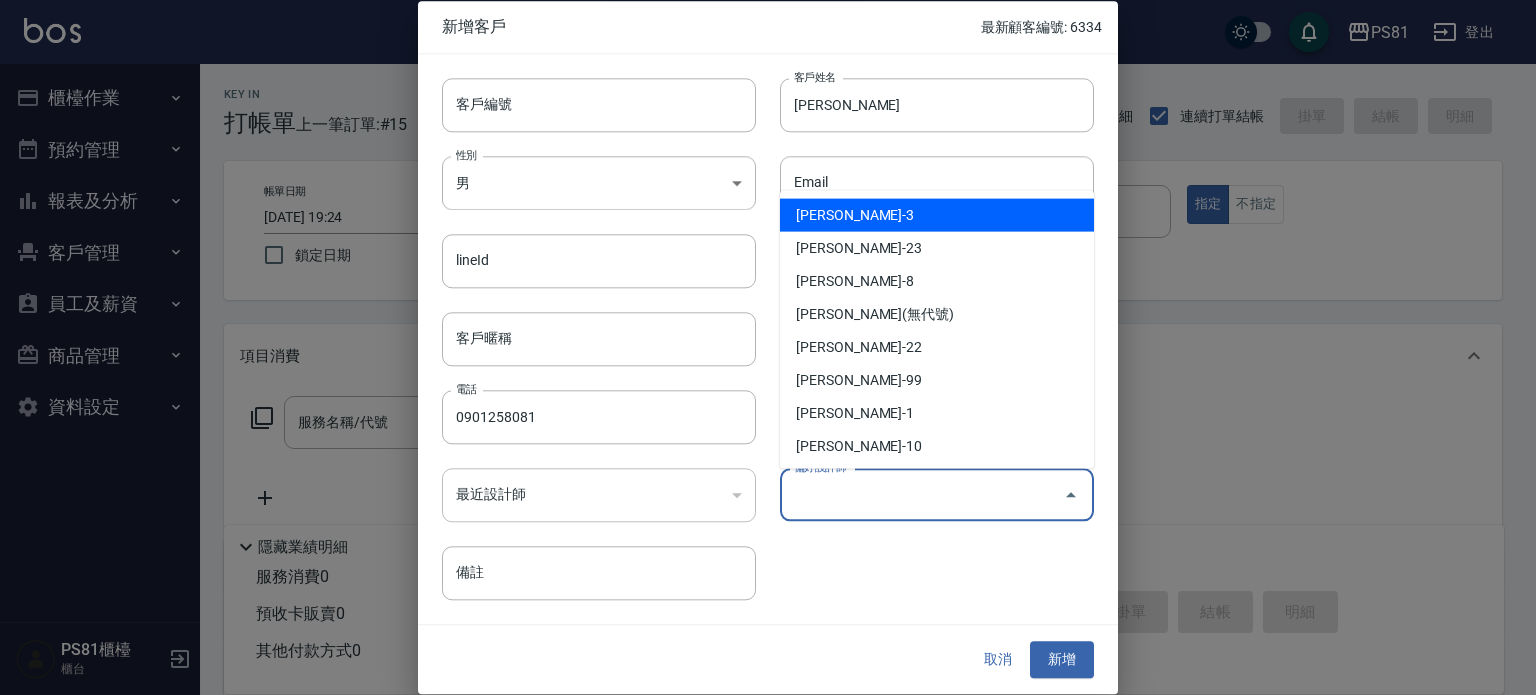 click on "偏好設計師" at bounding box center [922, 494] 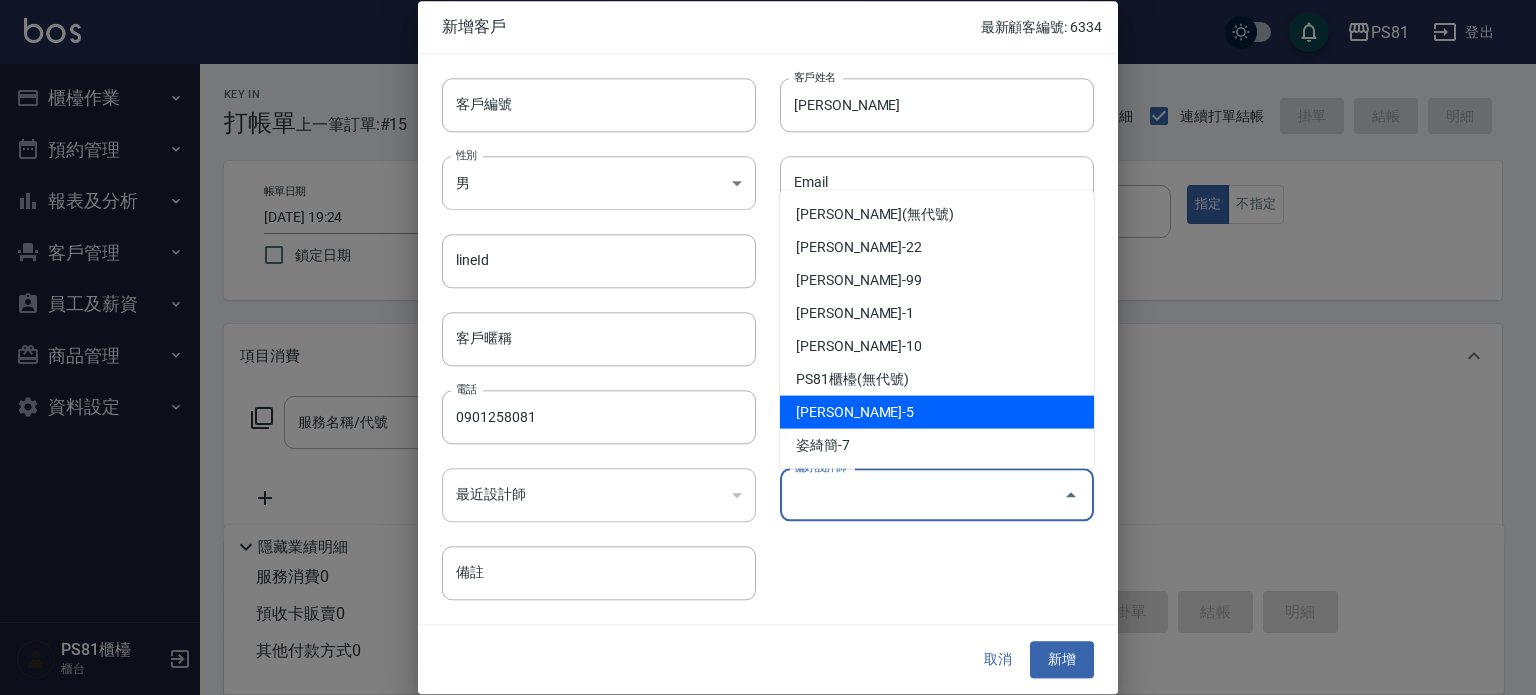 scroll, scrollTop: 298, scrollLeft: 0, axis: vertical 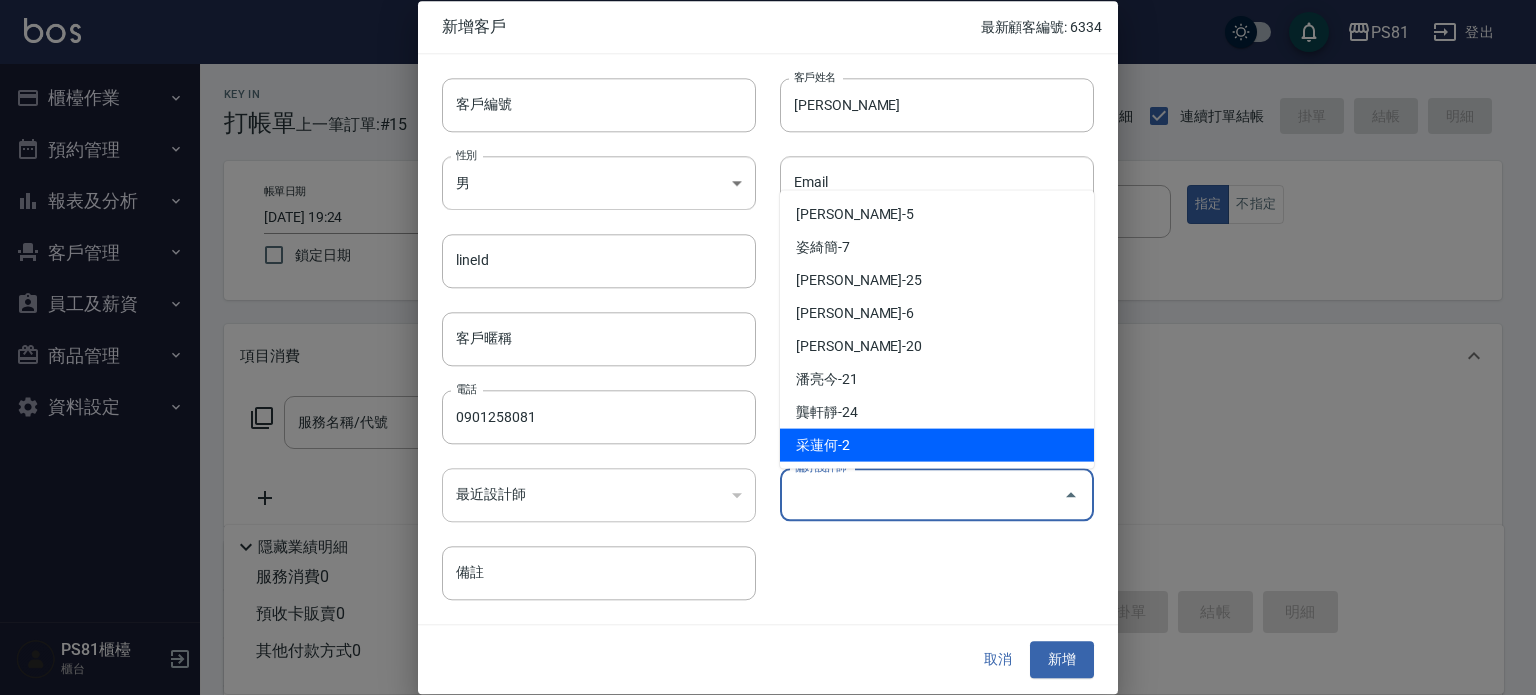 click on "采蓮何-2" at bounding box center [937, 445] 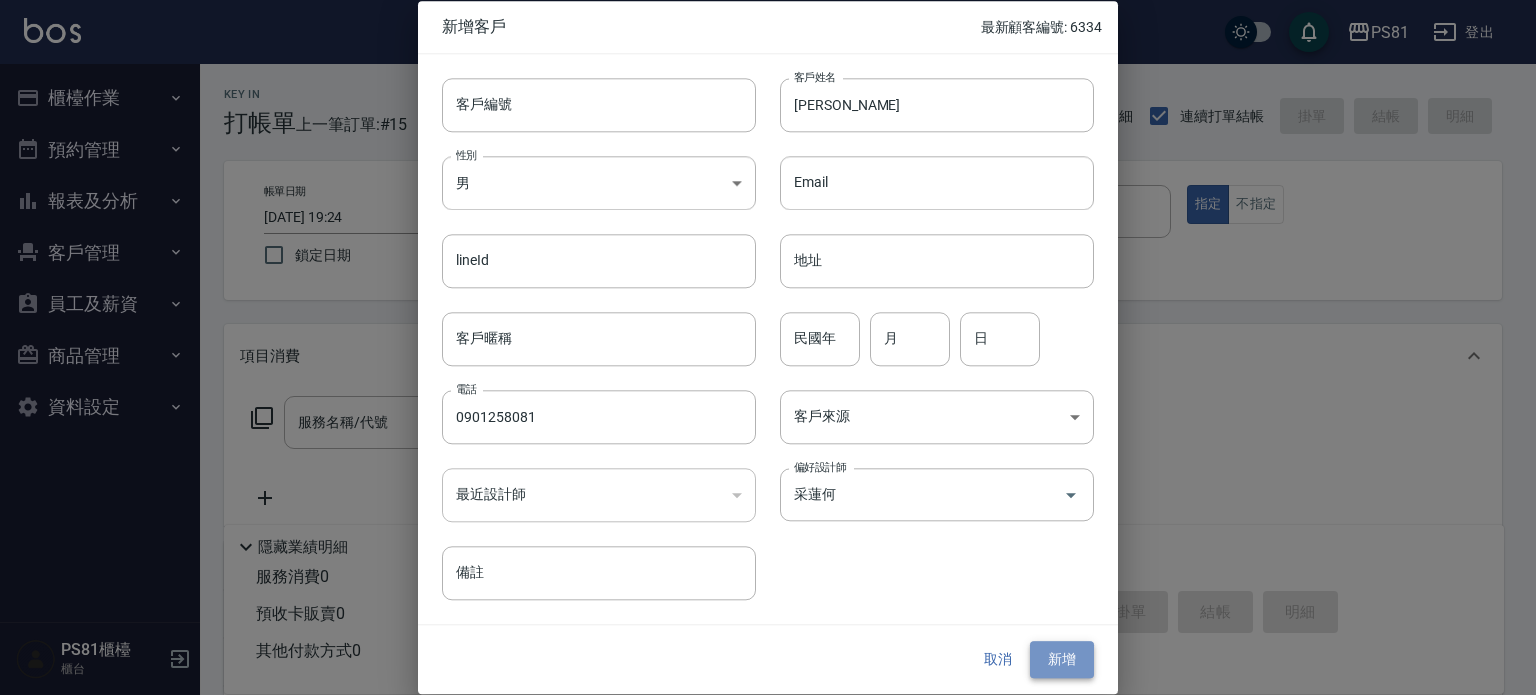click on "新增" at bounding box center [1062, 660] 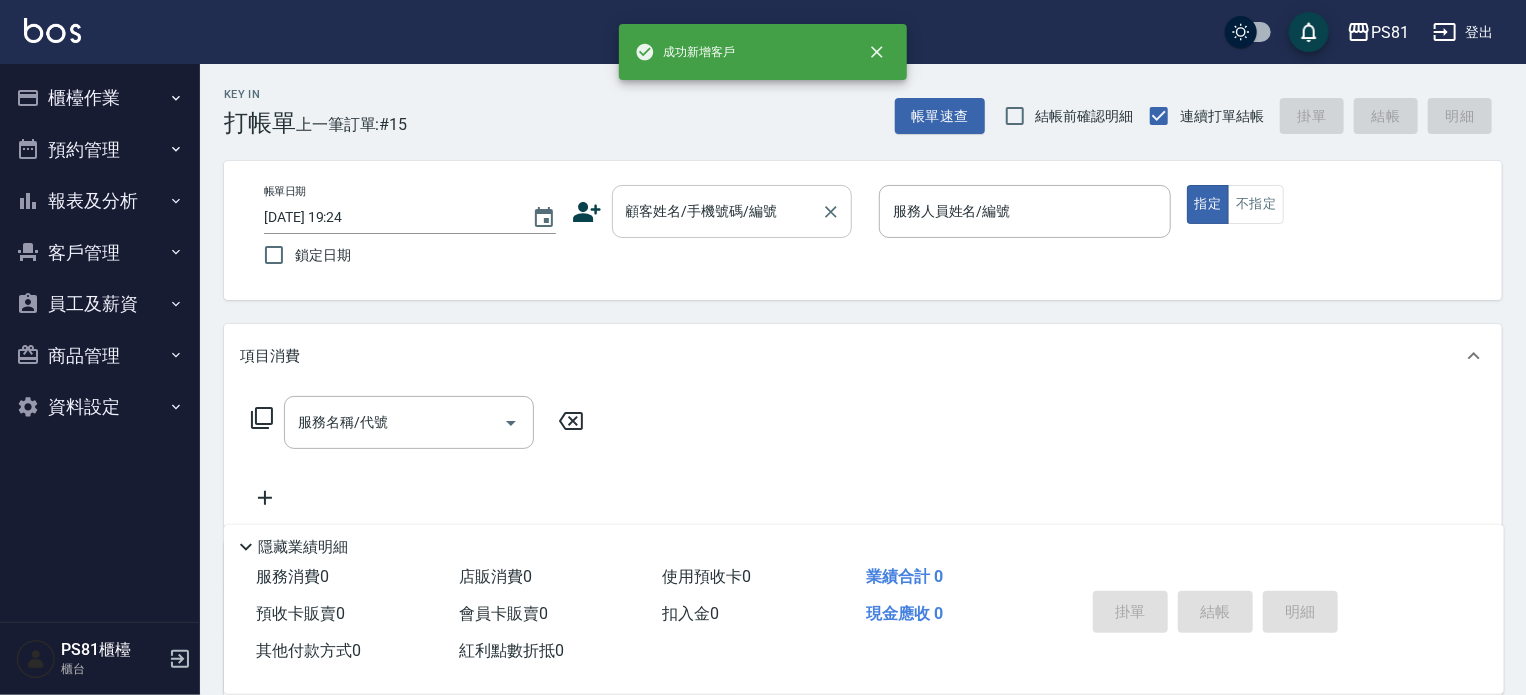 click on "顧客姓名/手機號碼/編號" at bounding box center (717, 211) 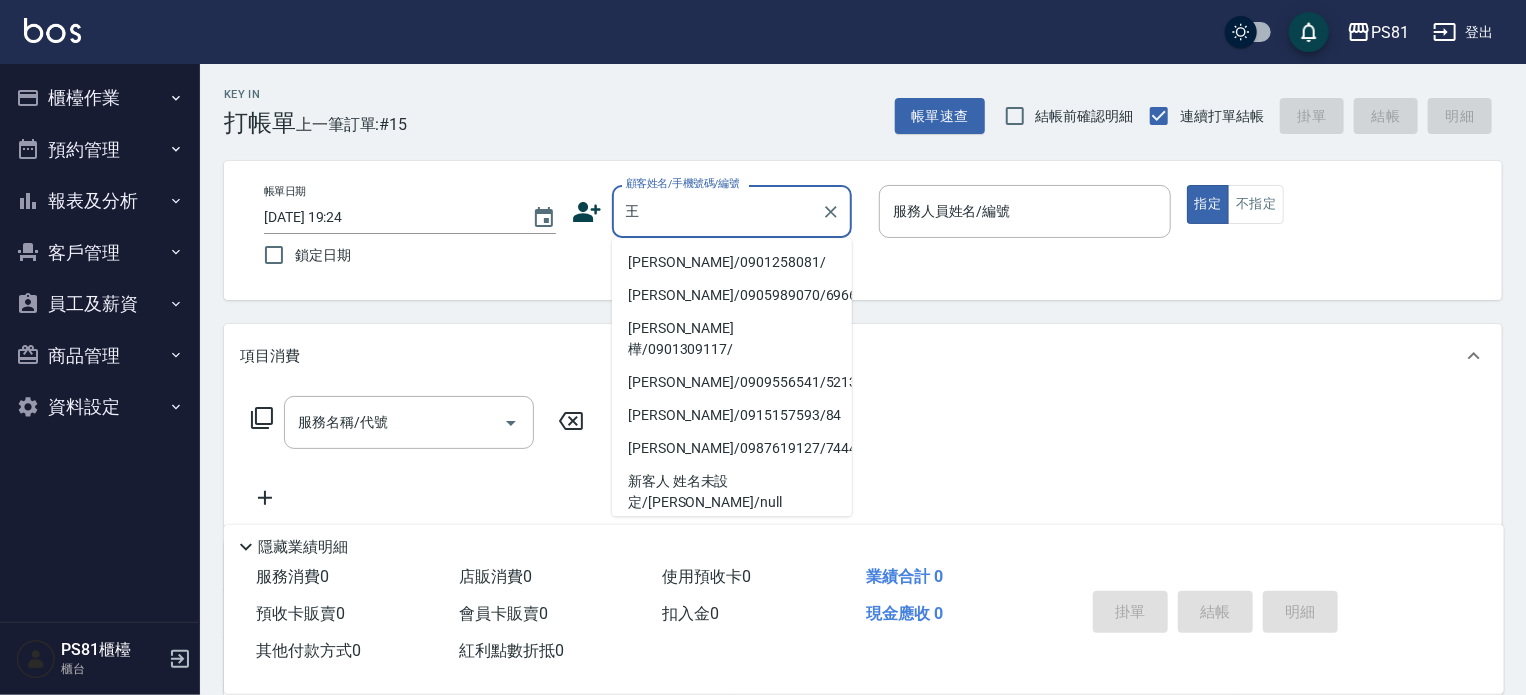 click on "[PERSON_NAME]/0901258081/" at bounding box center (732, 262) 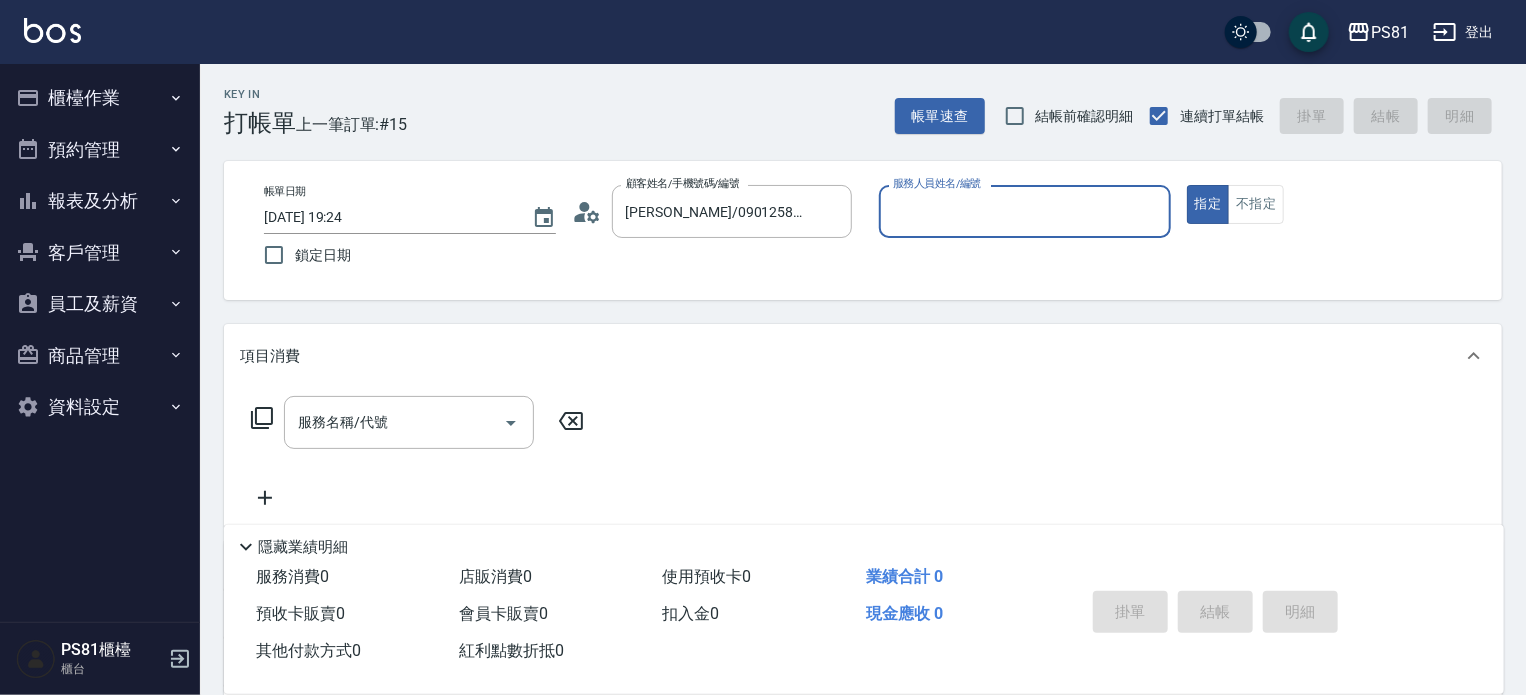 type on "采蓮-2" 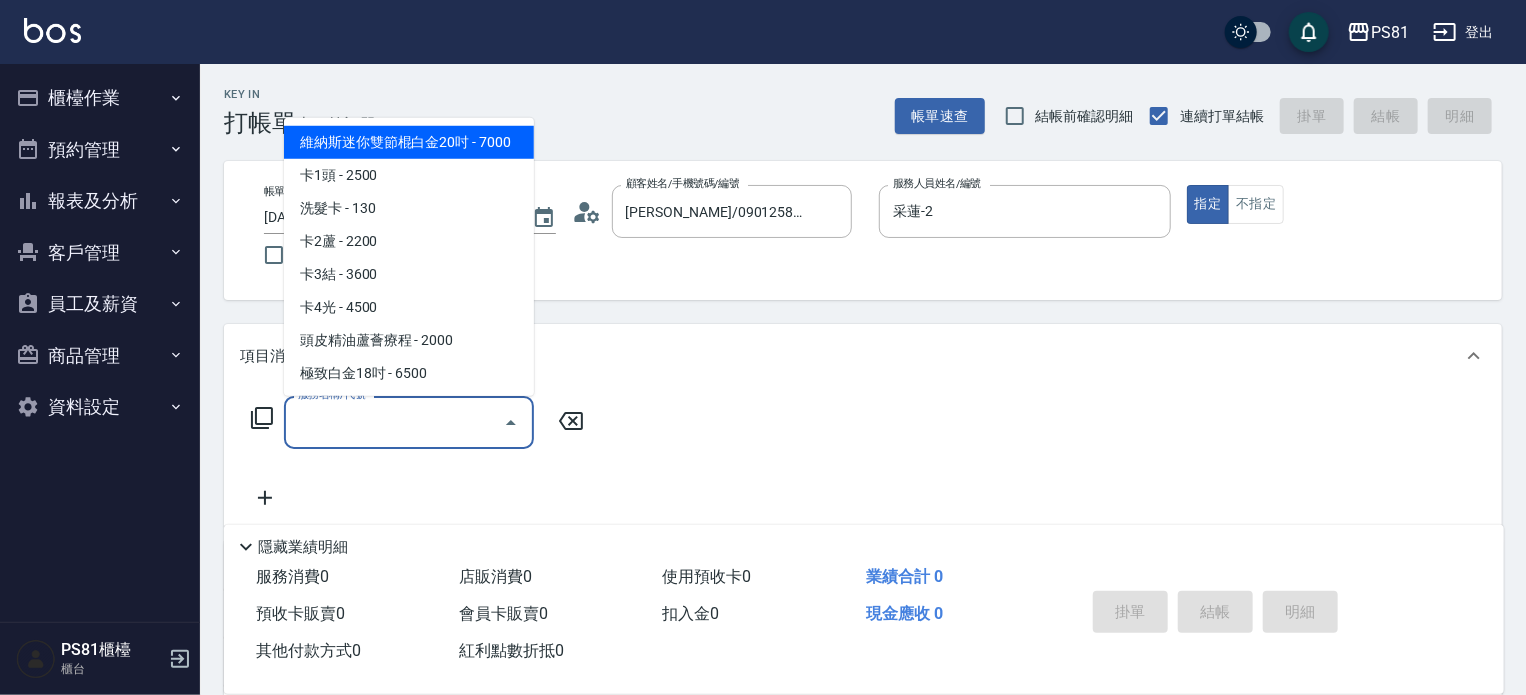 click on "服務名稱/代號" at bounding box center [394, 422] 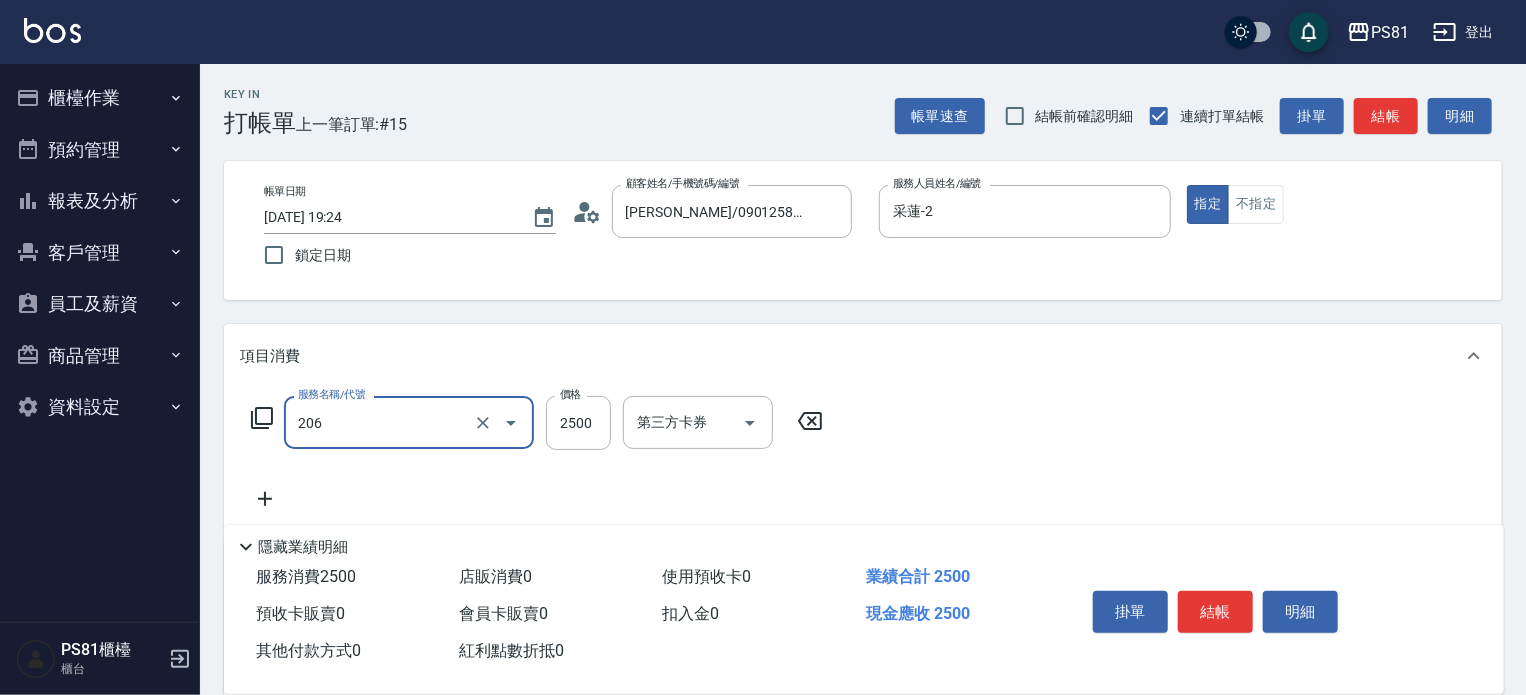 type on "錫紙燙2500(206)" 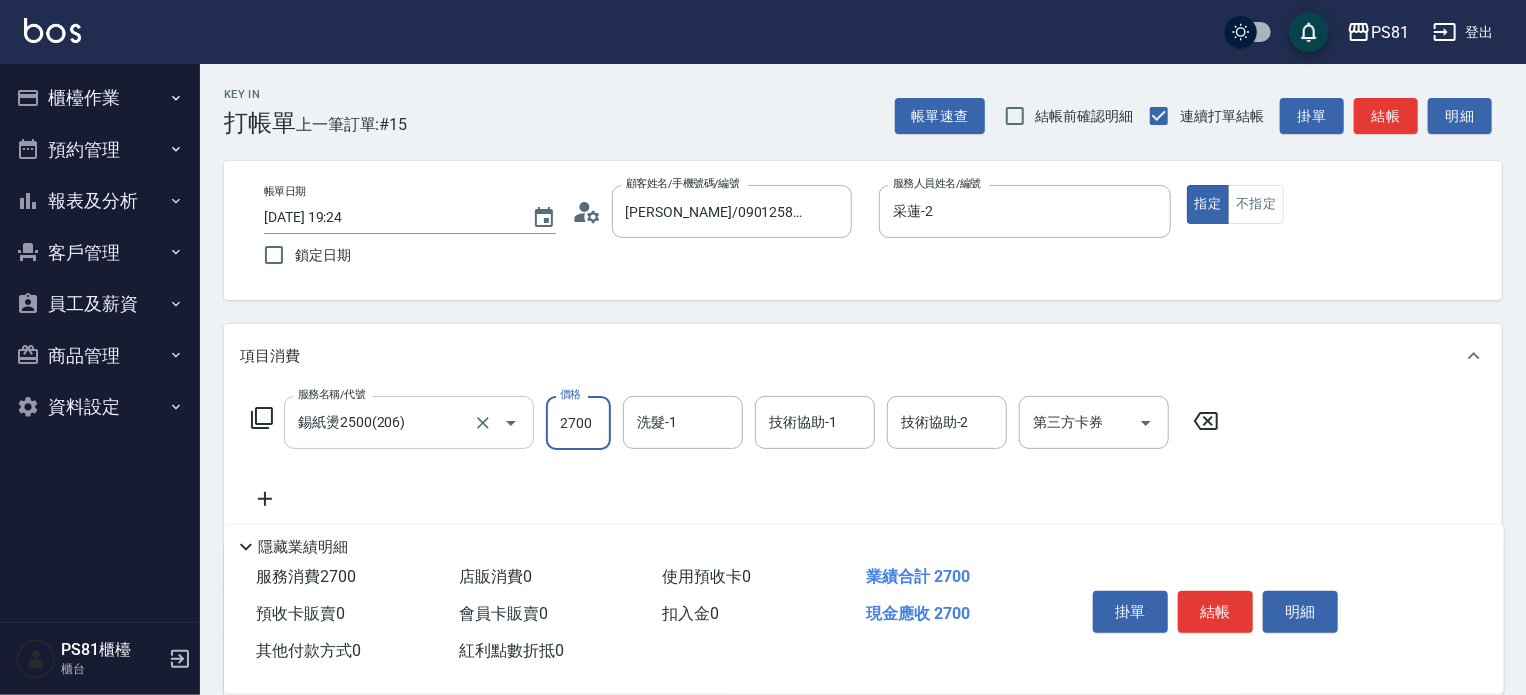 type on "2700" 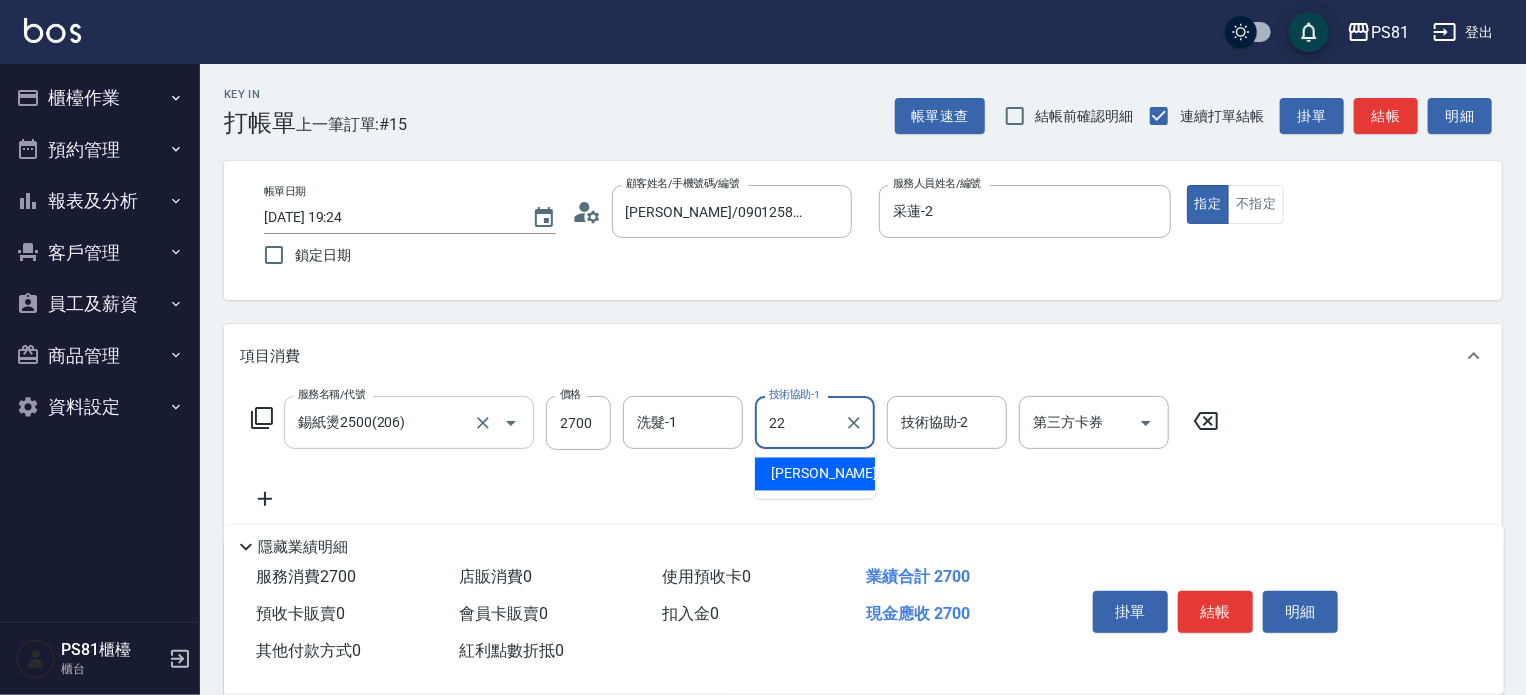 type on "涵文-22" 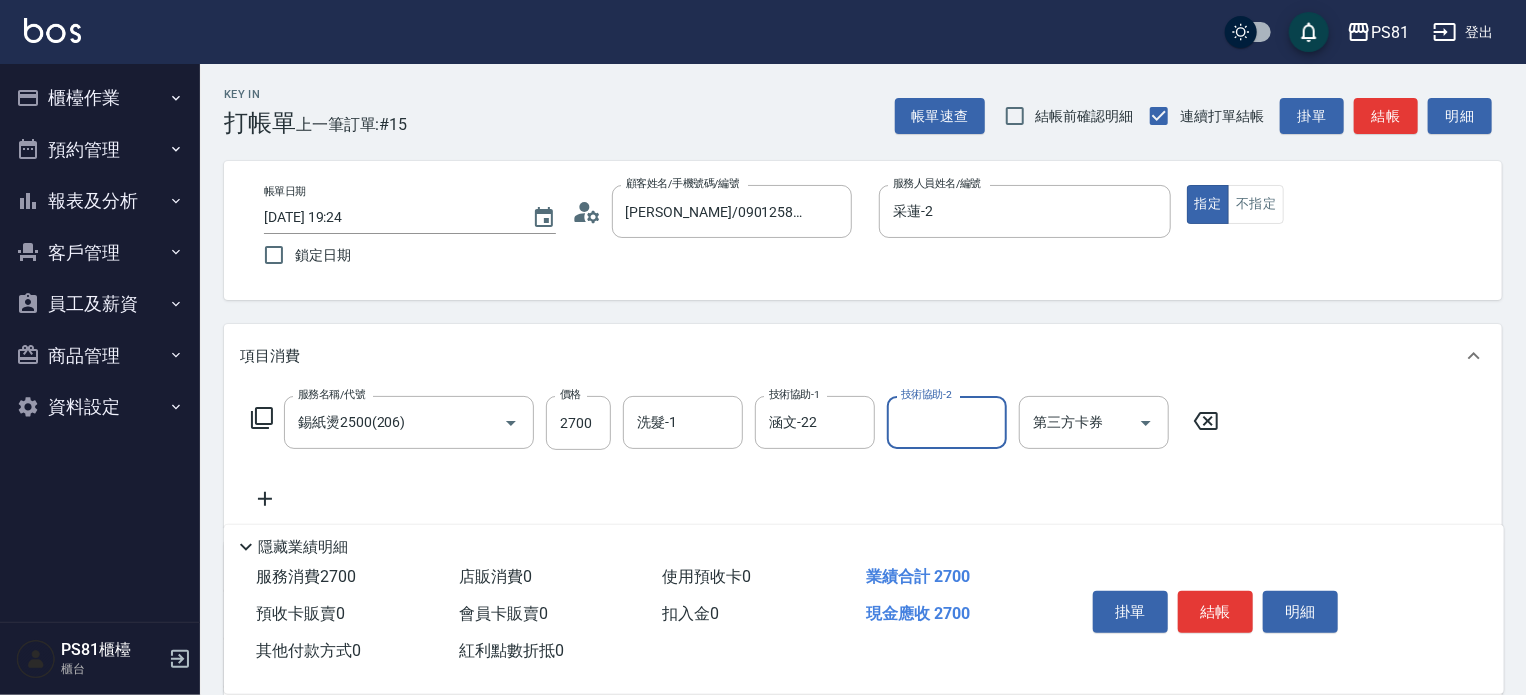 click on "服務名稱/代號 錫紙燙2500(206) 服務名稱/代號 價格 2700 價格 洗髮-1 洗髮-1 技術協助-1 涵文-22 技術協助-1 技術協助-2 技術協助-2 第三方卡券 第三方卡券" at bounding box center [735, 453] 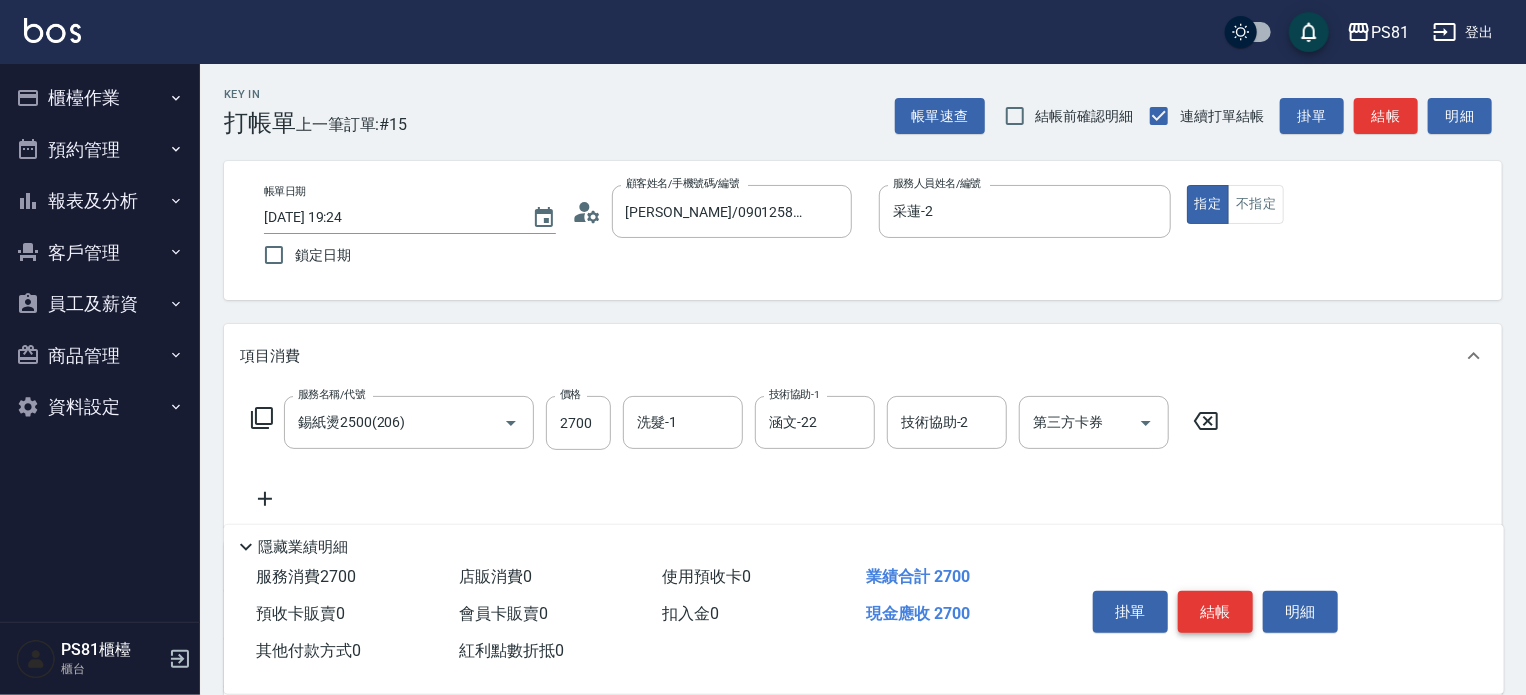 click on "結帳" at bounding box center (1215, 612) 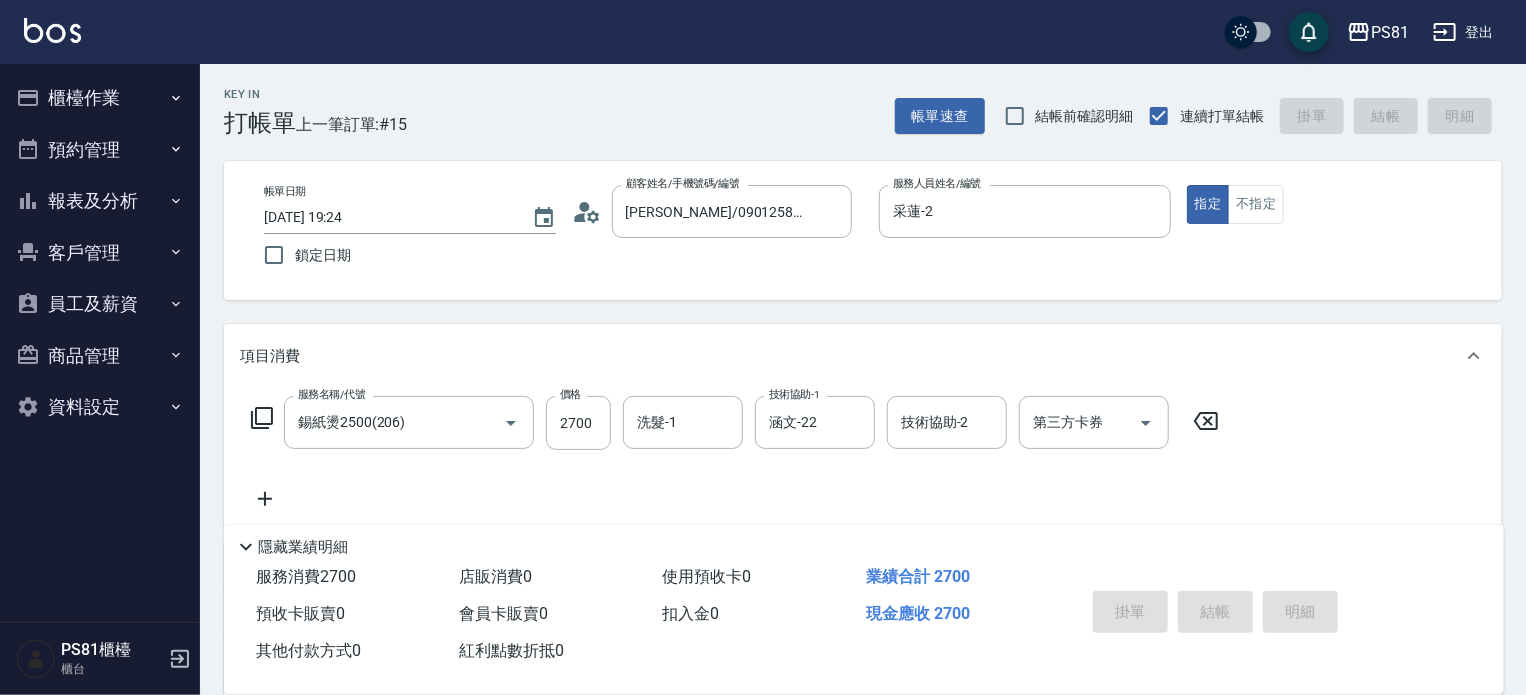 type on "[DATE] 19:25" 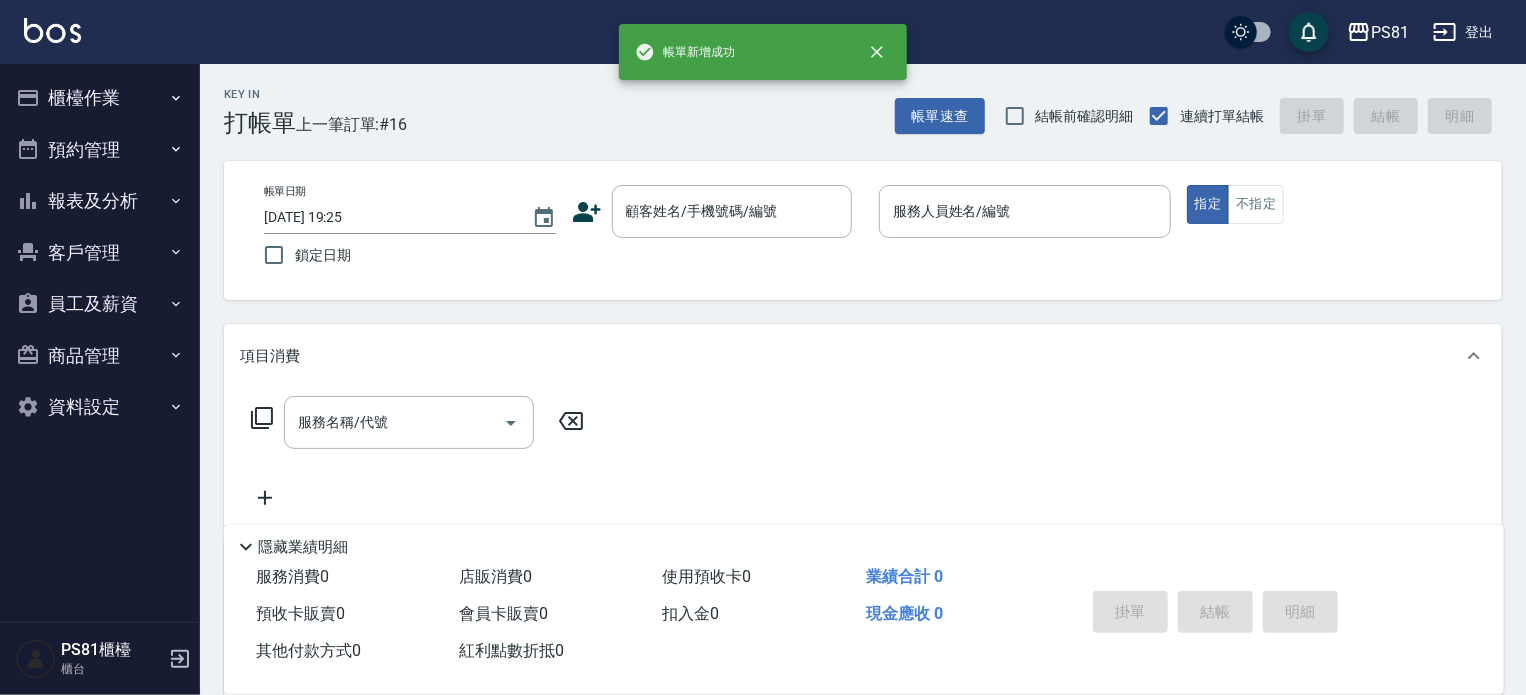 click on "掛單 結帳 明細" at bounding box center [1215, 614] 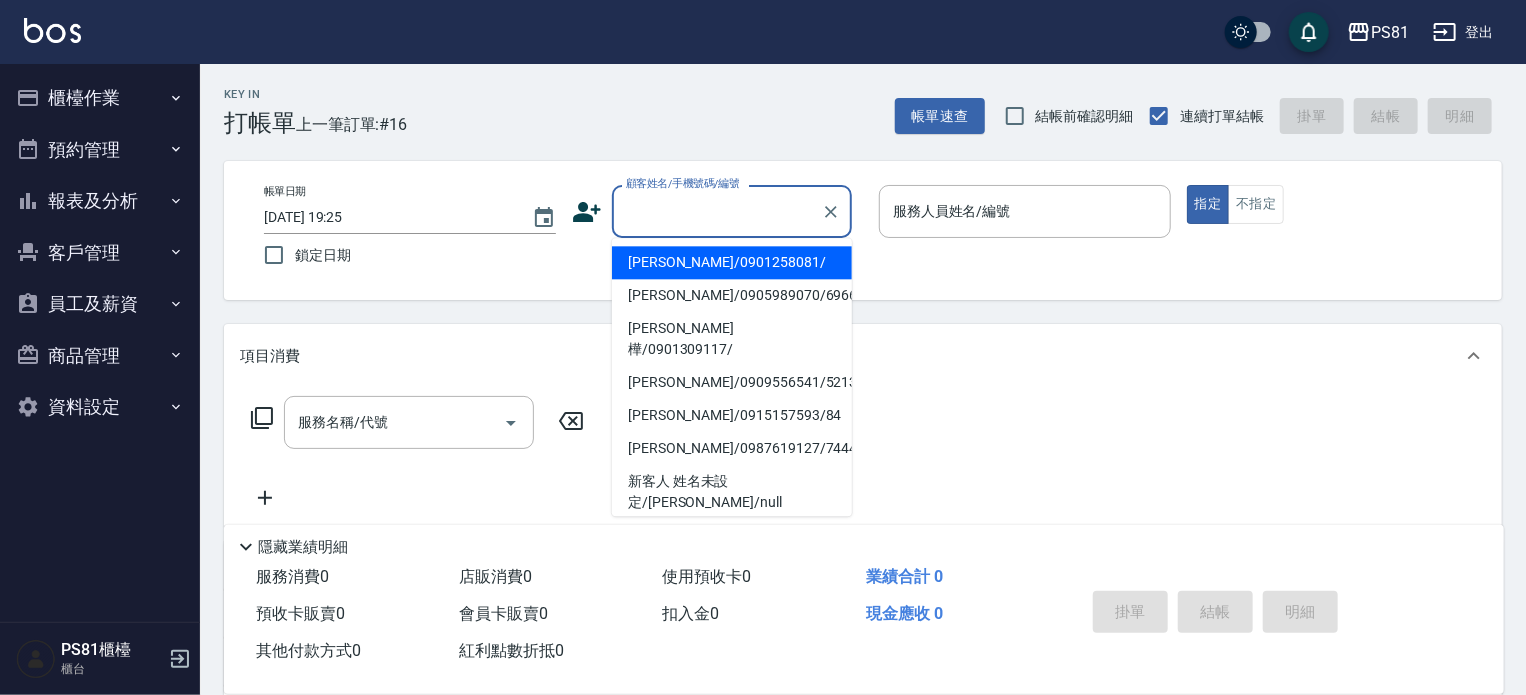 click on "顧客姓名/手機號碼/編號" at bounding box center [717, 211] 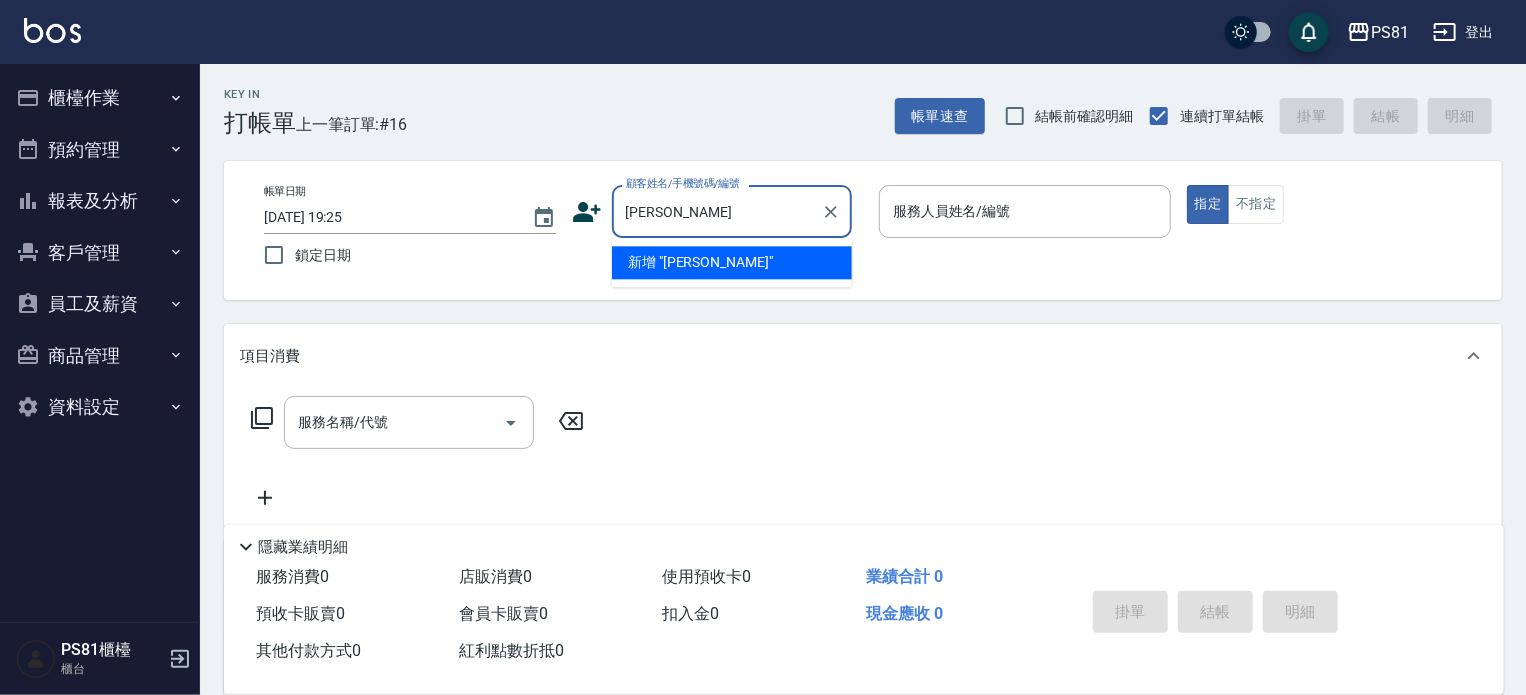 click on "新增 "[PERSON_NAME]"" at bounding box center [732, 262] 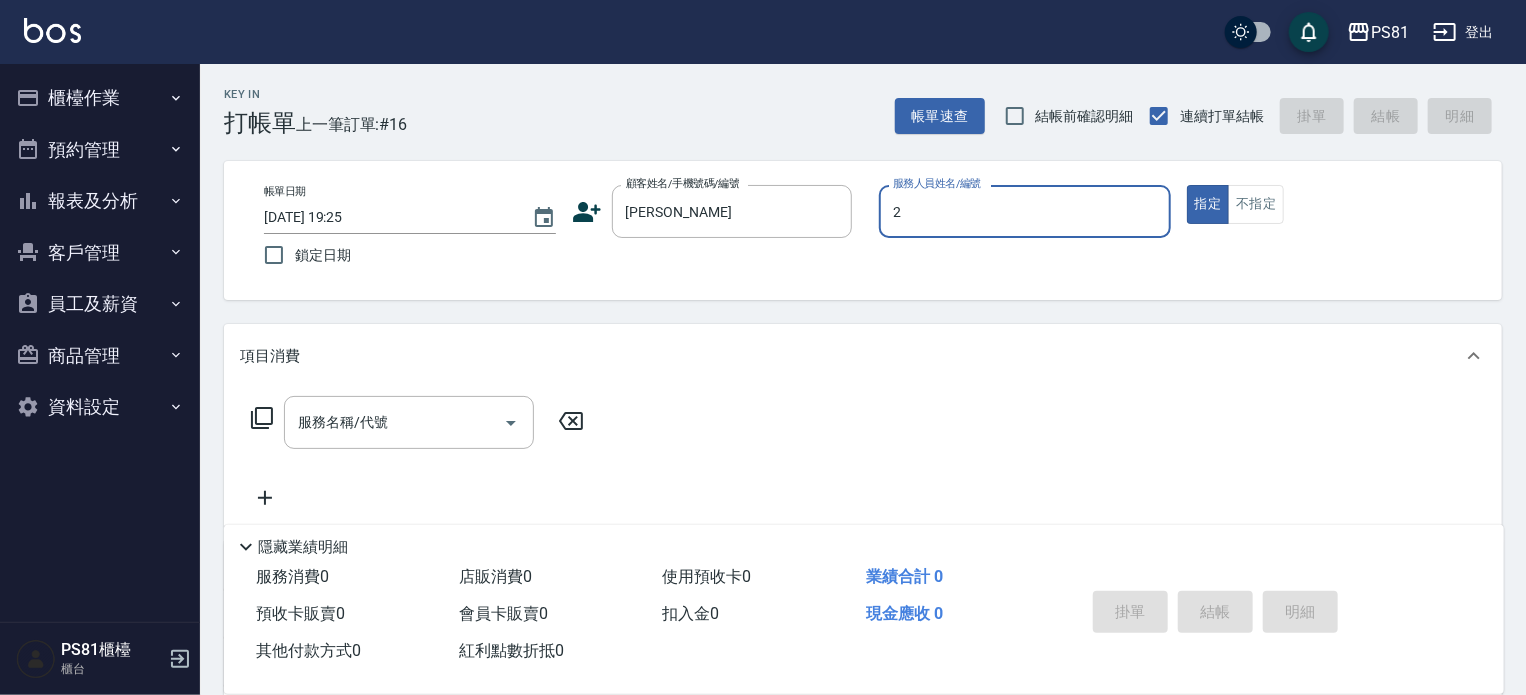 type on "采蓮-2" 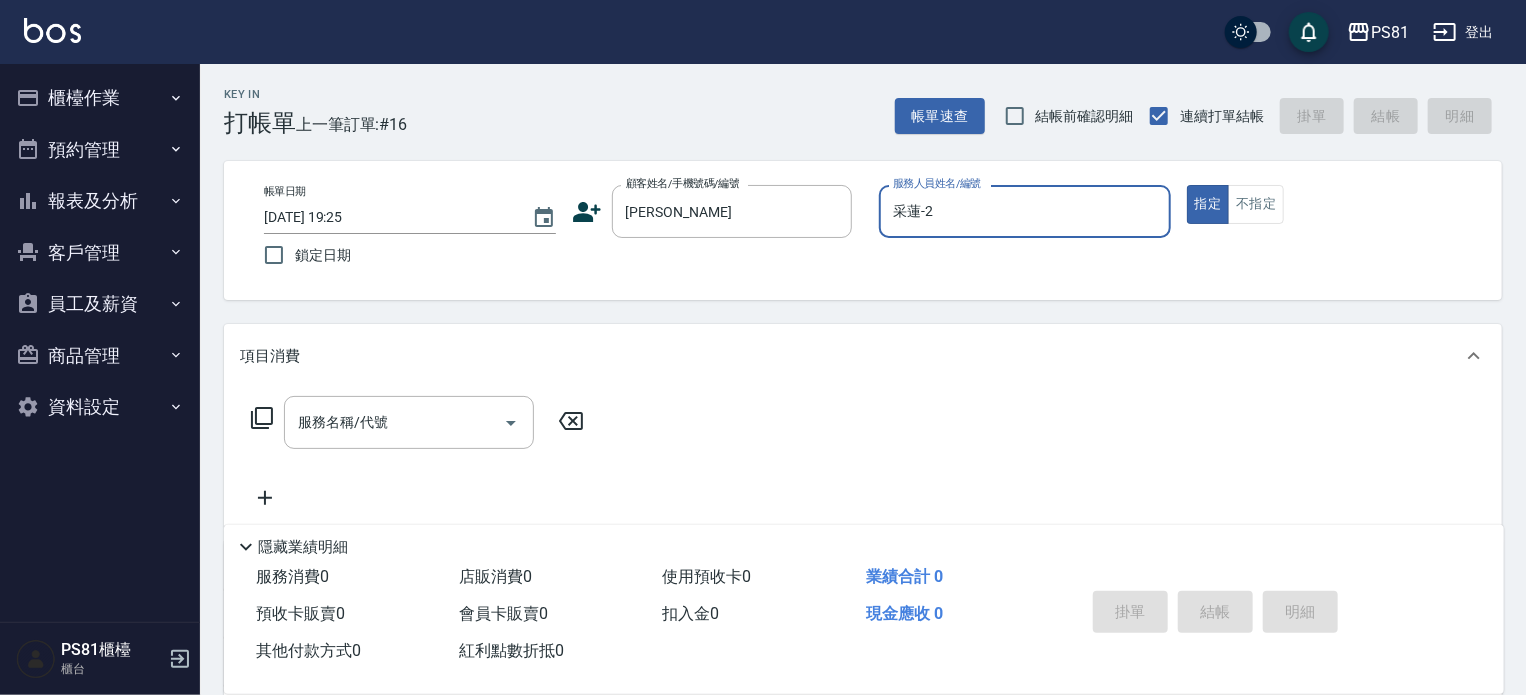 type on "true" 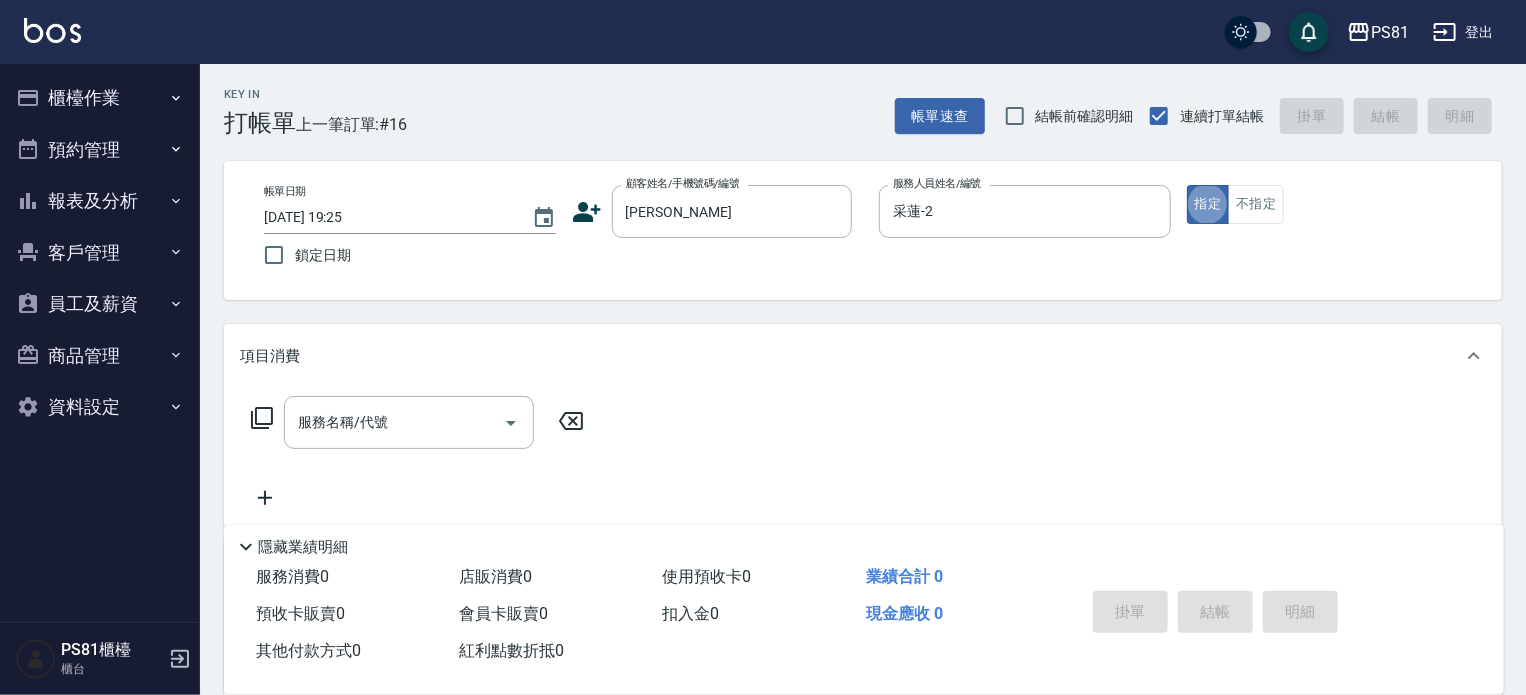 drag, startPoint x: 708, startPoint y: 269, endPoint x: 799, endPoint y: 271, distance: 91.02197 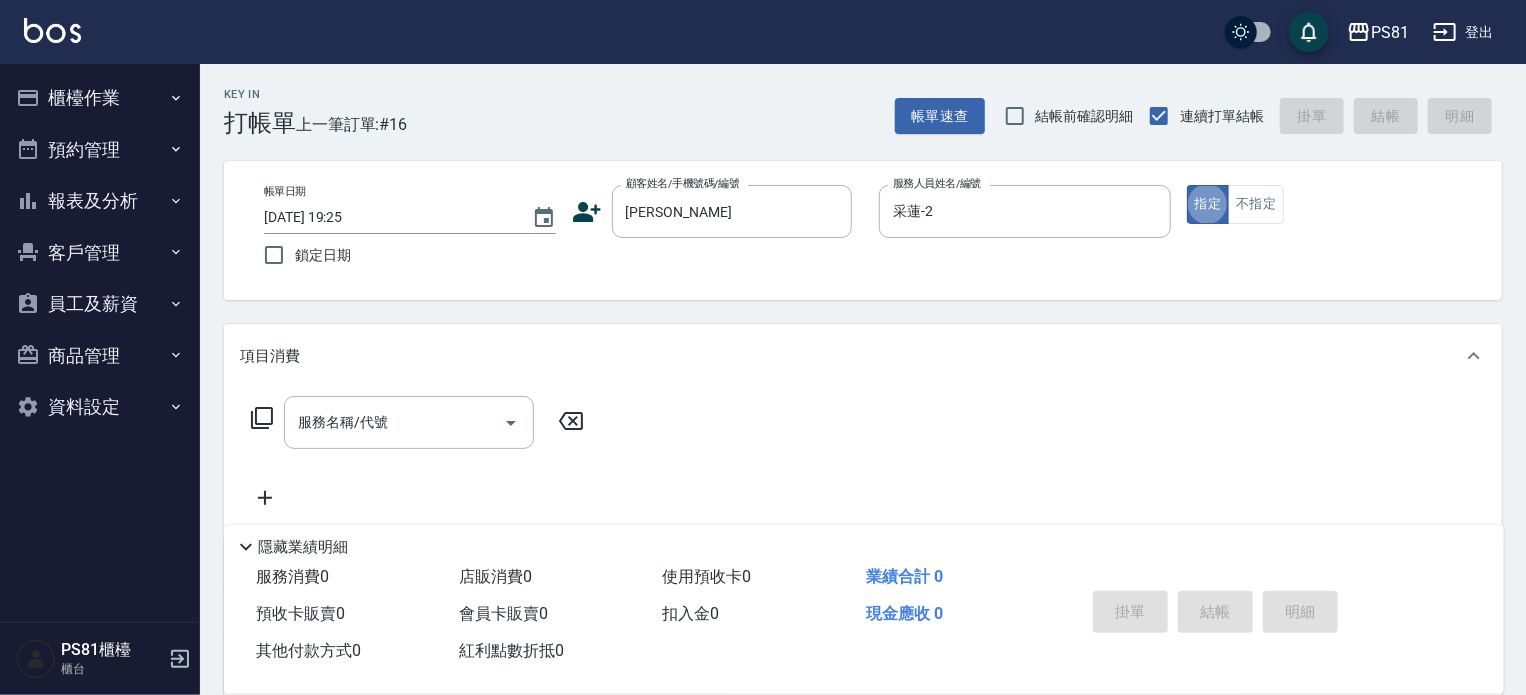 click on "帳單日期 [DATE] 19:25 鎖定日期 顧客姓名/手機號碼/編號 [PERSON_NAME]姓名/手機號碼/編號 服務人員姓名/編號 [PERSON_NAME]-2 服務人員姓名/編號 指定 不指定" at bounding box center (863, 230) 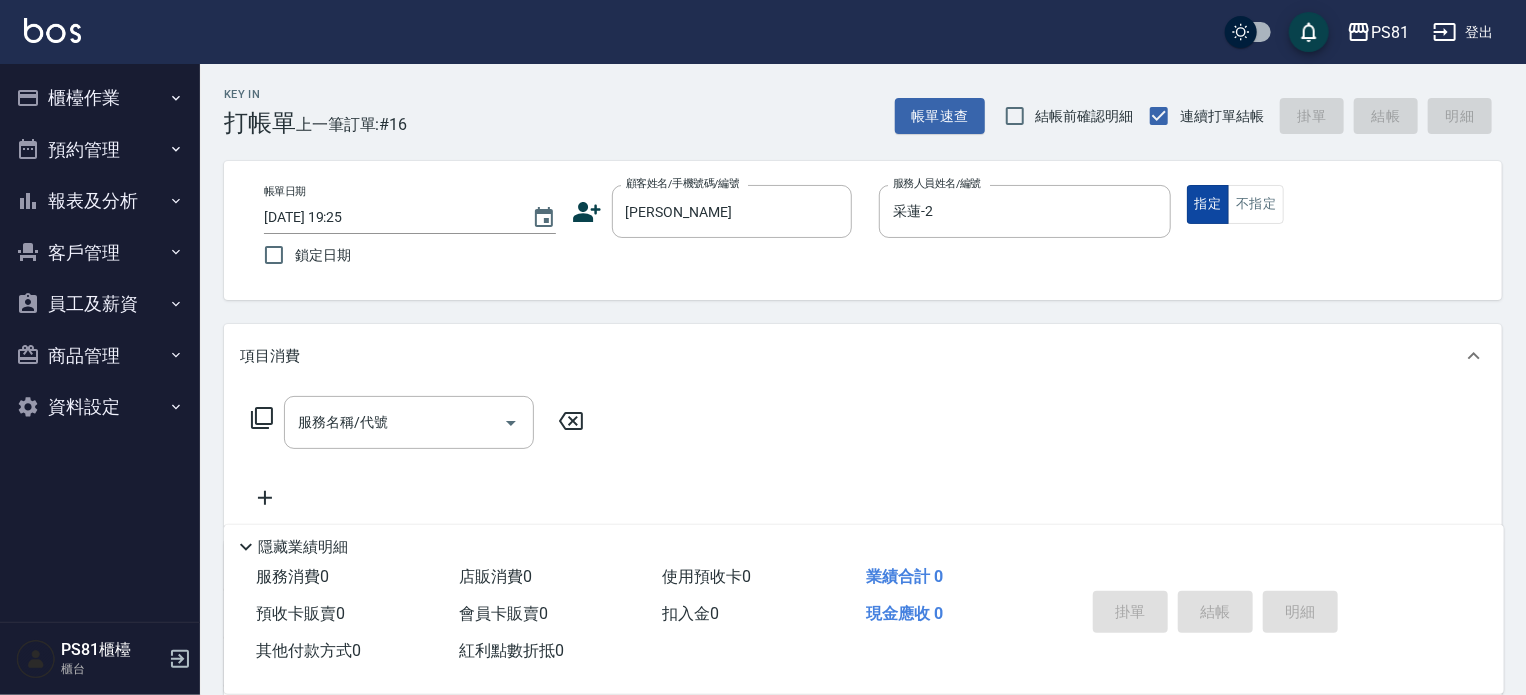 click on "指定" at bounding box center (1208, 204) 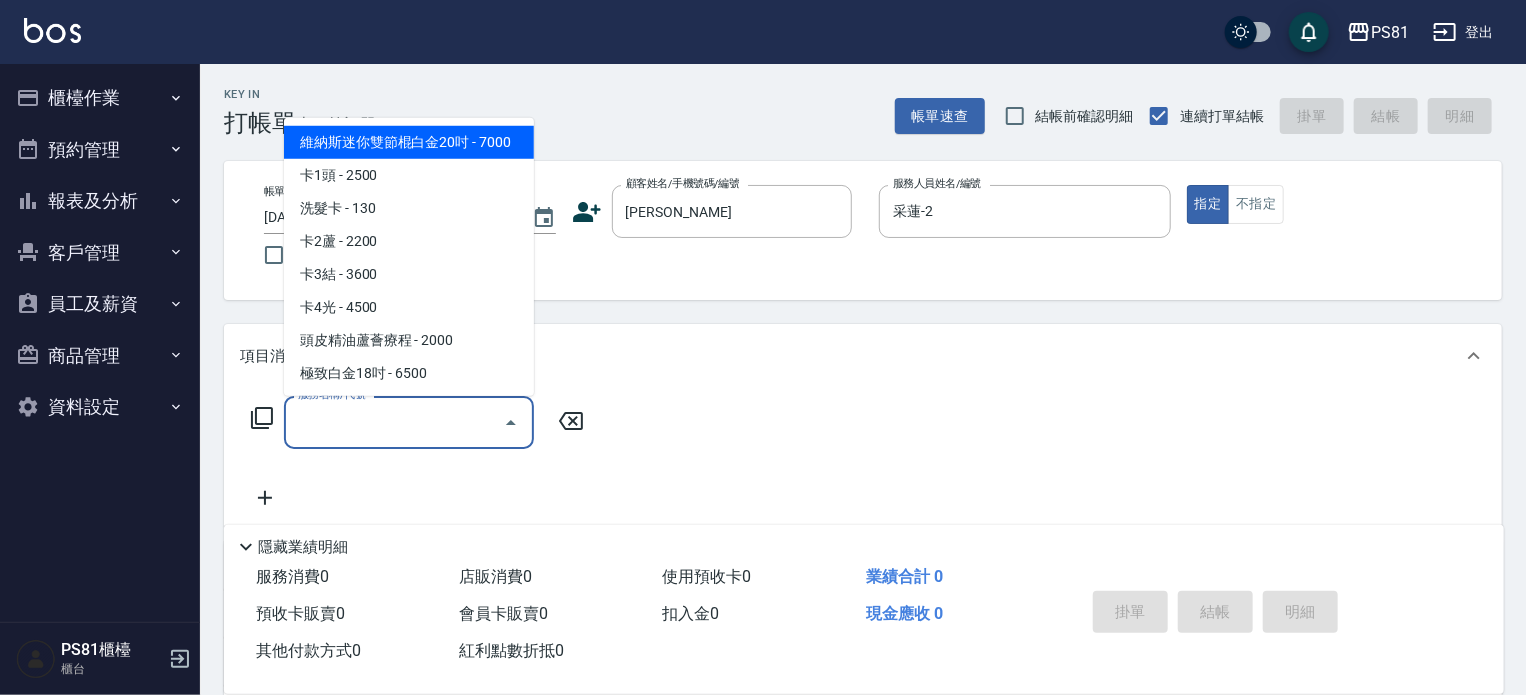 click on "服務名稱/代號" at bounding box center (394, 422) 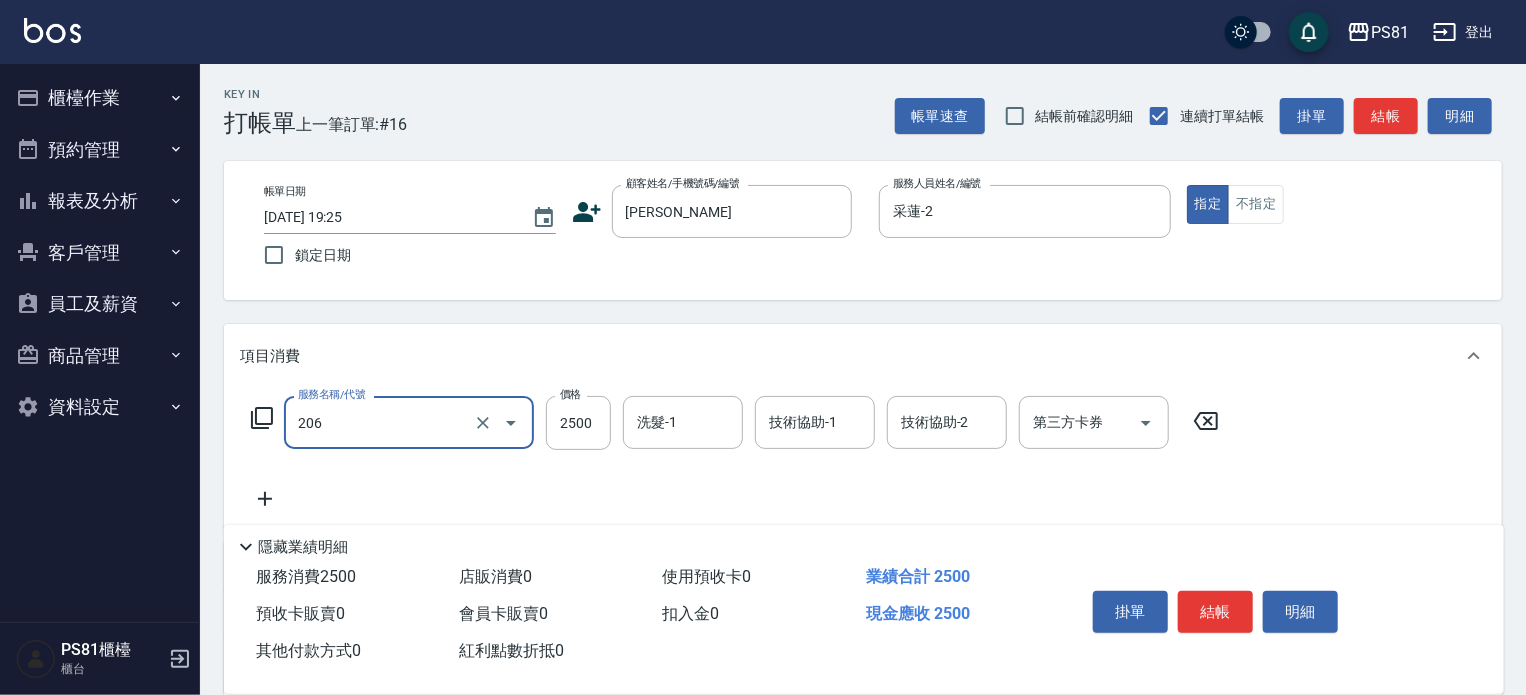 type on "錫紙燙2500(206)" 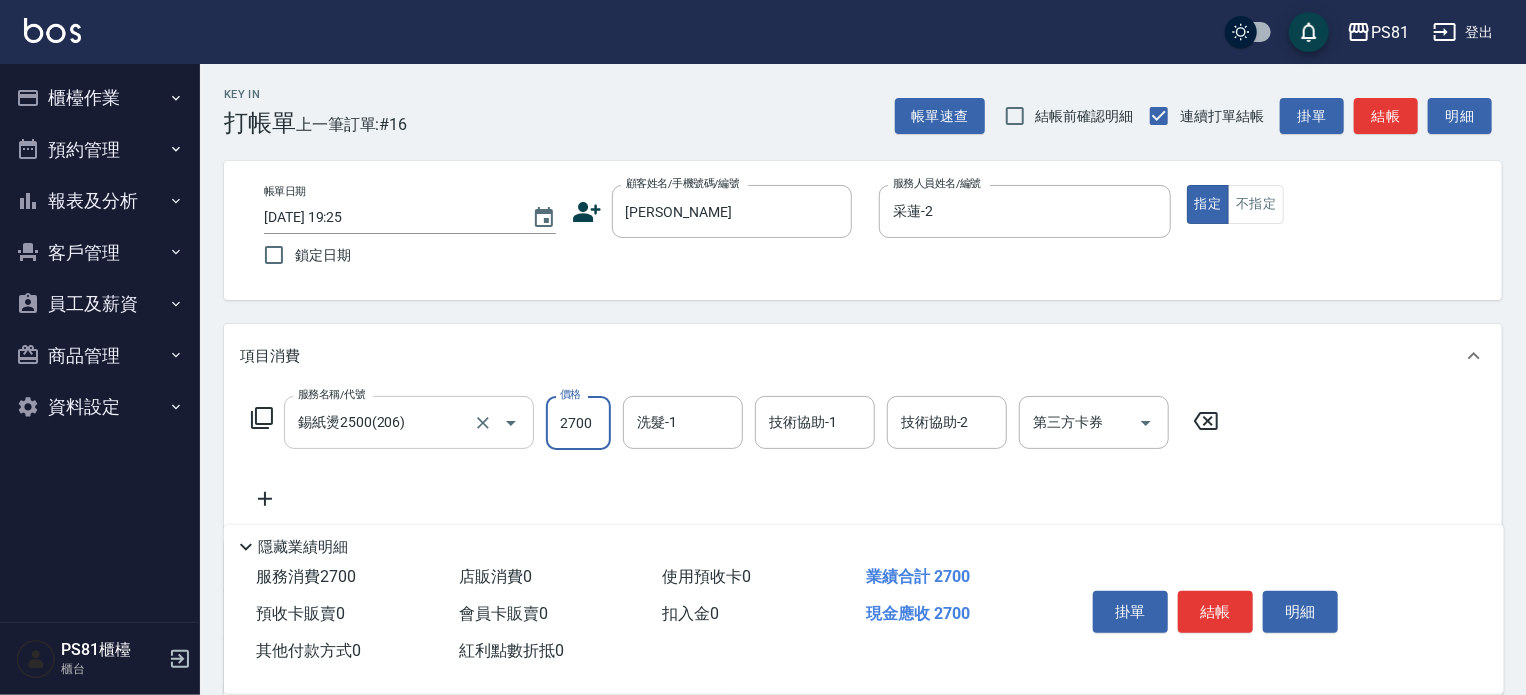 type on "2700" 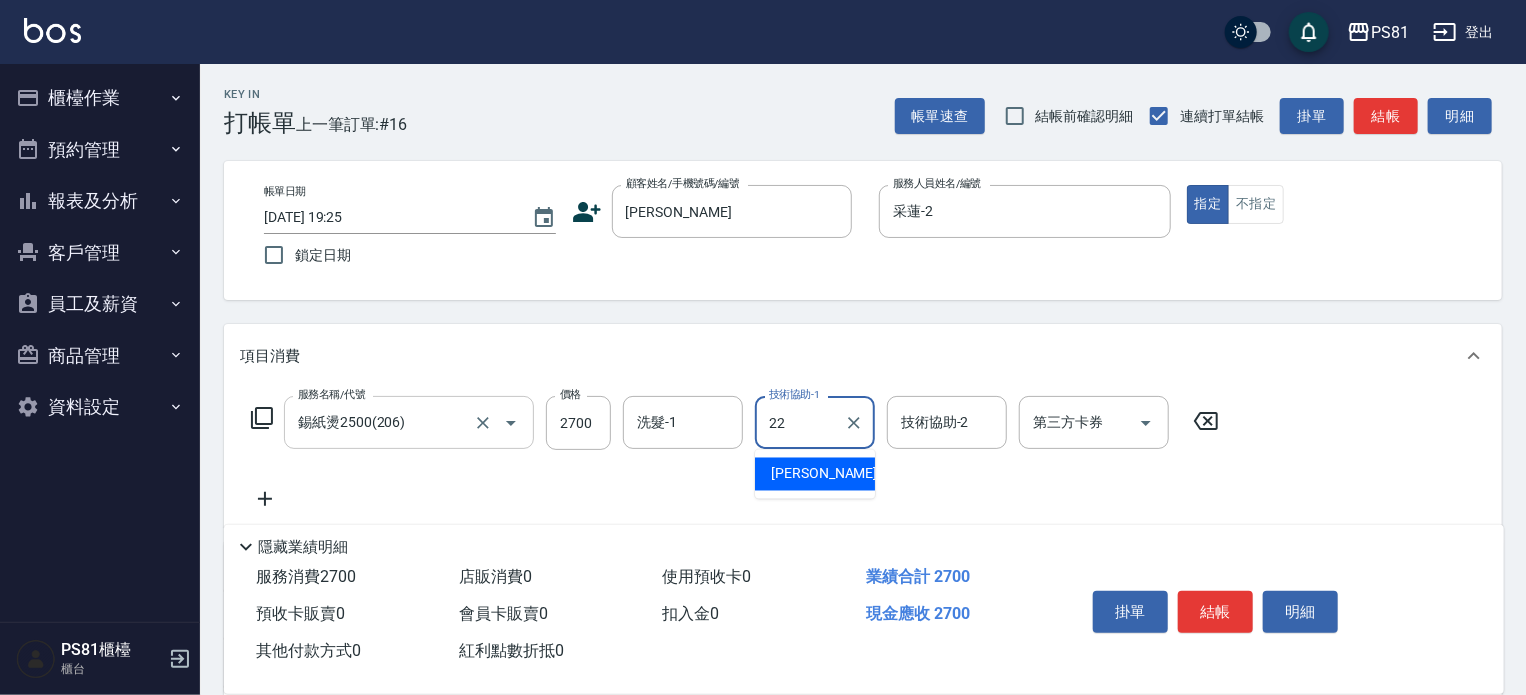 type on "涵文-22" 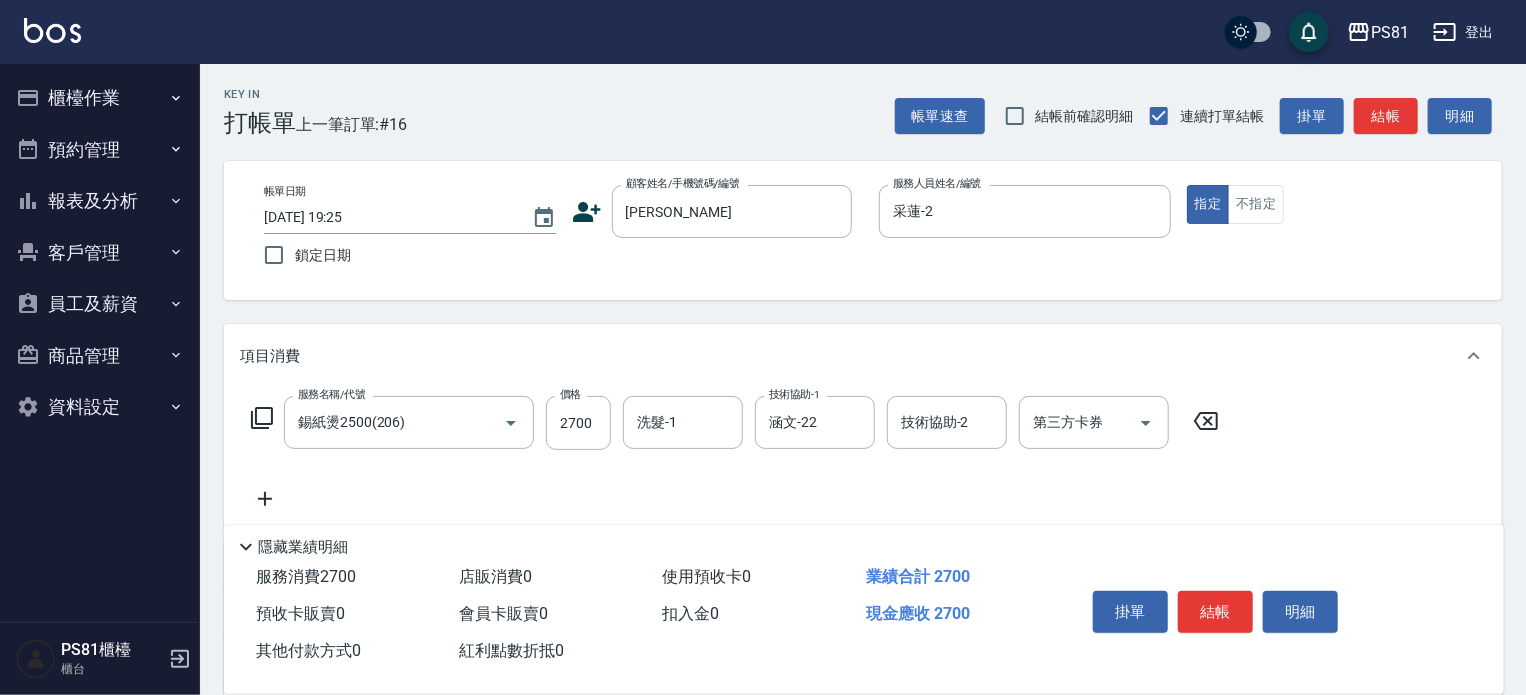 drag, startPoint x: 662, startPoint y: 490, endPoint x: 1169, endPoint y: 551, distance: 510.65643 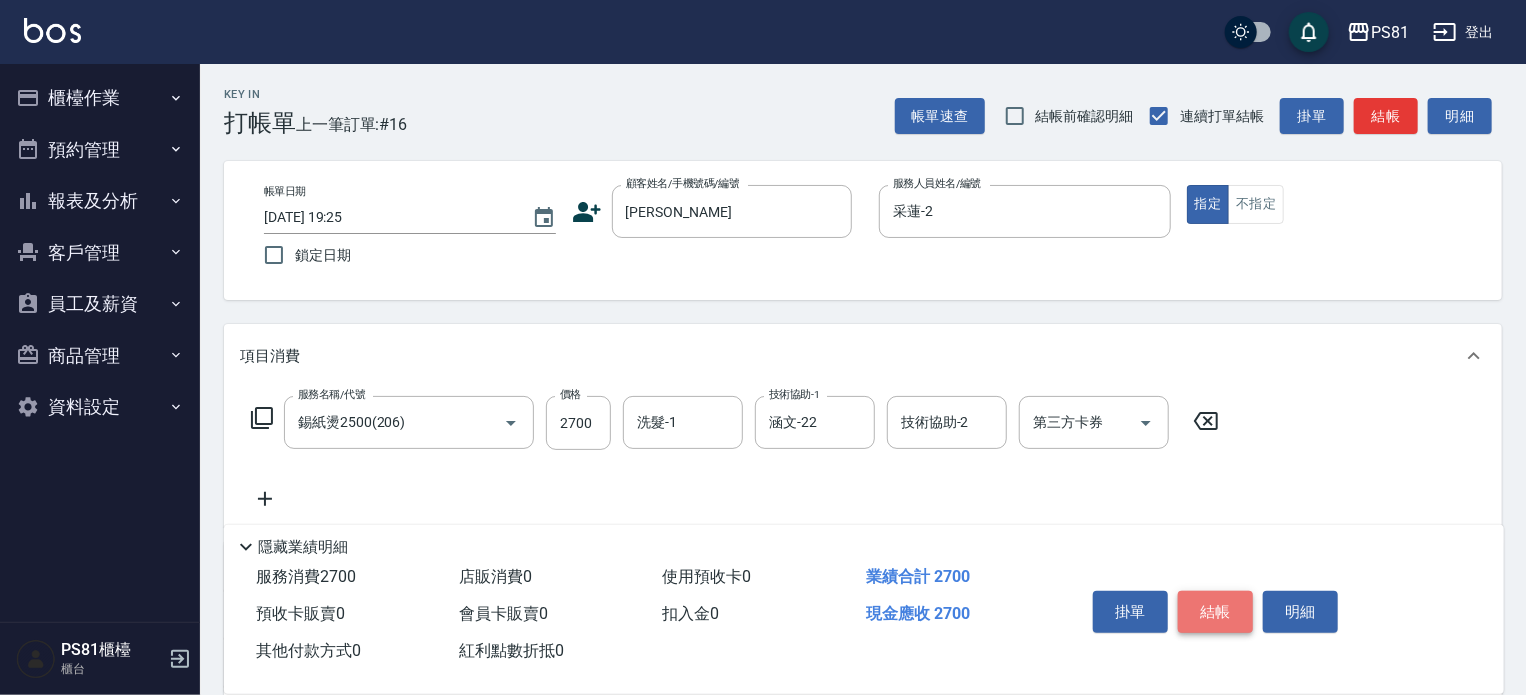 click on "結帳" at bounding box center (1215, 612) 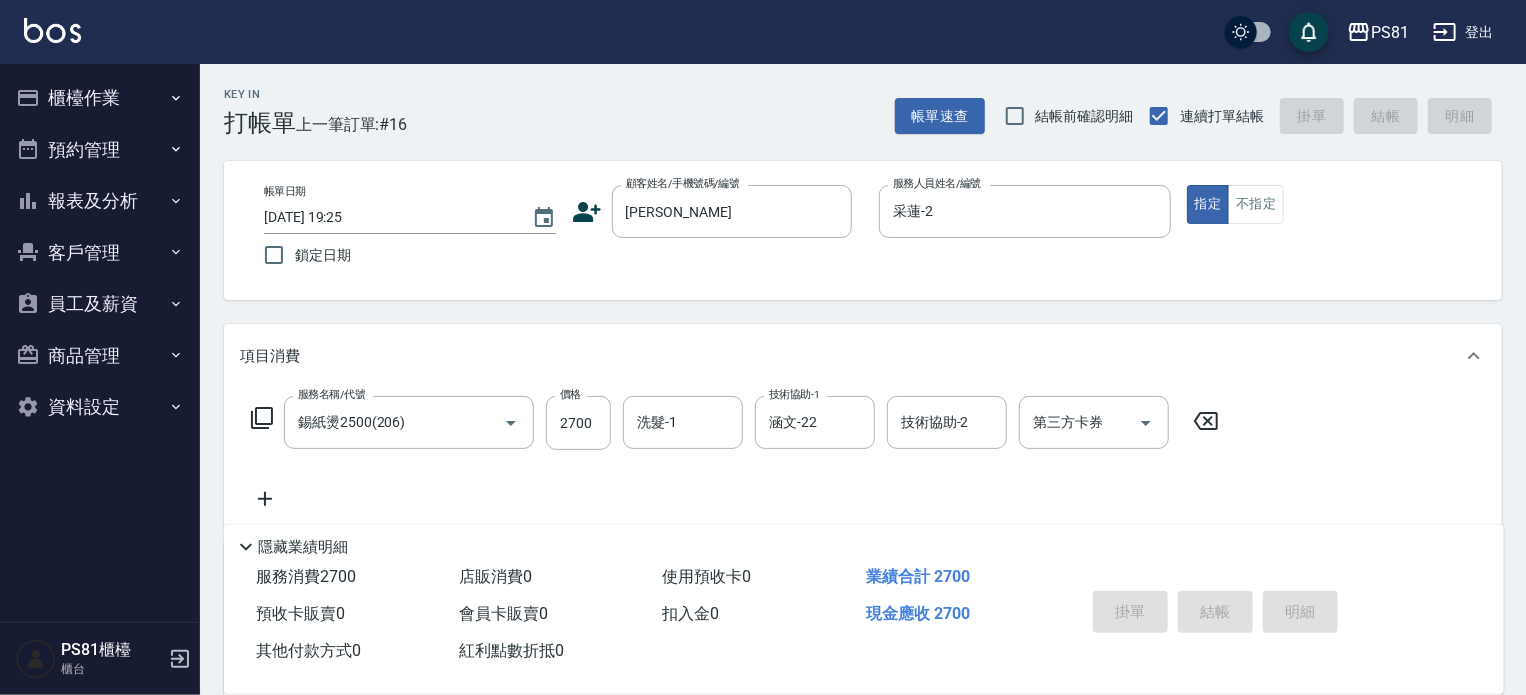 type 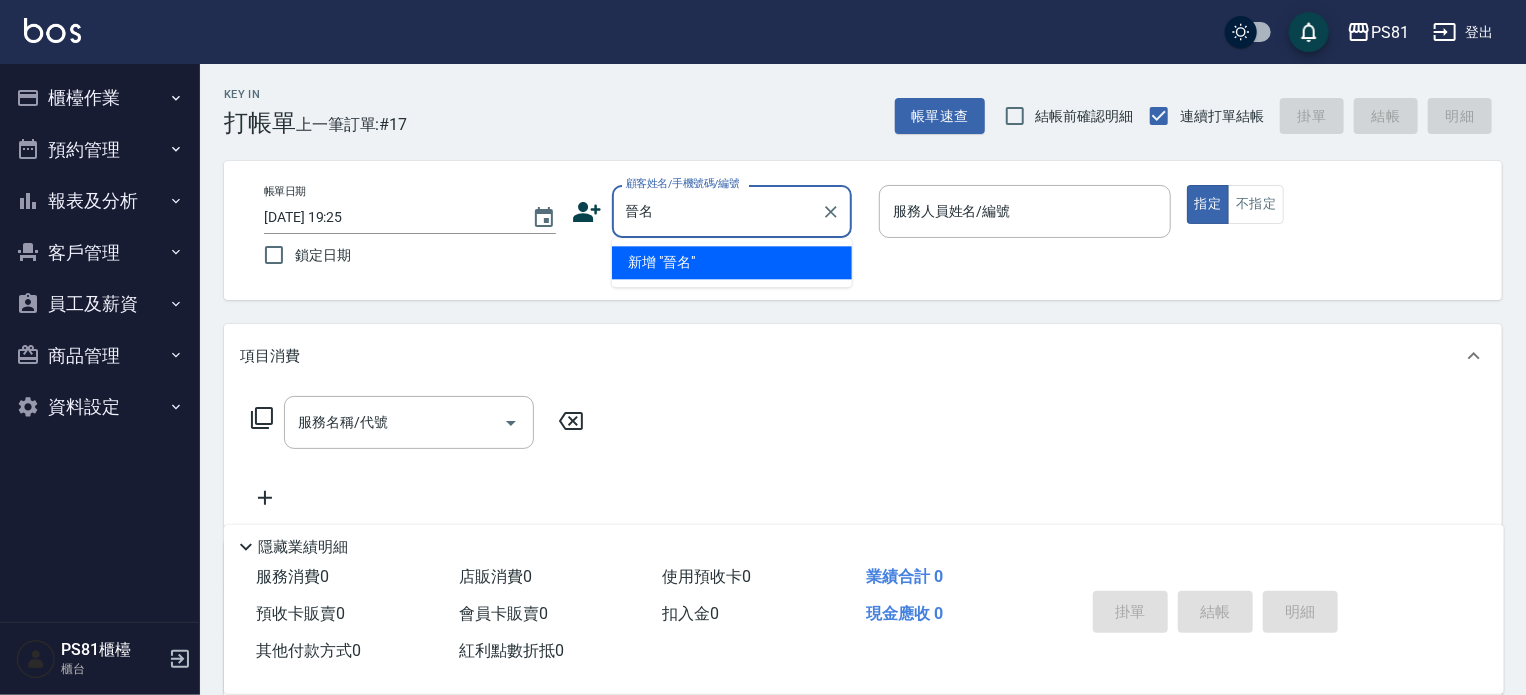 type on "晉銘" 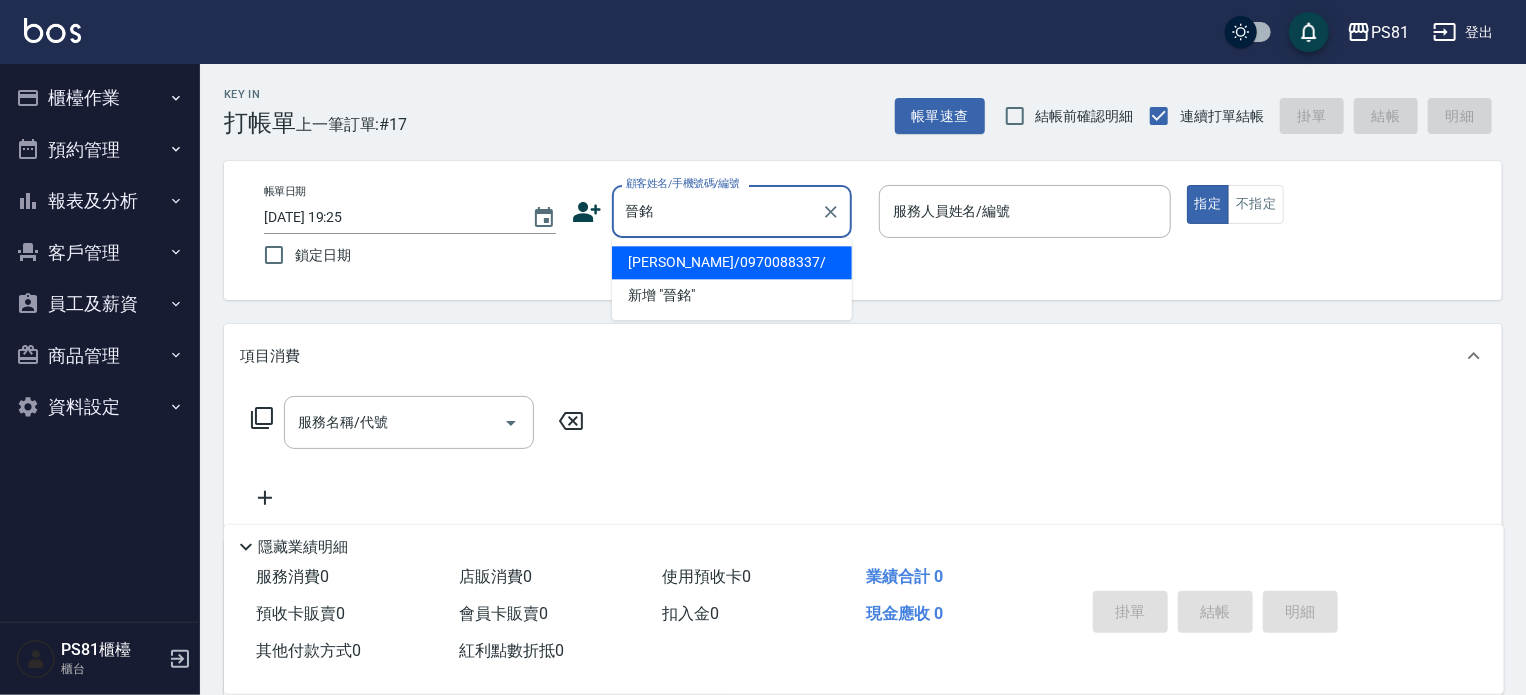 click on "[PERSON_NAME]/0970088337/" at bounding box center [732, 262] 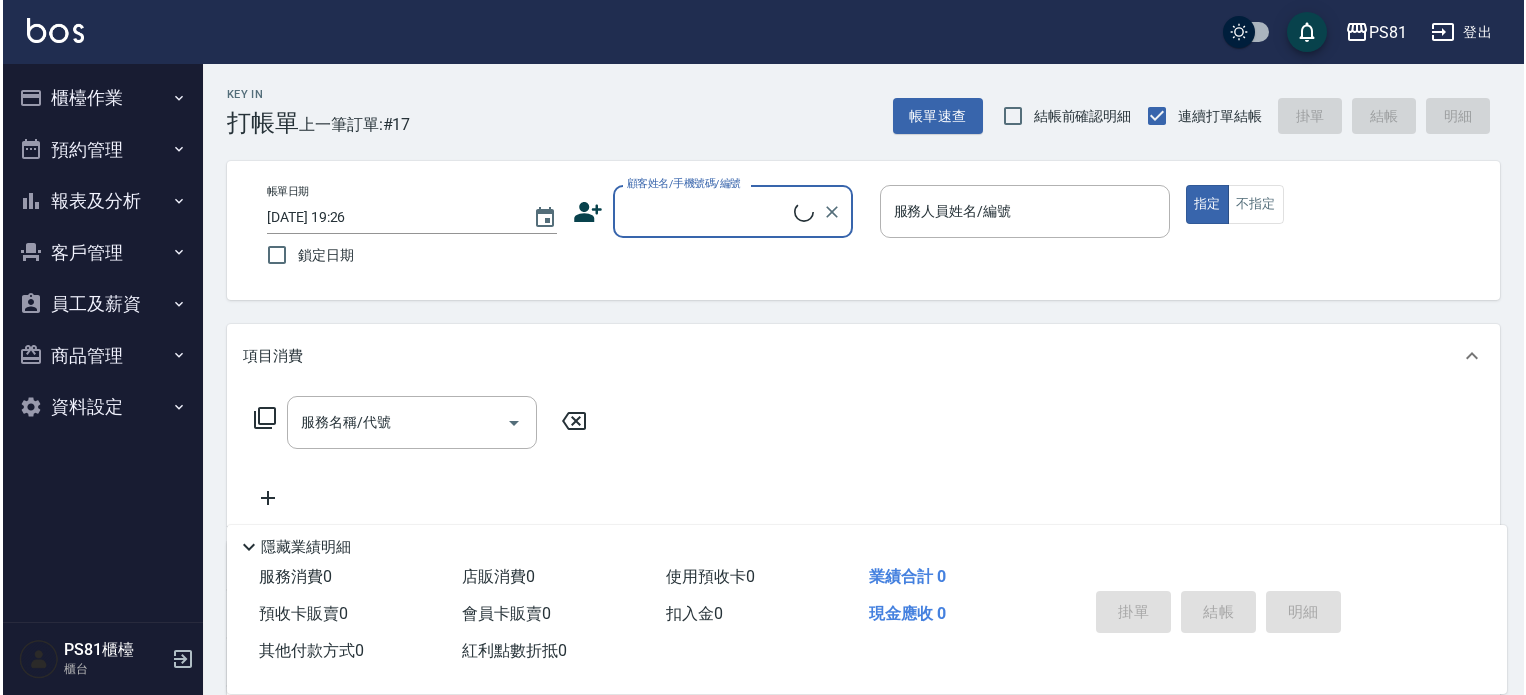 scroll, scrollTop: 0, scrollLeft: 0, axis: both 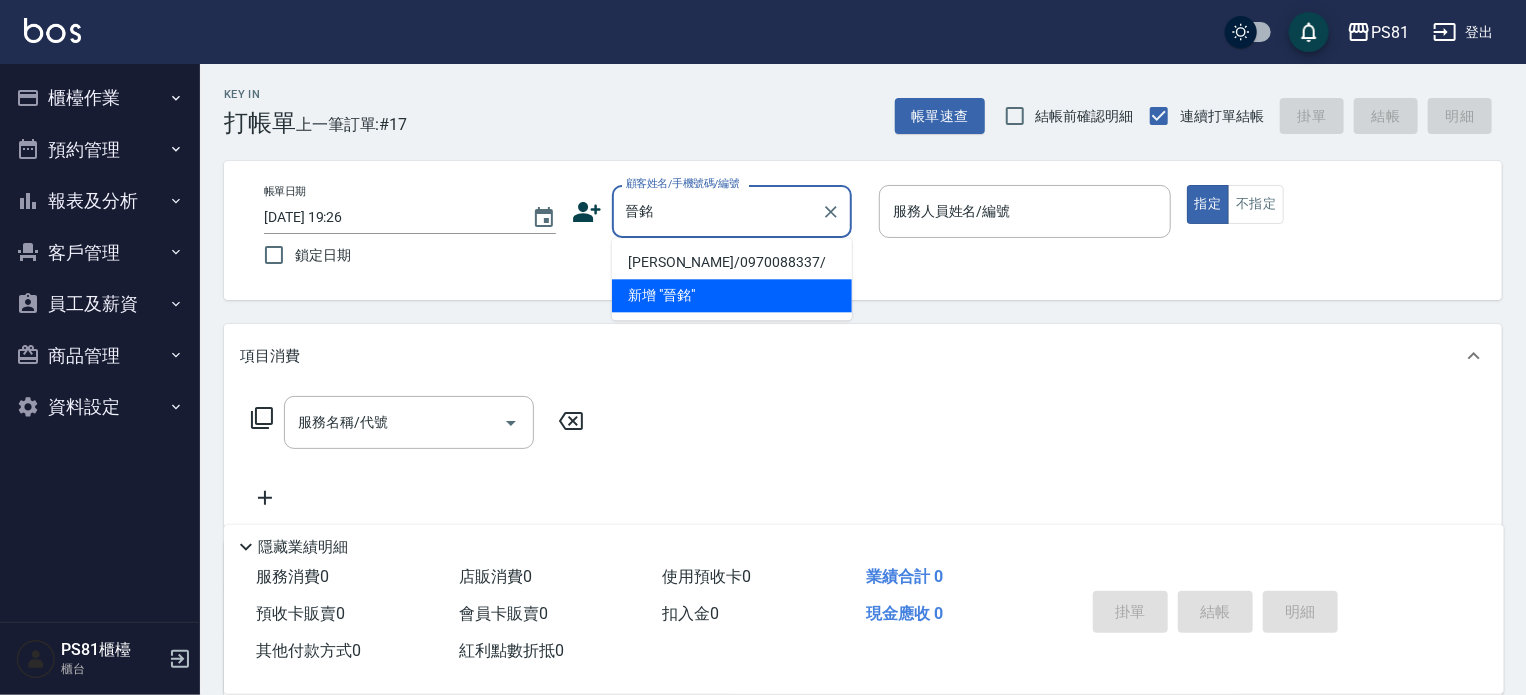 click on "[PERSON_NAME]/0970088337/" at bounding box center [732, 262] 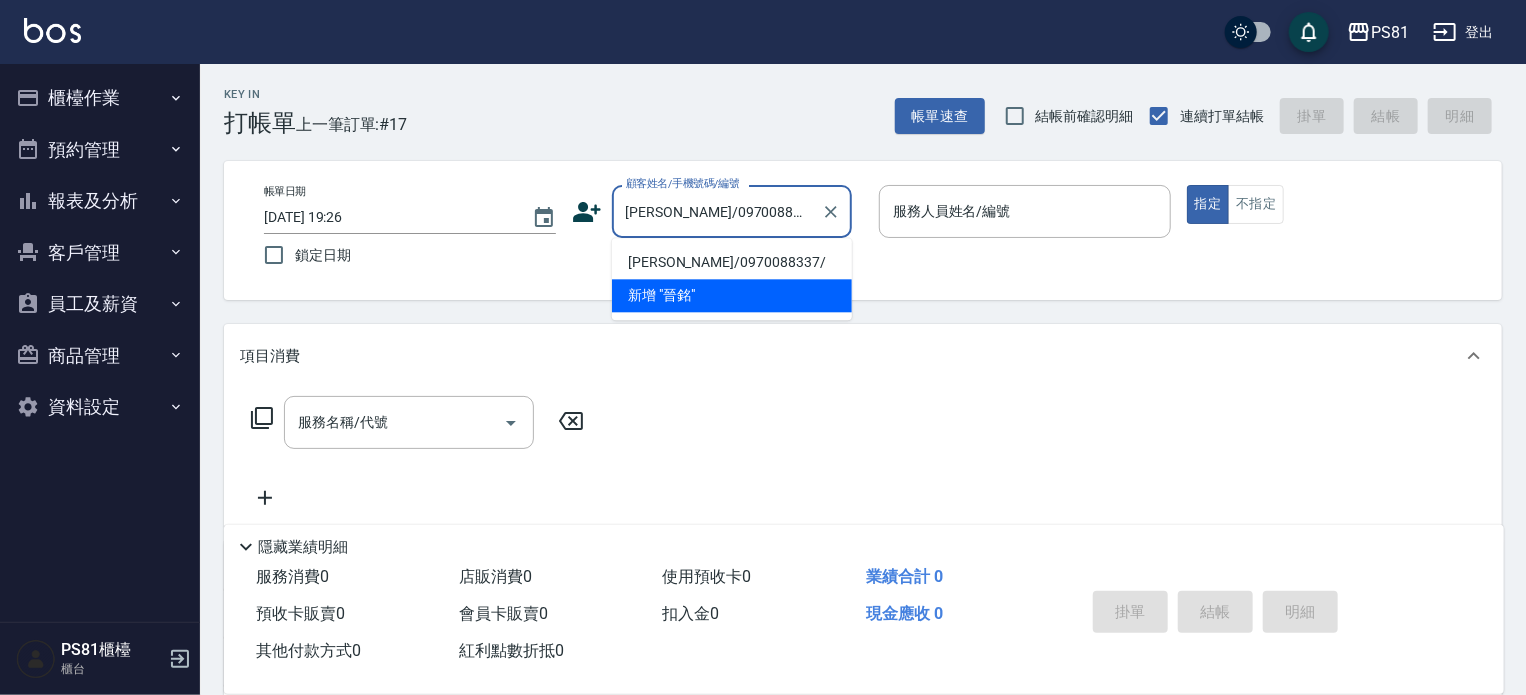 type on "采蓮-2" 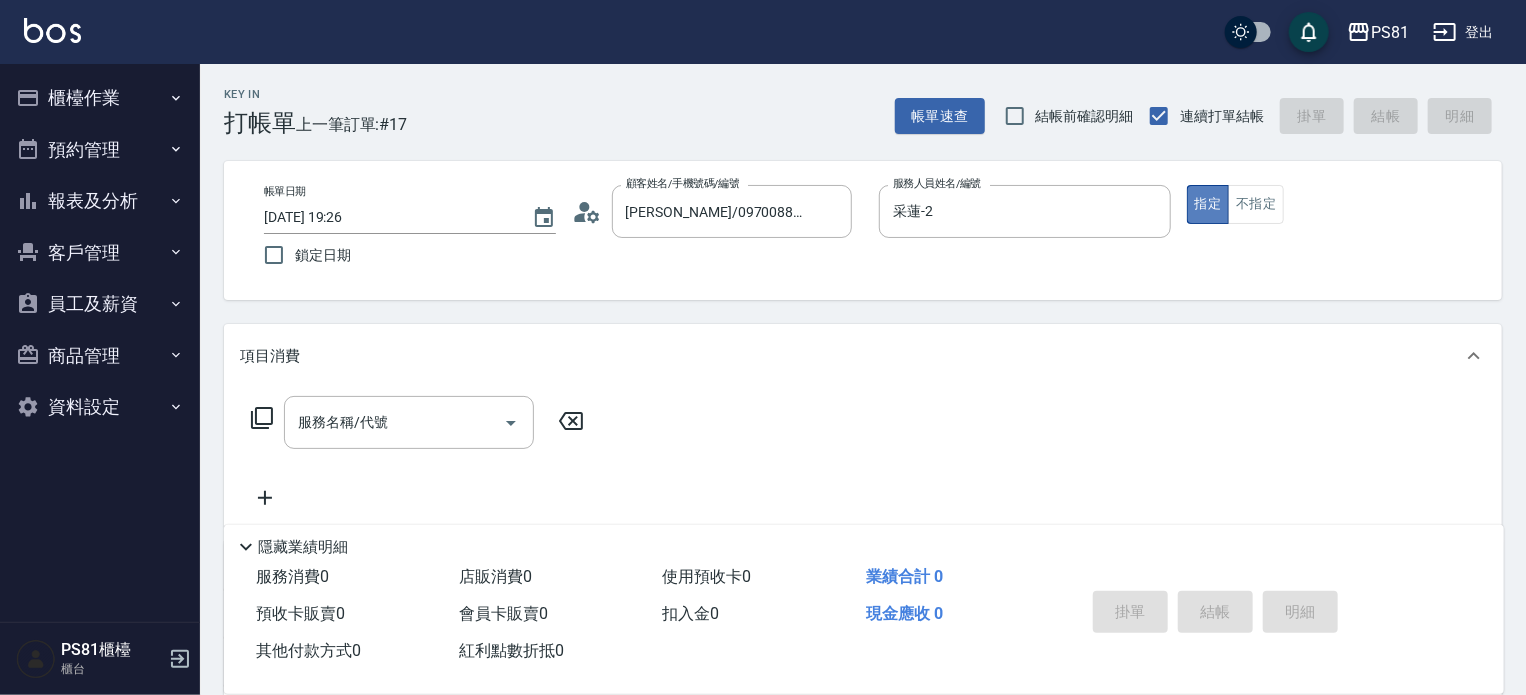 click on "指定" at bounding box center [1208, 204] 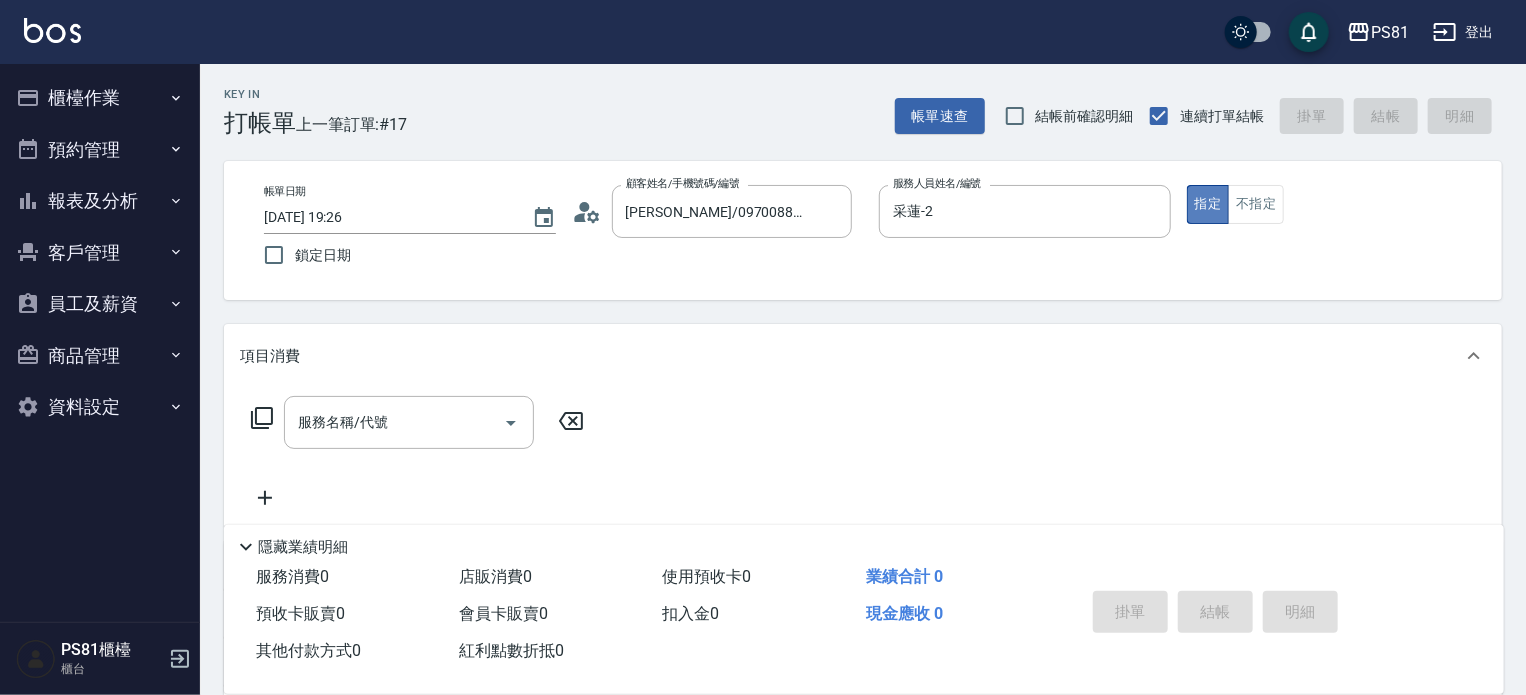 click on "指定" at bounding box center [1208, 204] 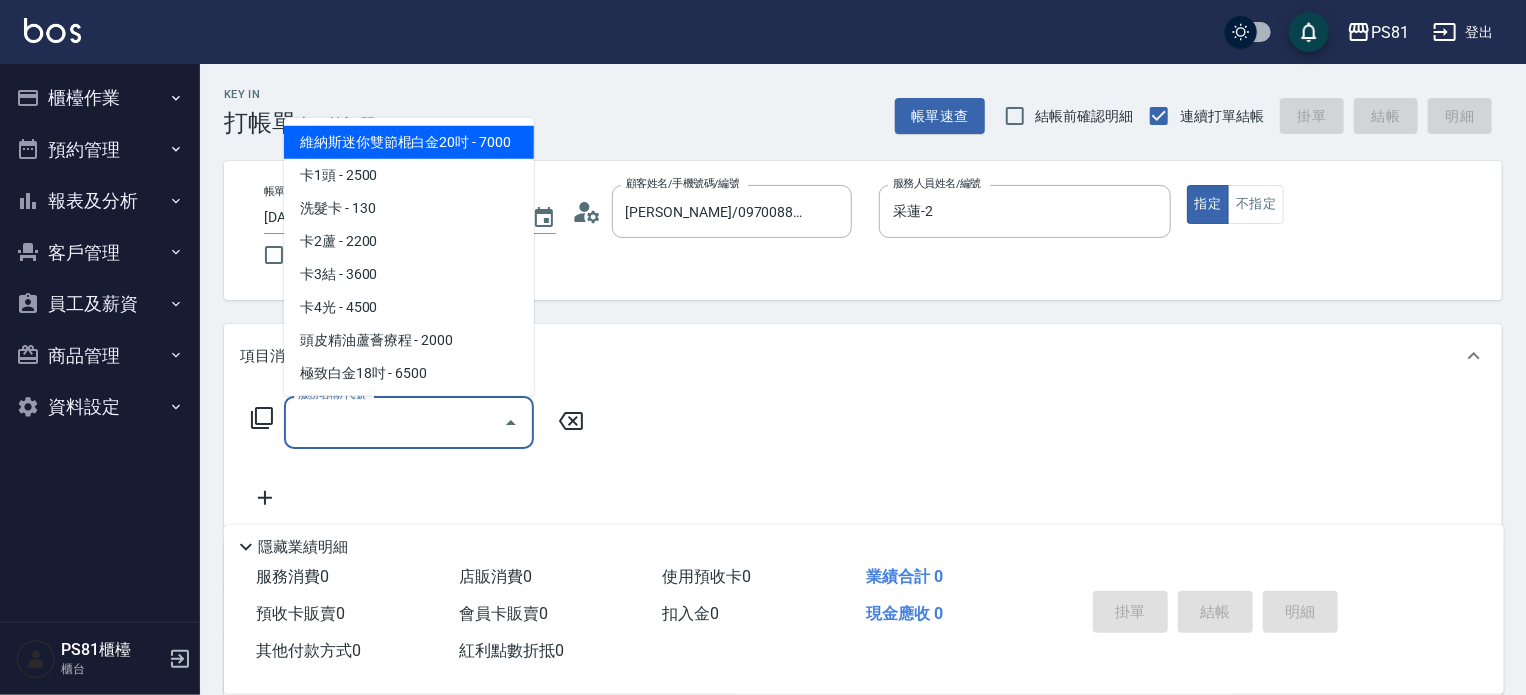 click on "服務名稱/代號" at bounding box center [394, 422] 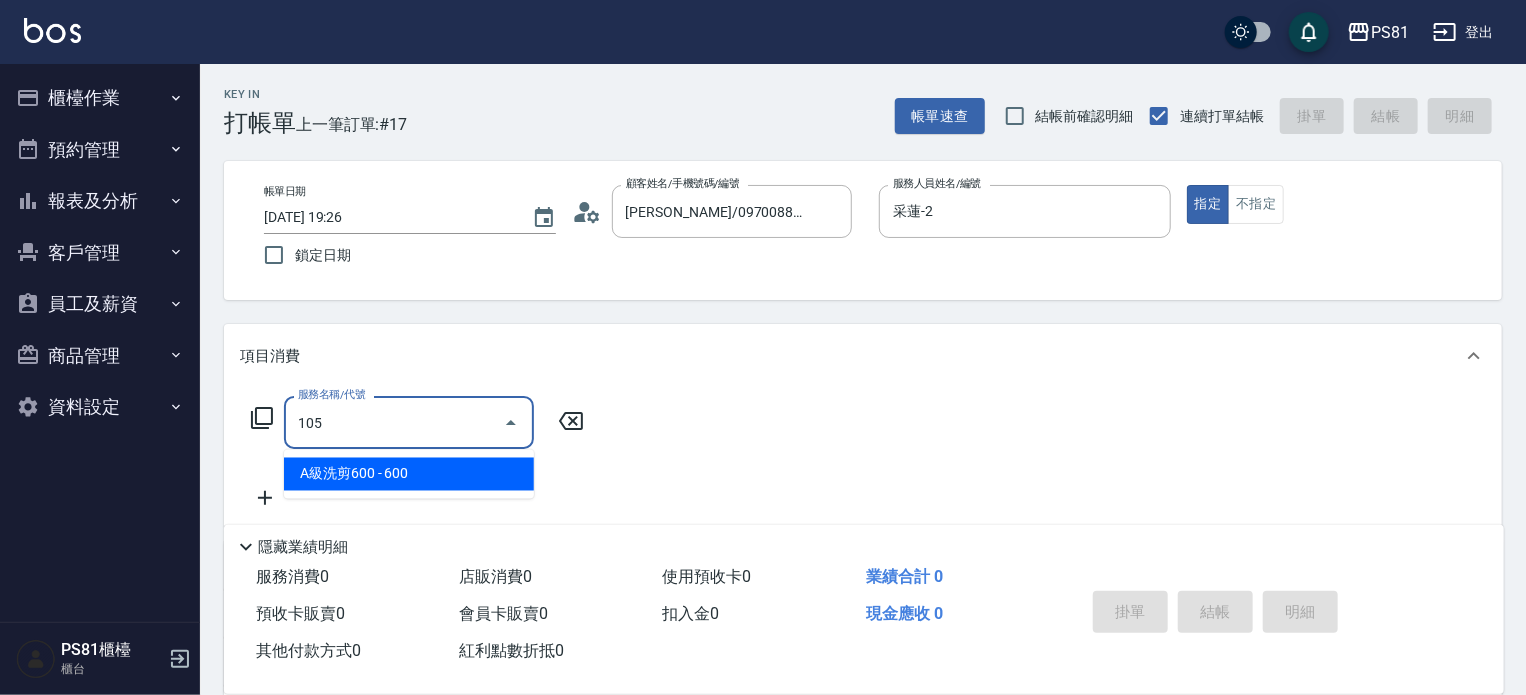 type on "A級洗剪600(105)" 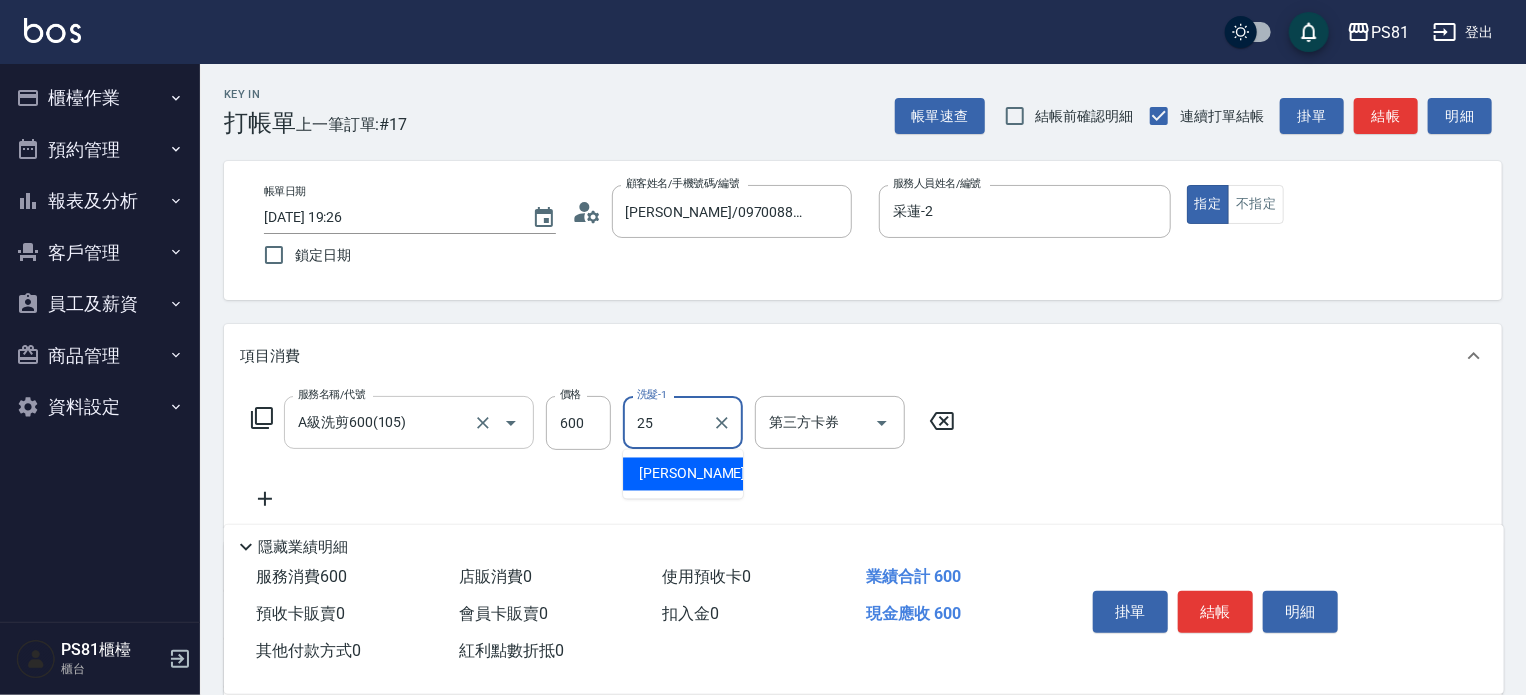 type on "[PERSON_NAME]-25" 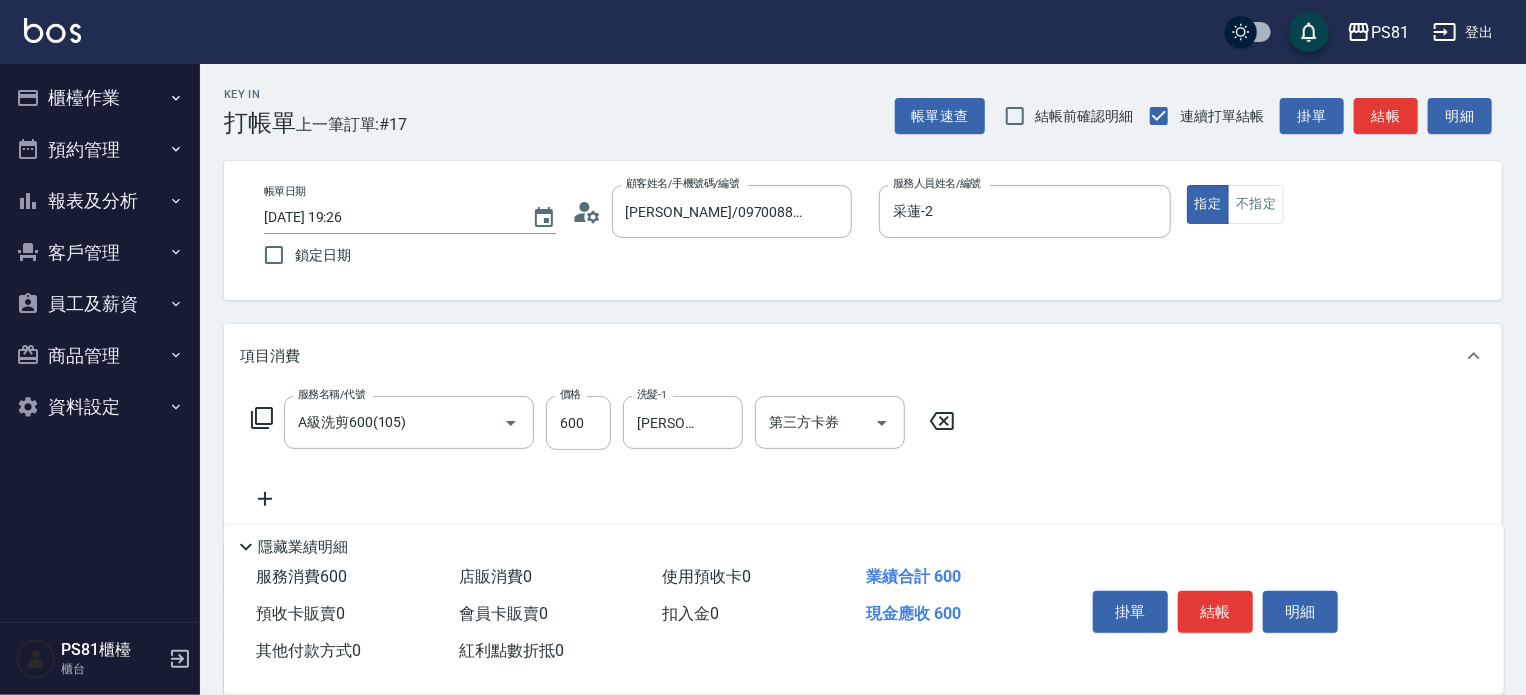 drag, startPoint x: 464, startPoint y: 476, endPoint x: 485, endPoint y: 480, distance: 21.377558 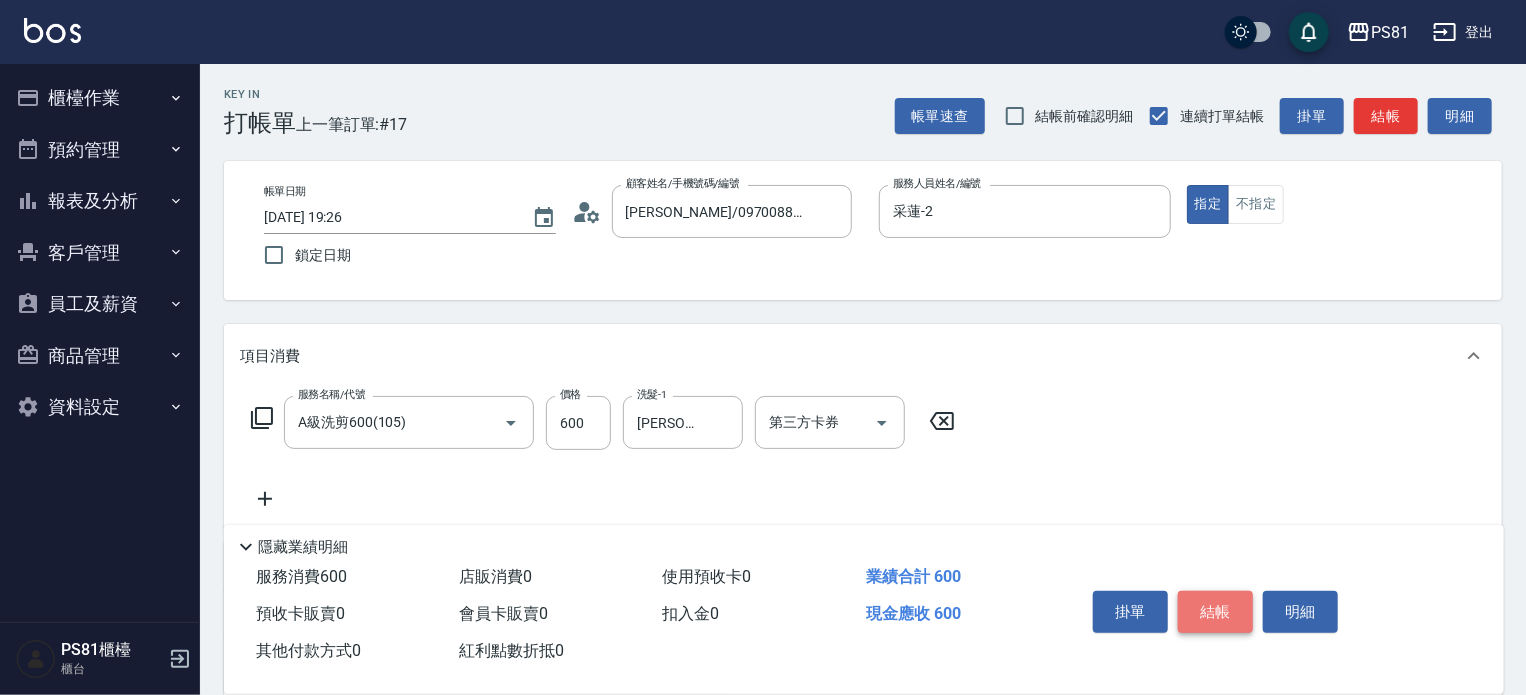 click on "結帳" at bounding box center (1215, 612) 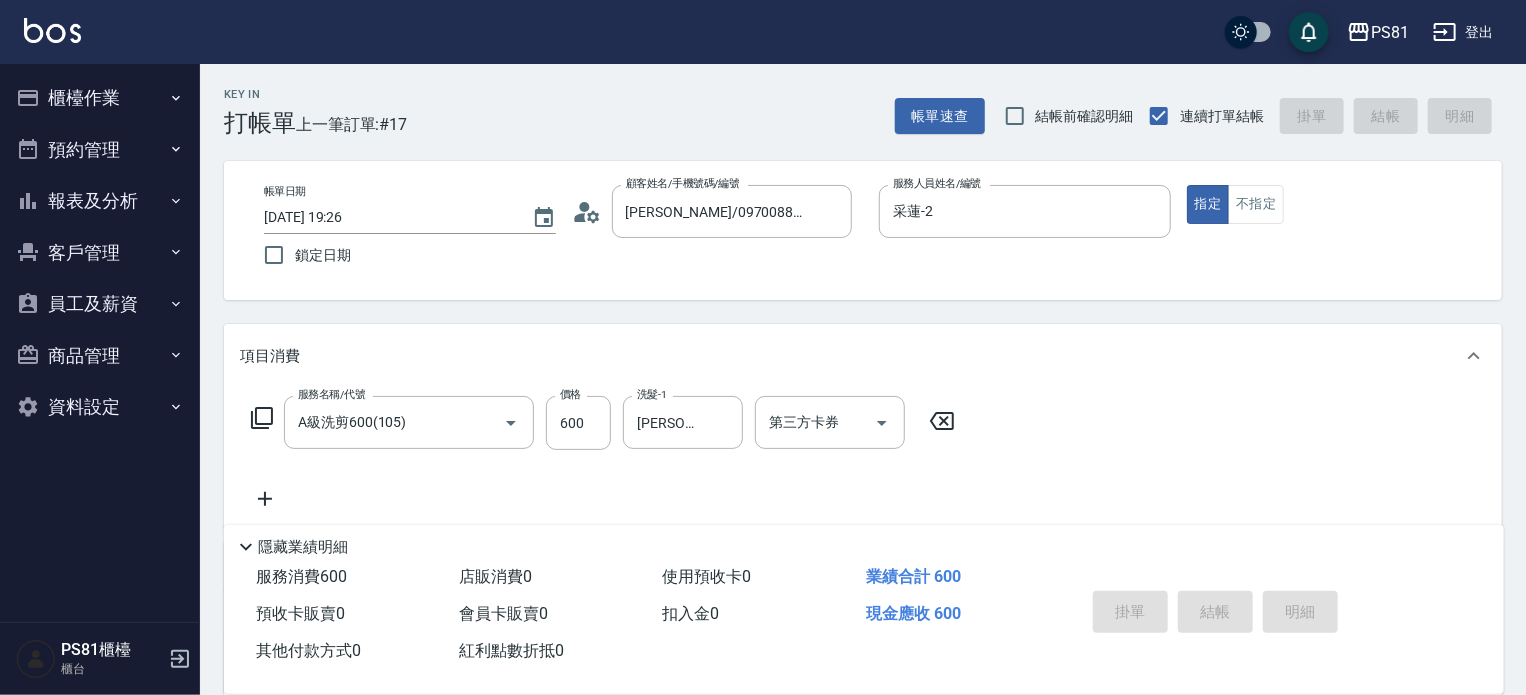 type 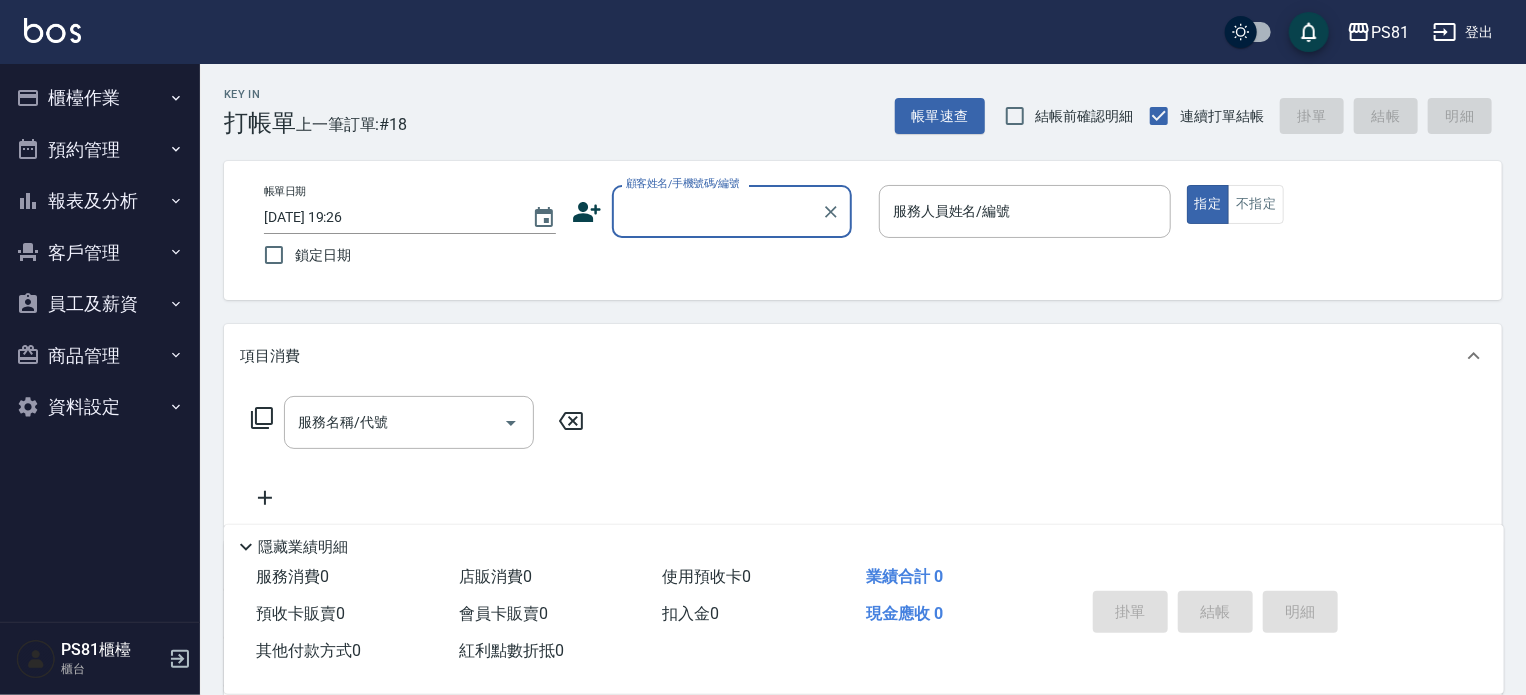 drag, startPoint x: 781, startPoint y: 234, endPoint x: 802, endPoint y: 254, distance: 29 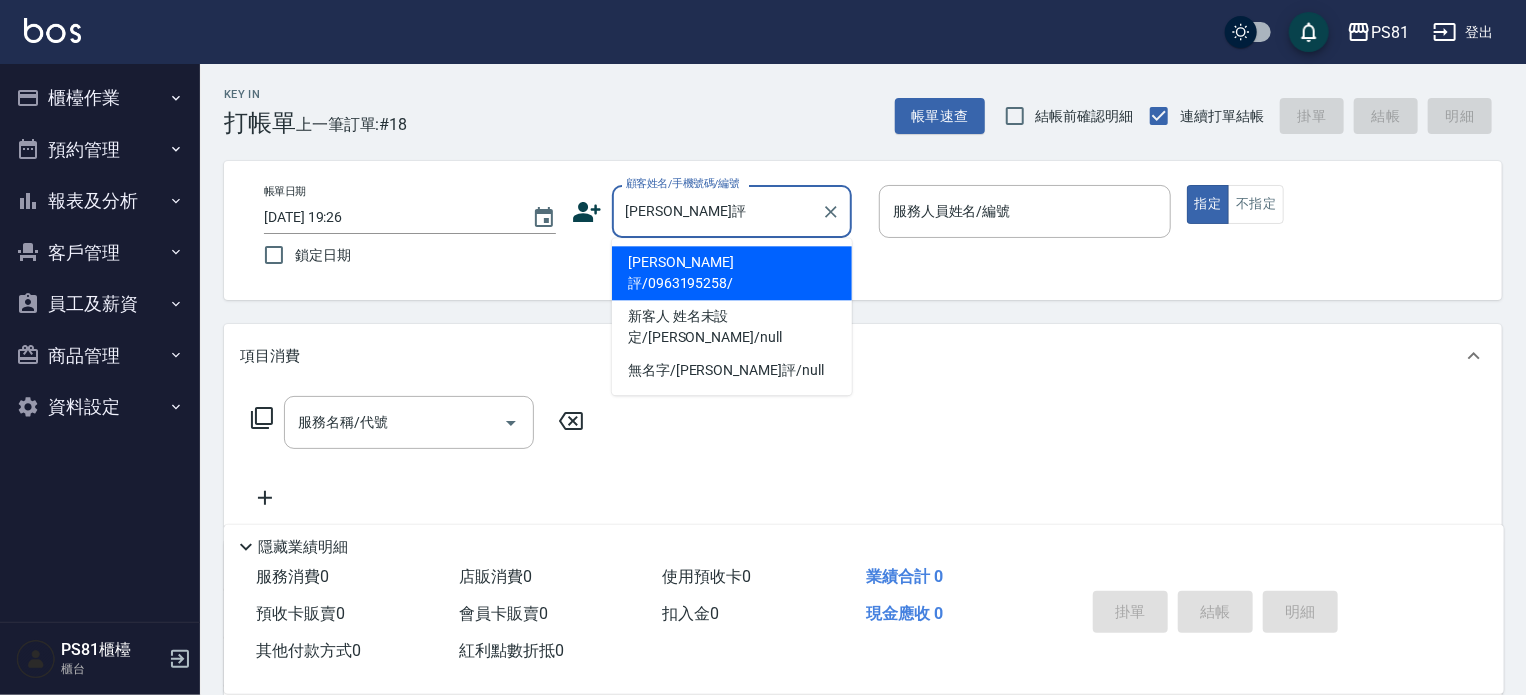 click on "雅評/0963195258/" at bounding box center (732, 273) 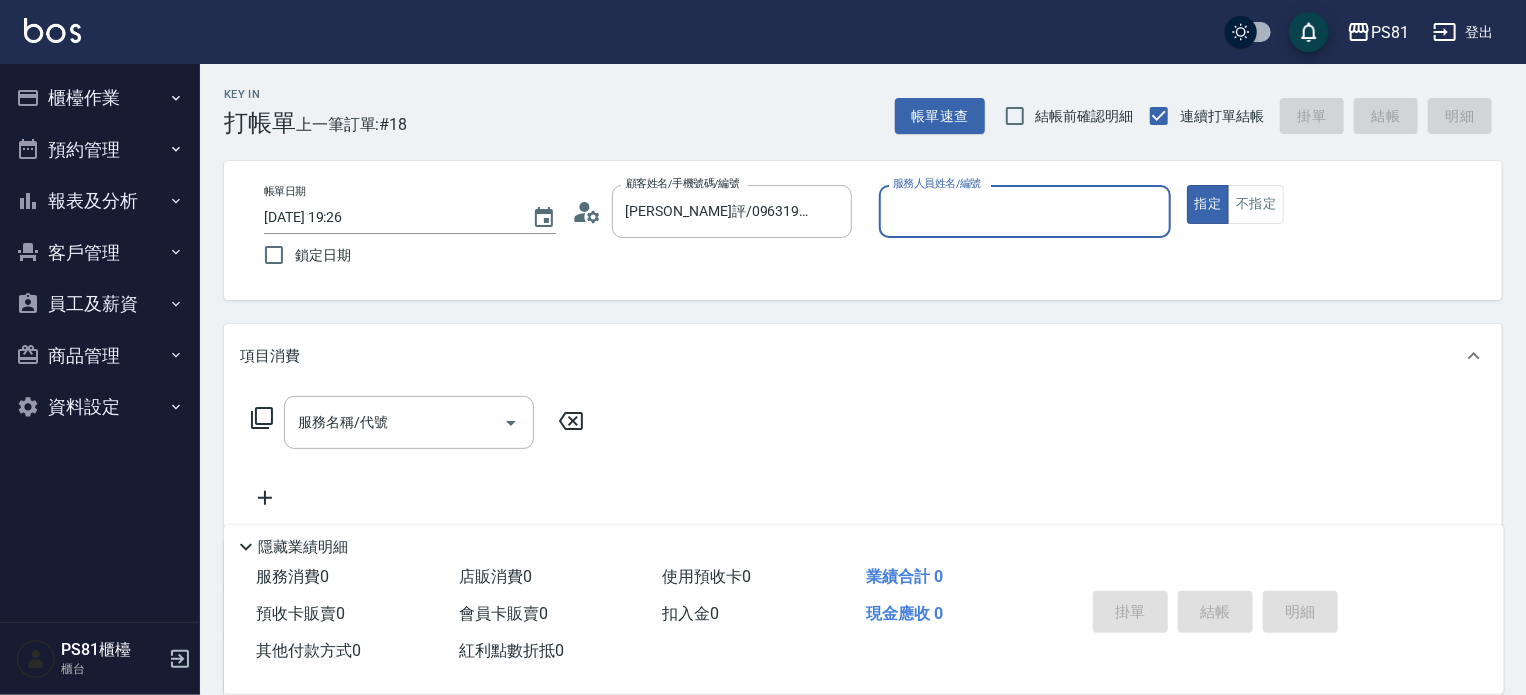 type on "采蓮-2" 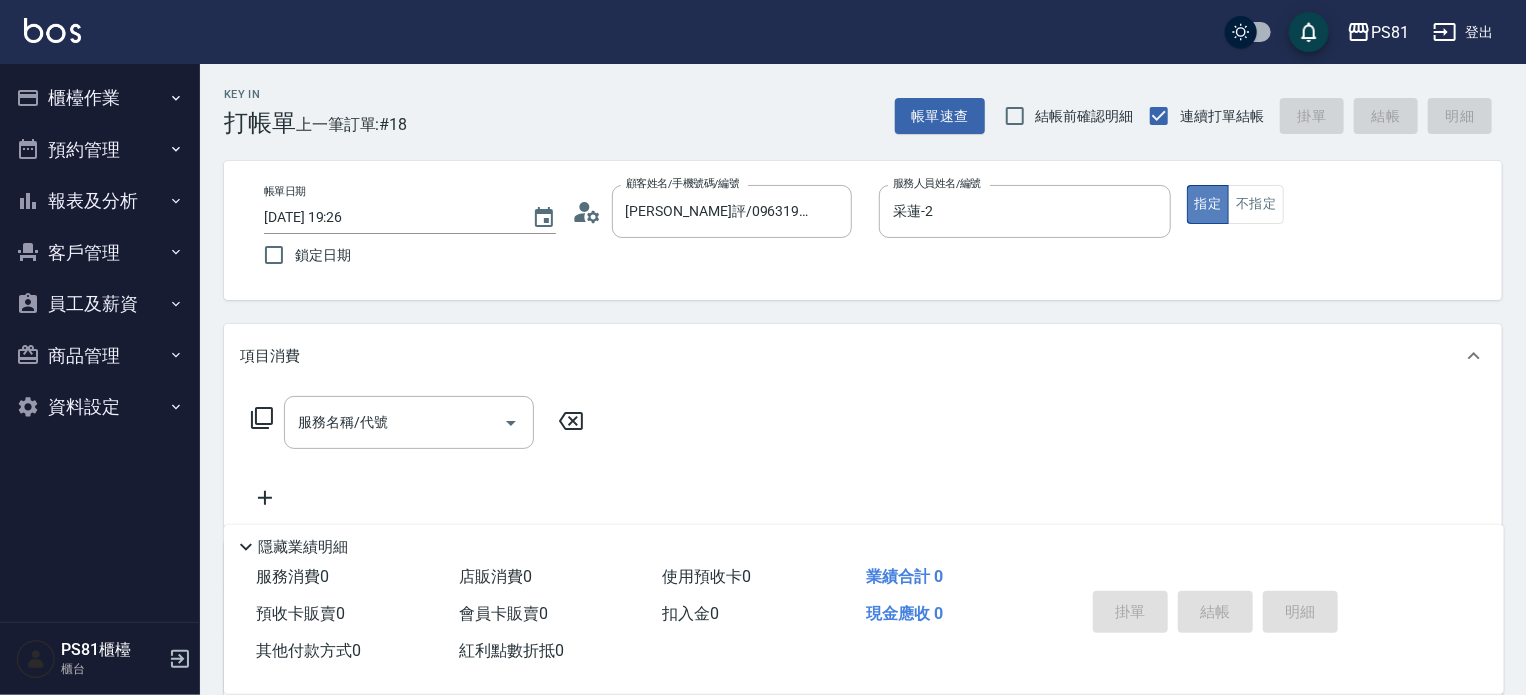click on "指定" at bounding box center [1208, 204] 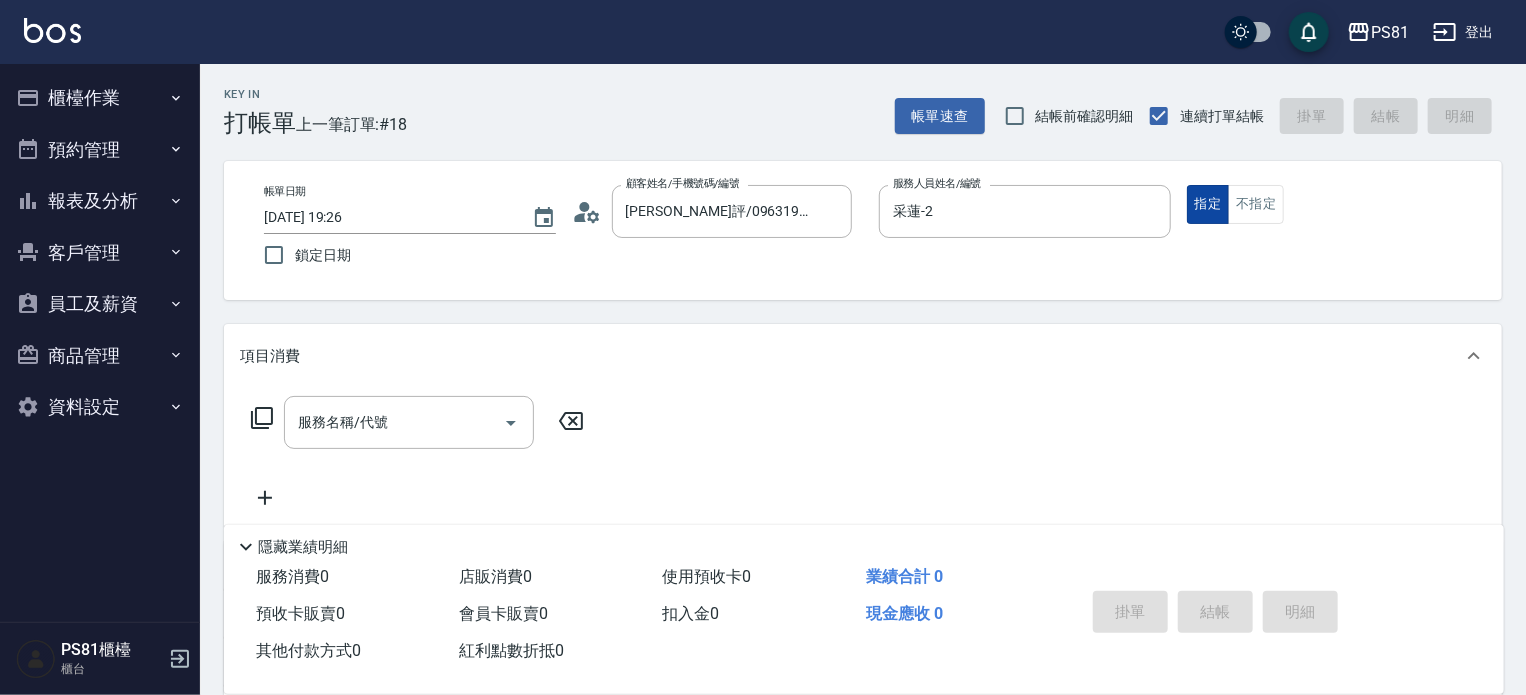 click on "指定" at bounding box center [1208, 204] 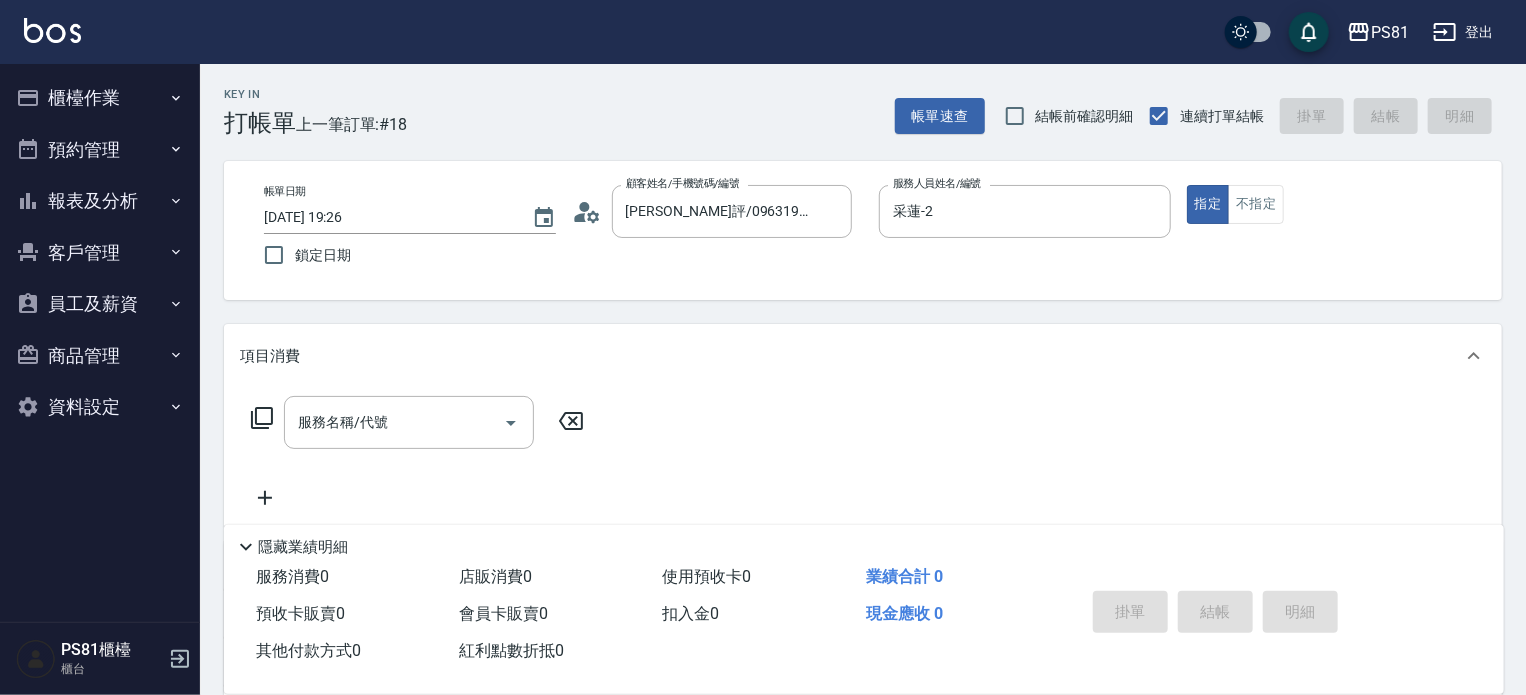 click on "帳單日期 2025/07/13 19:26 鎖定日期 顧客姓名/手機號碼/編號 雅評/0963195258/ 顧客姓名/手機號碼/編號 服務人員姓名/編號 采蓮-2 服務人員姓名/編號 指定 不指定" at bounding box center [863, 230] 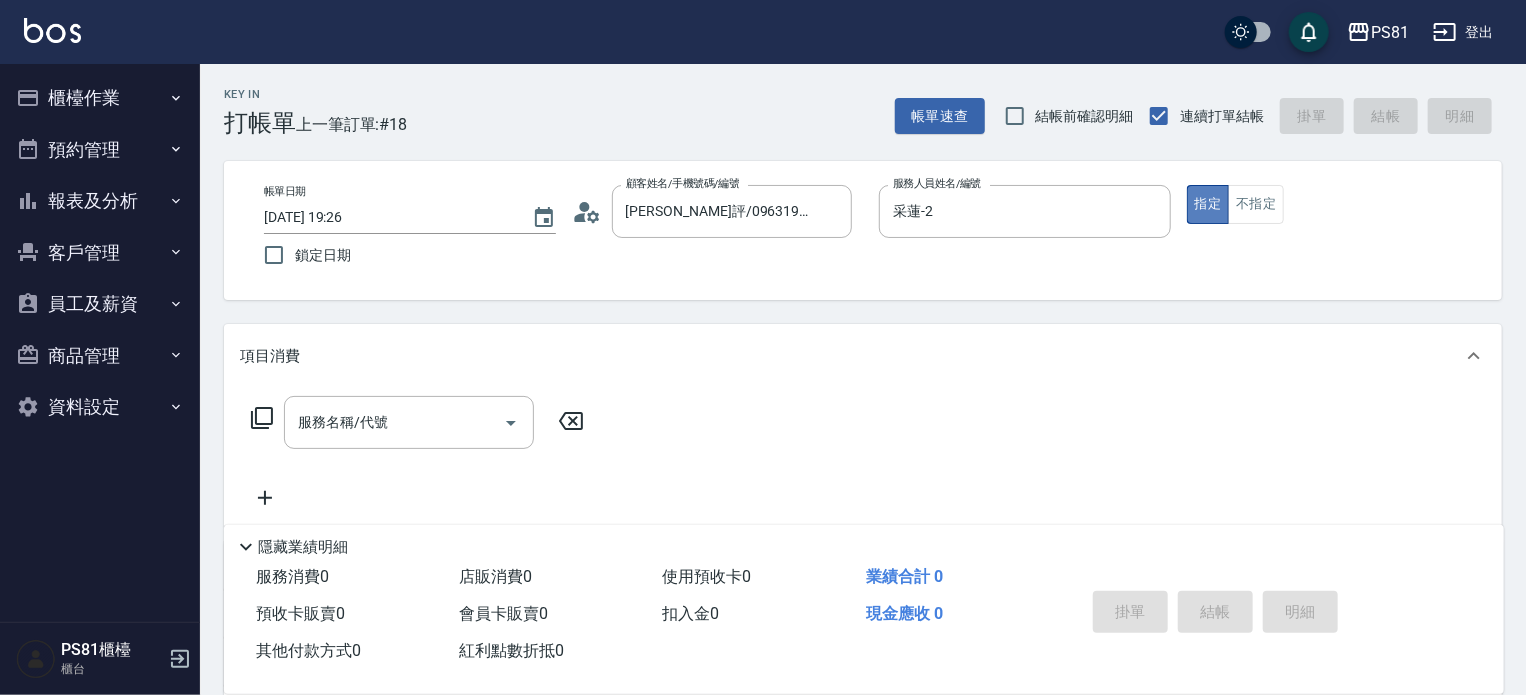 click on "指定" at bounding box center [1208, 204] 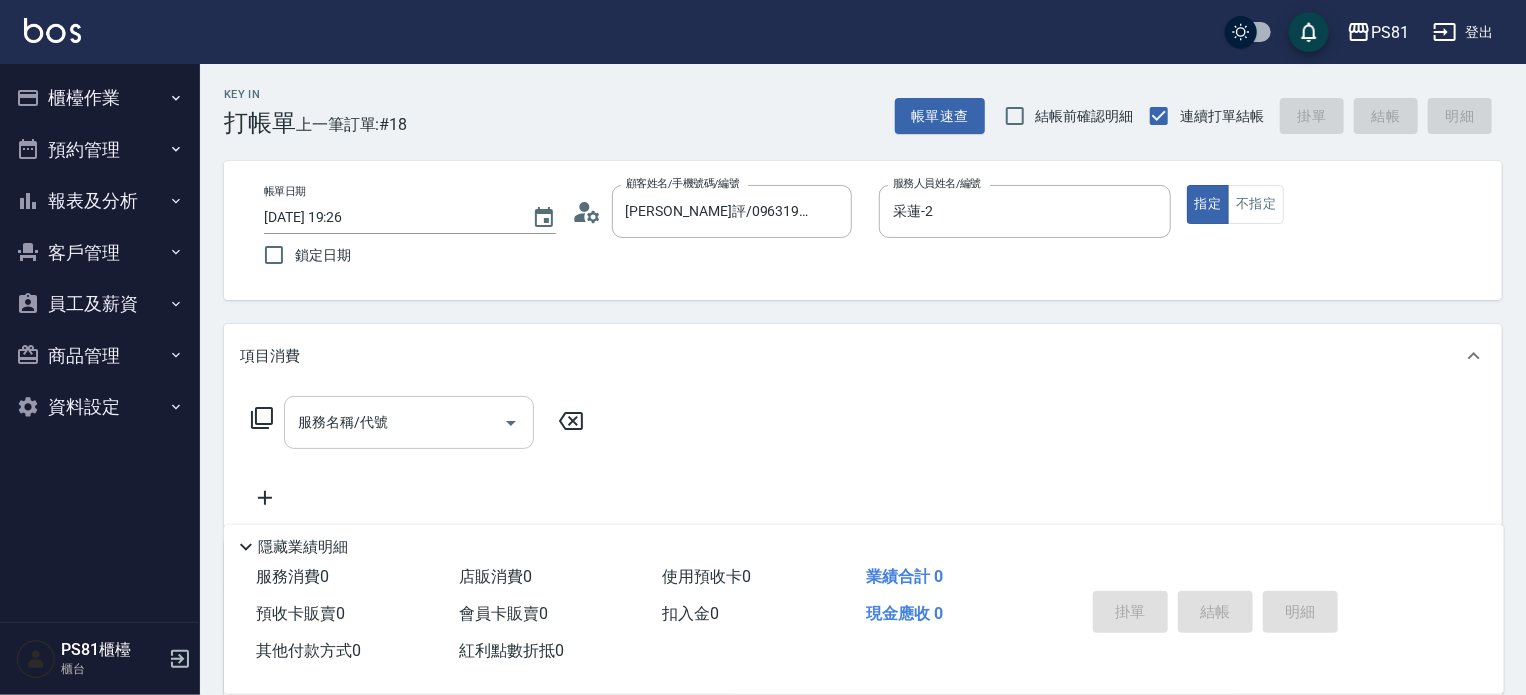 click on "服務名稱/代號" at bounding box center (409, 422) 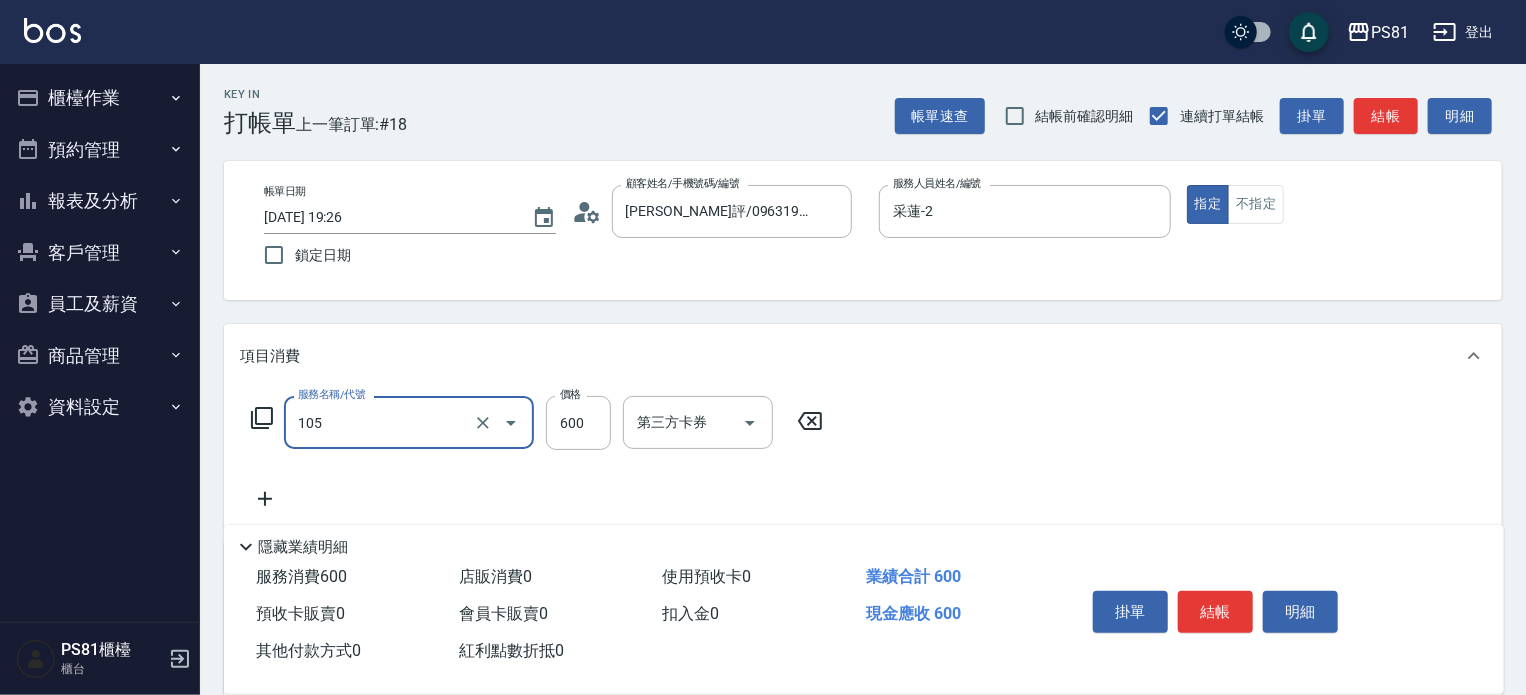 type on "A級洗剪600(105)" 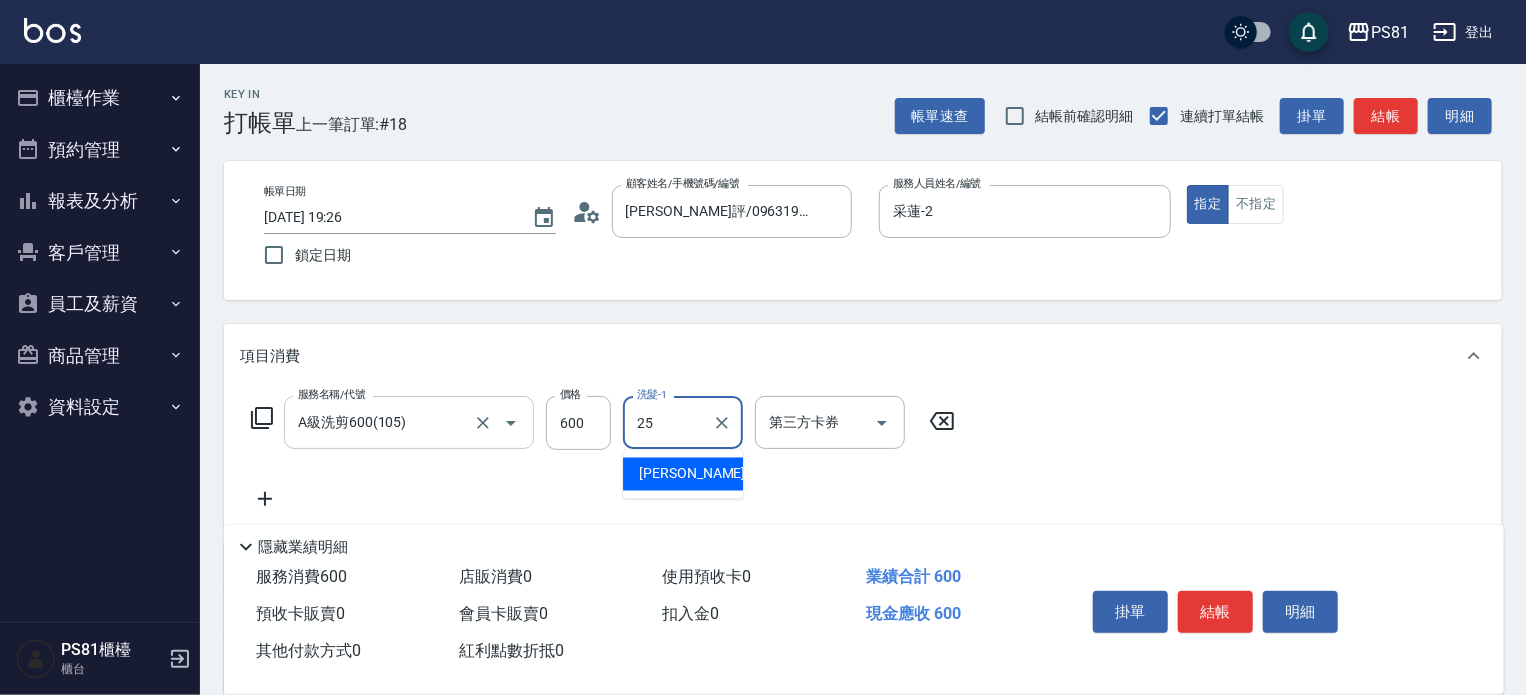 type on "[PERSON_NAME]-25" 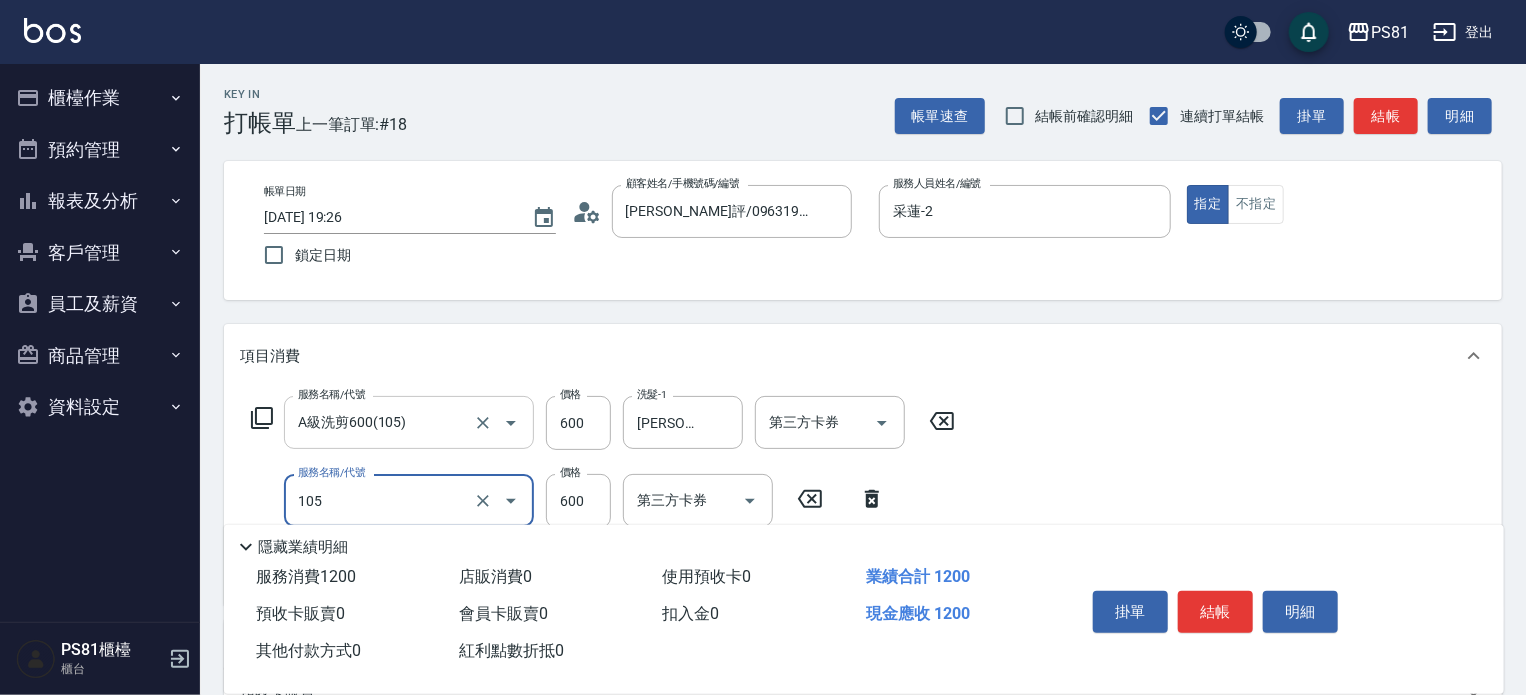 type on "A級洗剪600(105)" 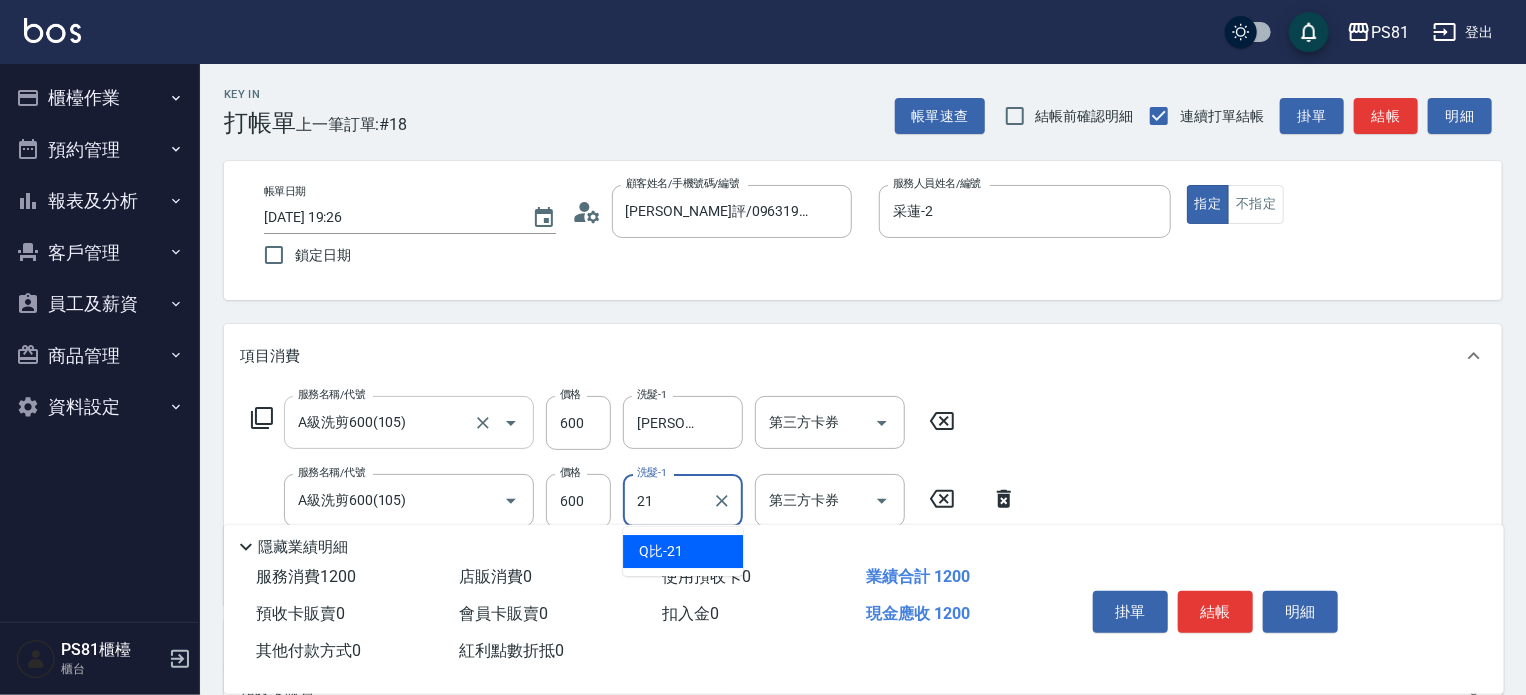 type on "Q比-21" 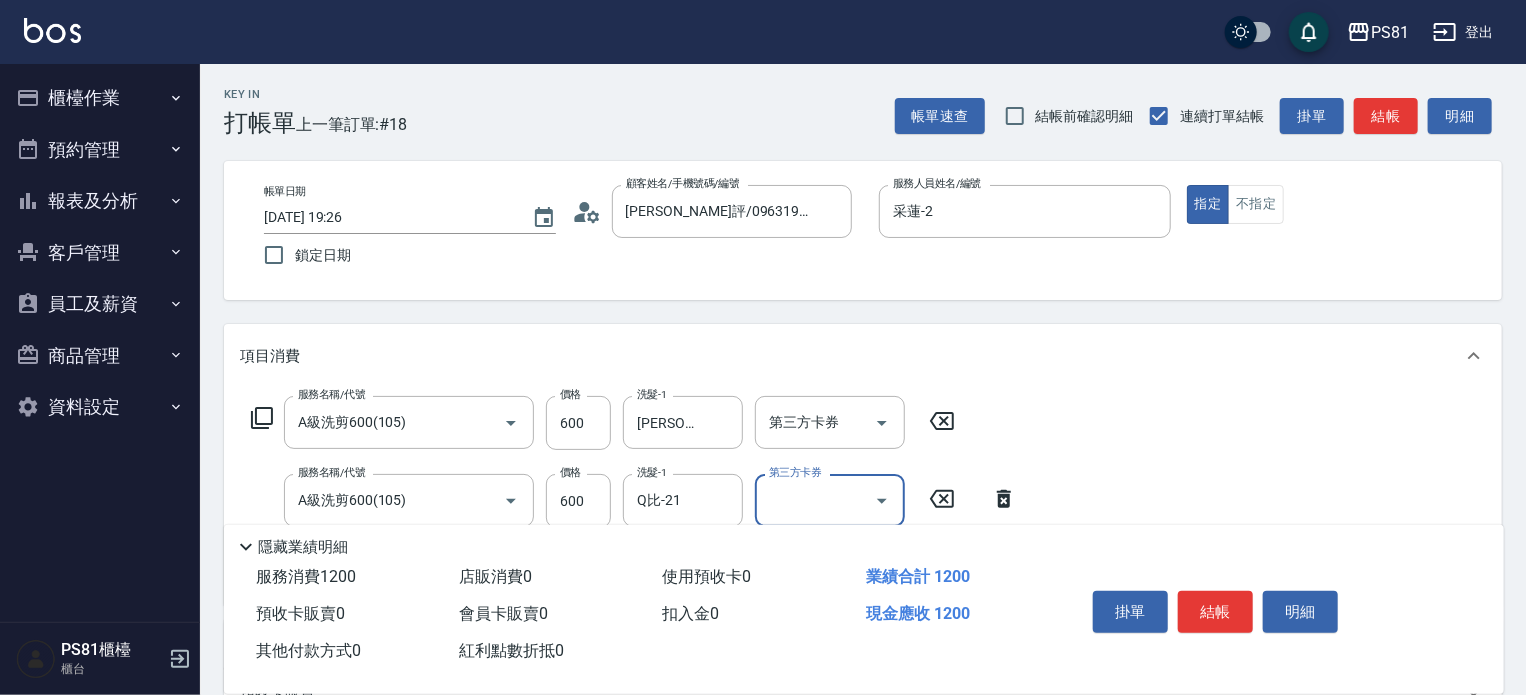 drag, startPoint x: 1223, startPoint y: 477, endPoint x: 1242, endPoint y: 554, distance: 79.30952 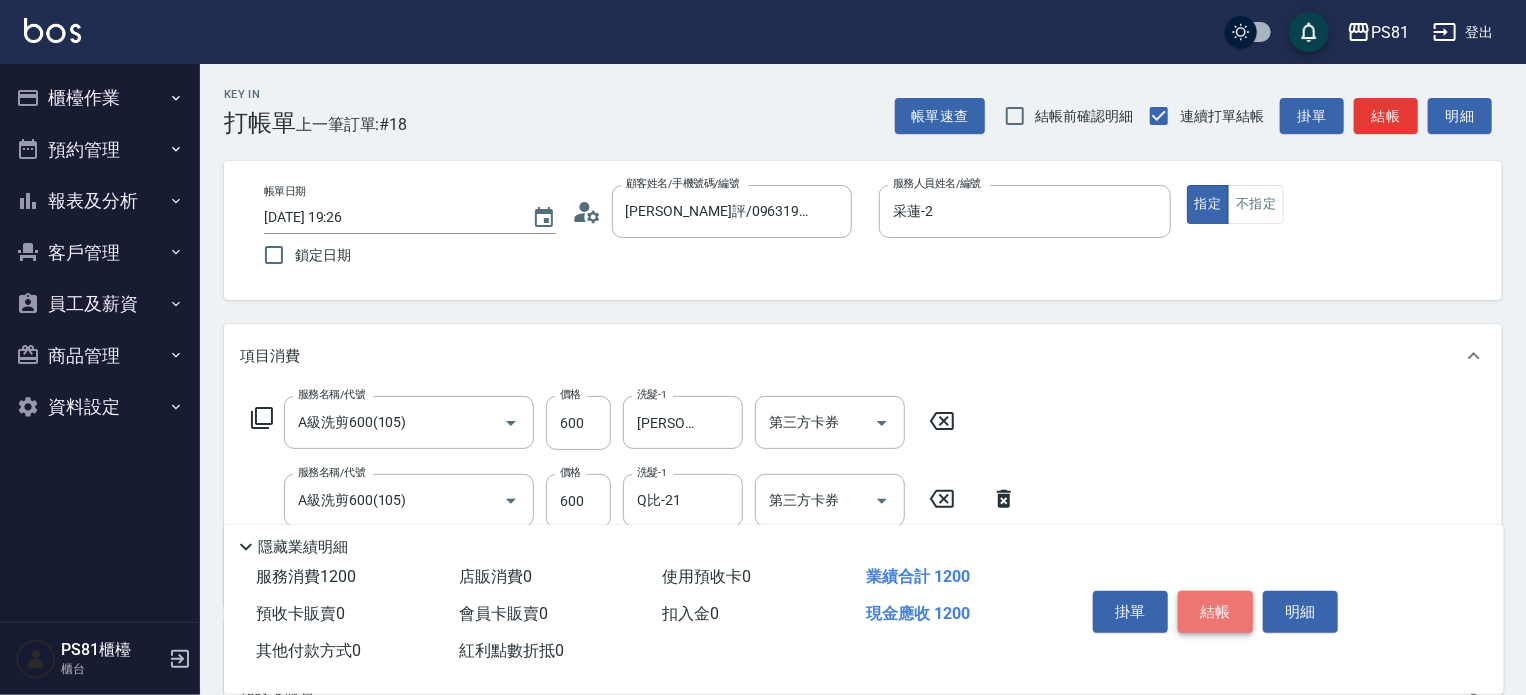 click on "結帳" at bounding box center (1215, 612) 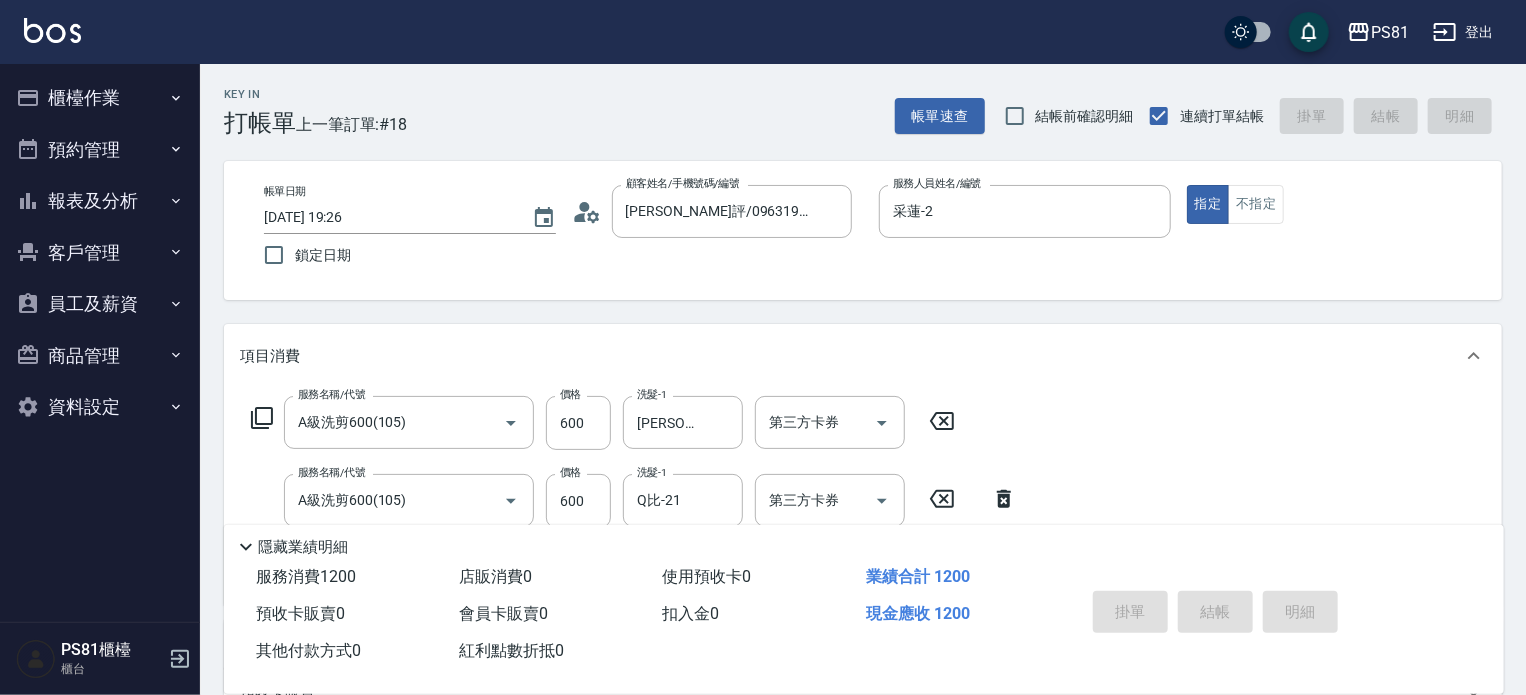 type on "2025/07/13 19:27" 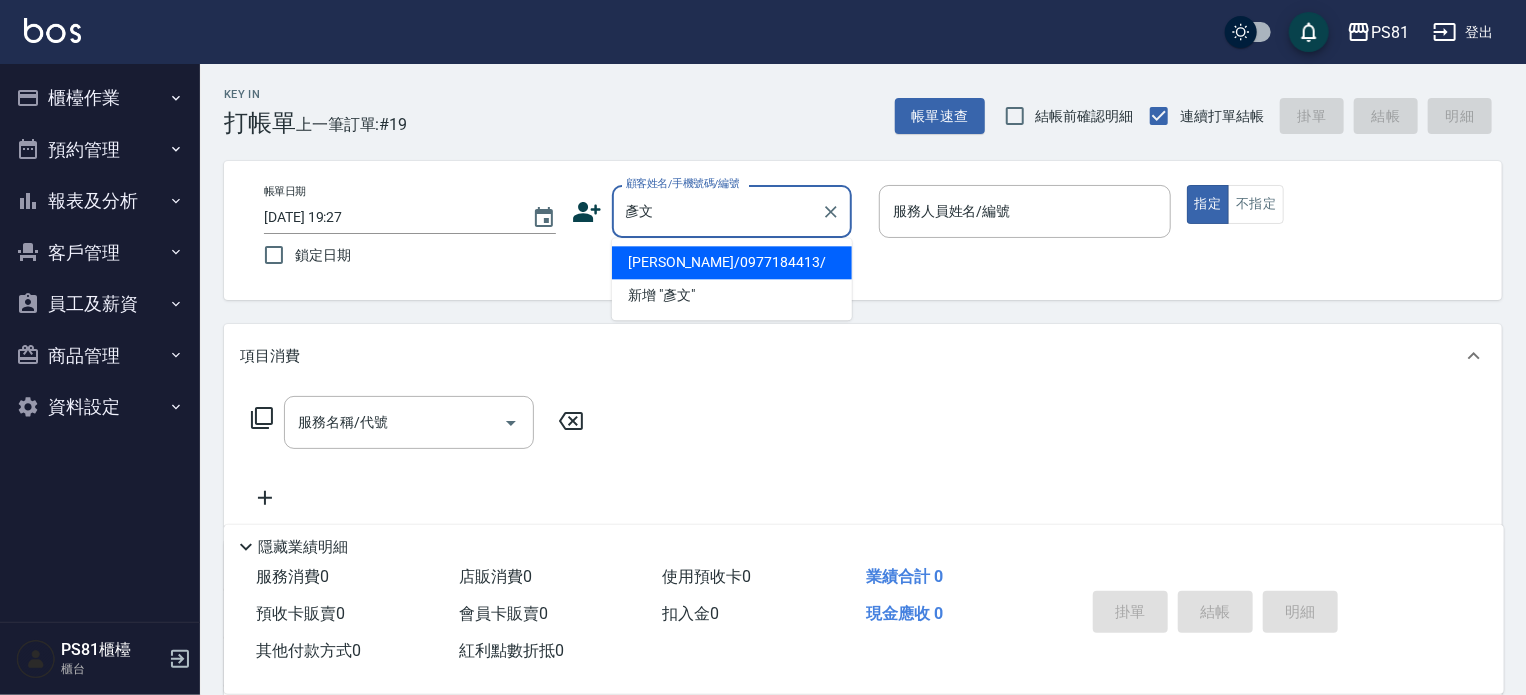 click on "張彥文/0977184413/" at bounding box center [732, 262] 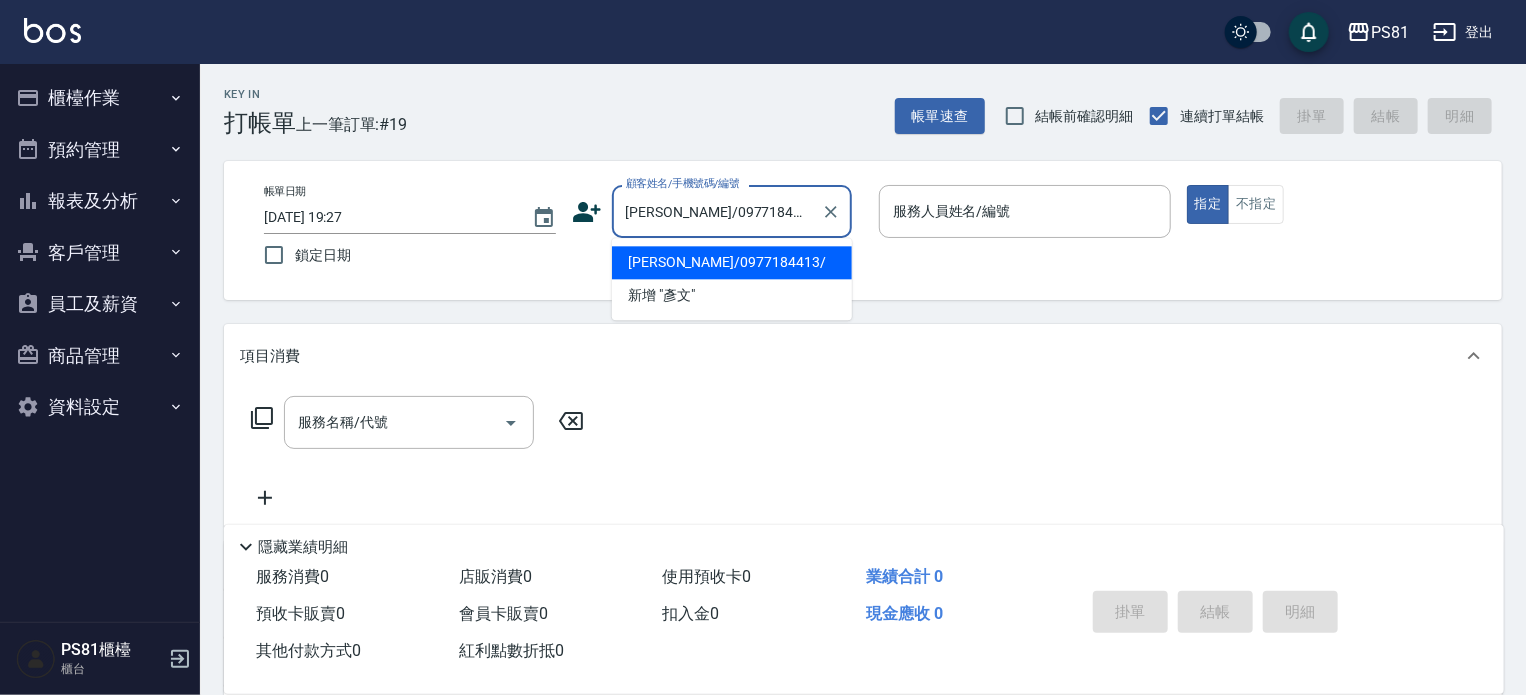 type on "采蓮-2" 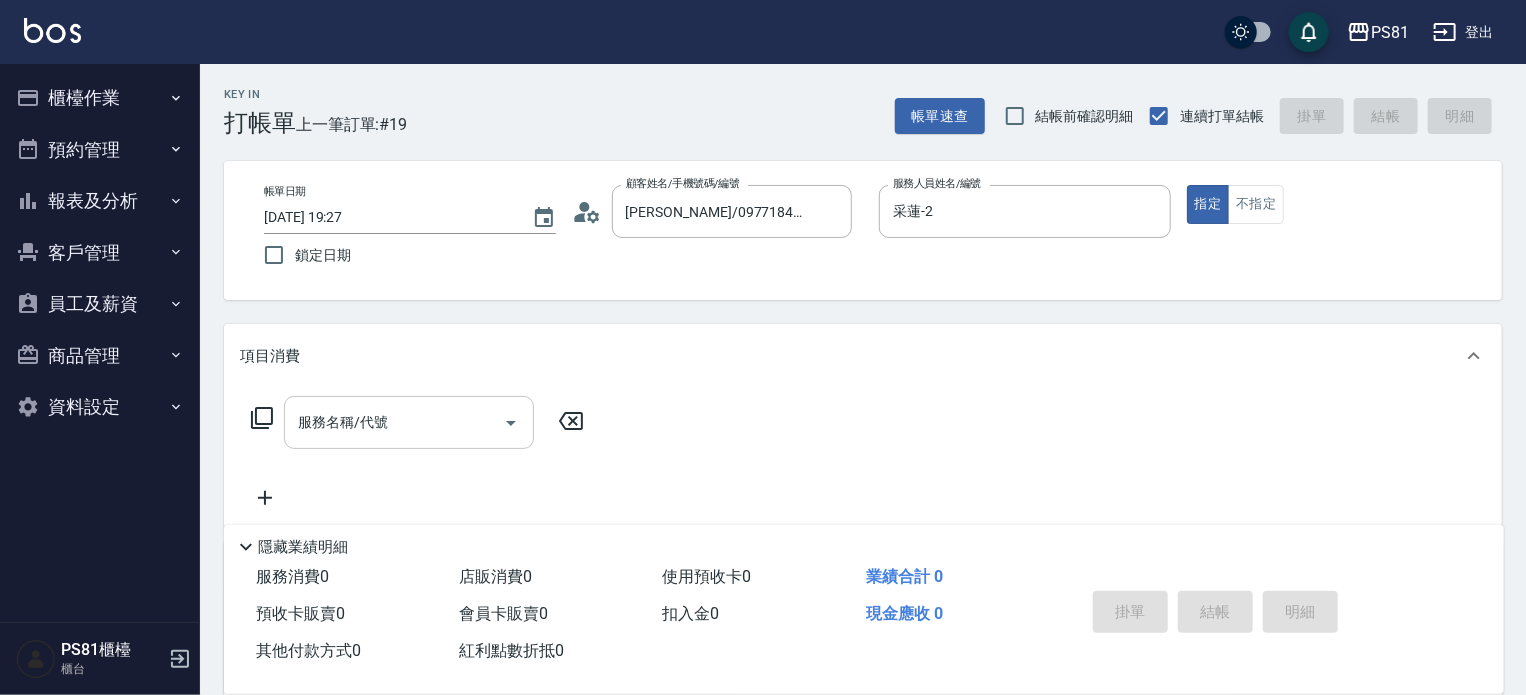 drag, startPoint x: 379, startPoint y: 463, endPoint x: 374, endPoint y: 429, distance: 34.36568 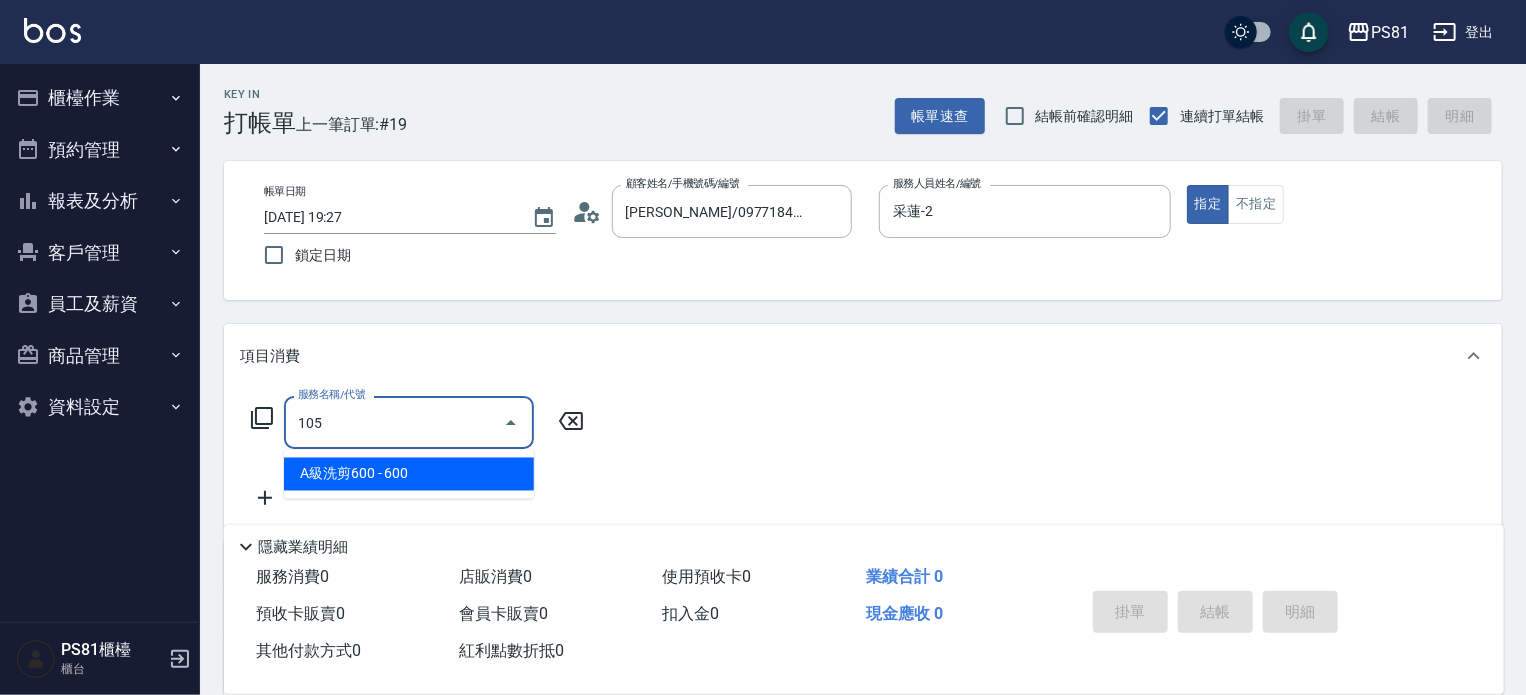 type on "A級洗剪600(105)" 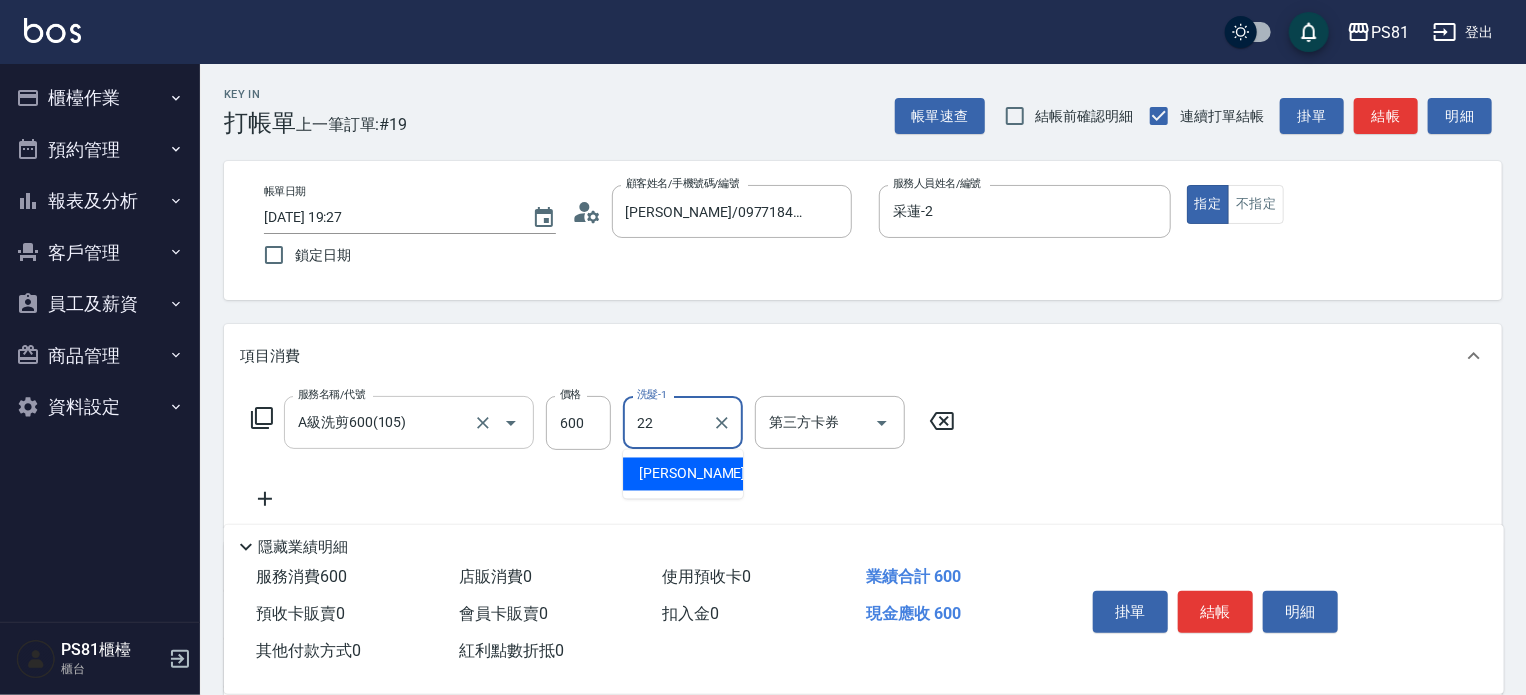 type on "涵文-22" 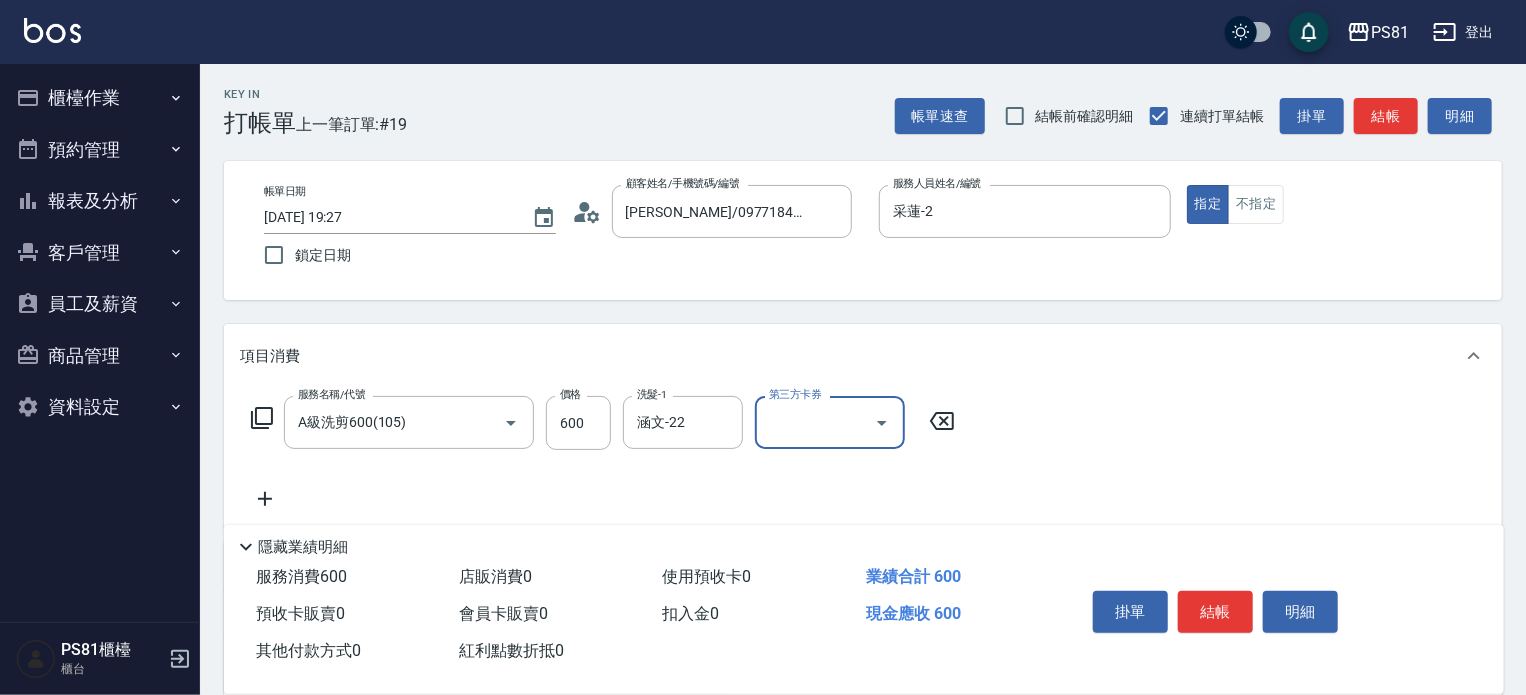 click on "服務名稱/代號 A級洗剪600(105) 服務名稱/代號 價格 600 價格 洗髮-1 涵文-22 洗髮-1 第三方卡券 第三方卡券" at bounding box center [863, 457] 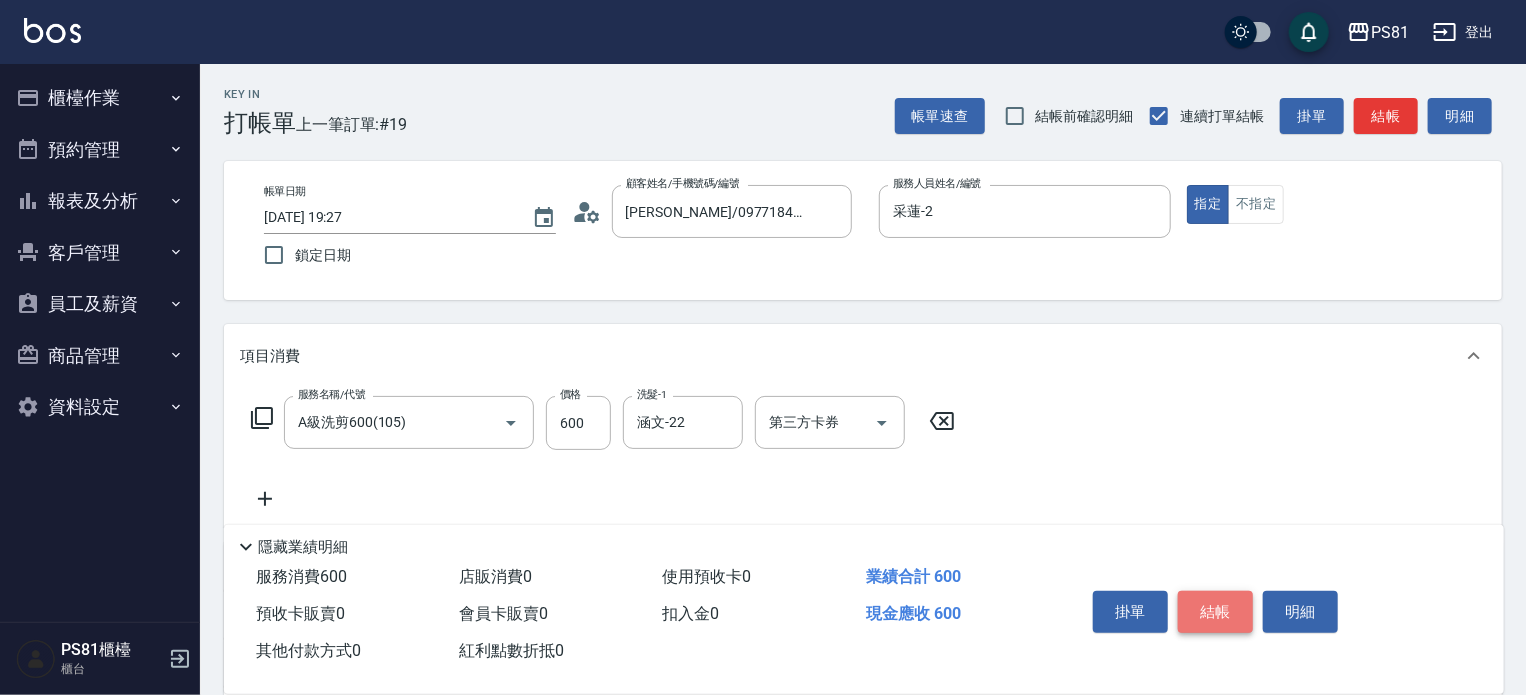 click on "結帳" at bounding box center (1215, 612) 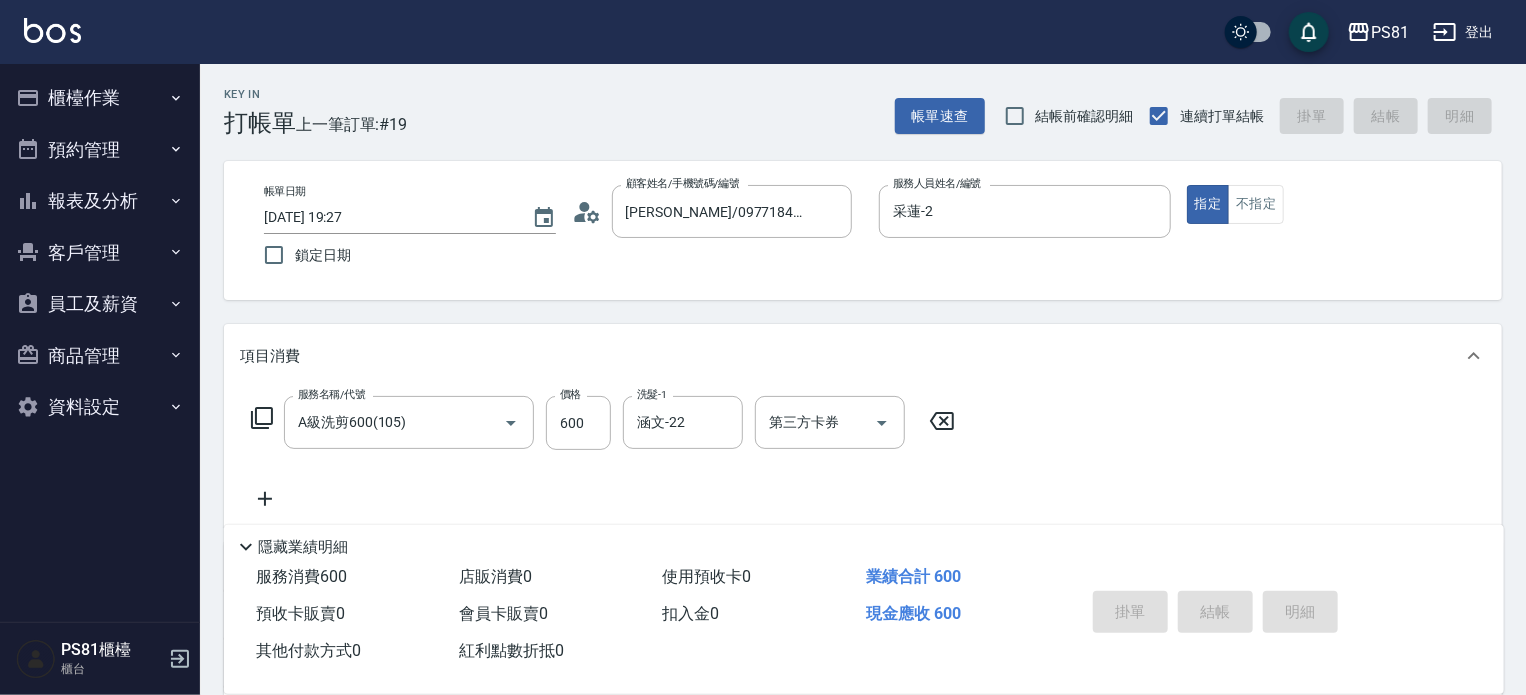 type 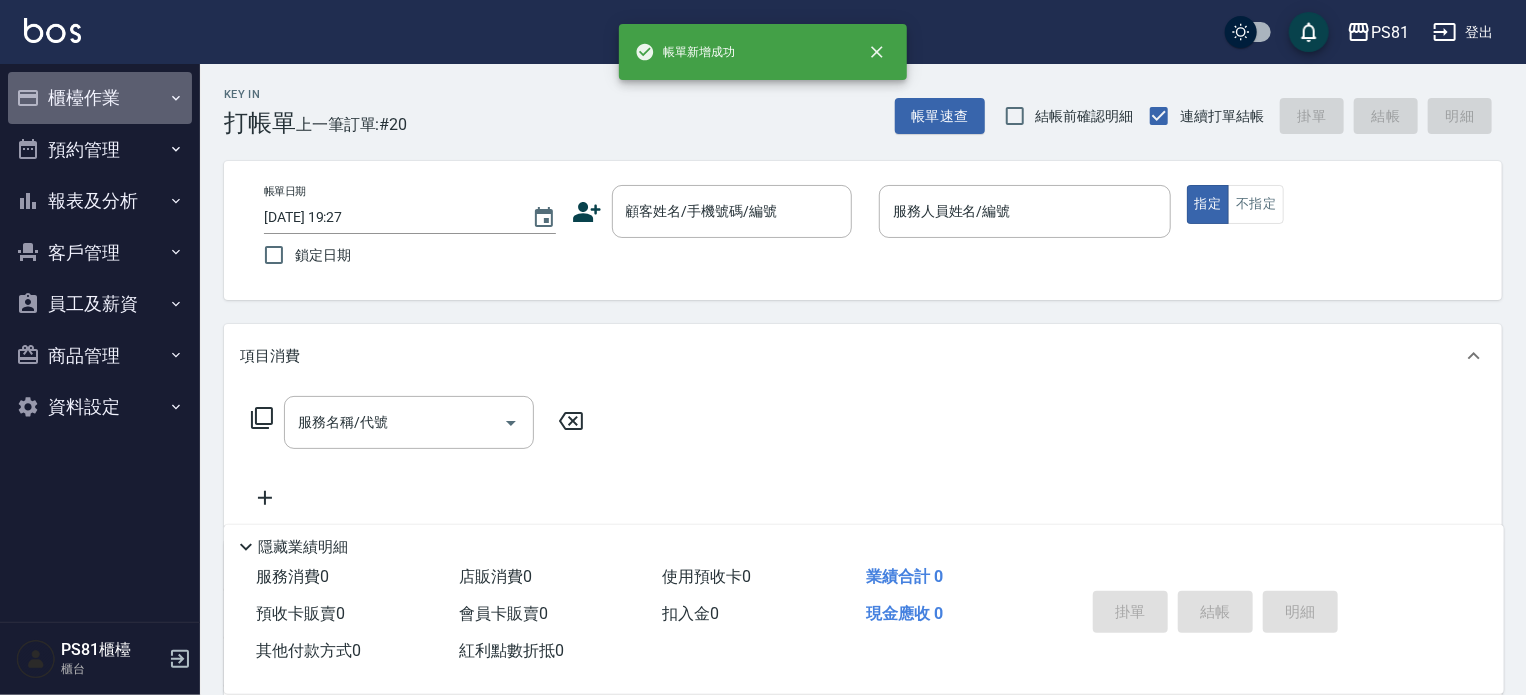 click on "櫃檯作業" at bounding box center [100, 98] 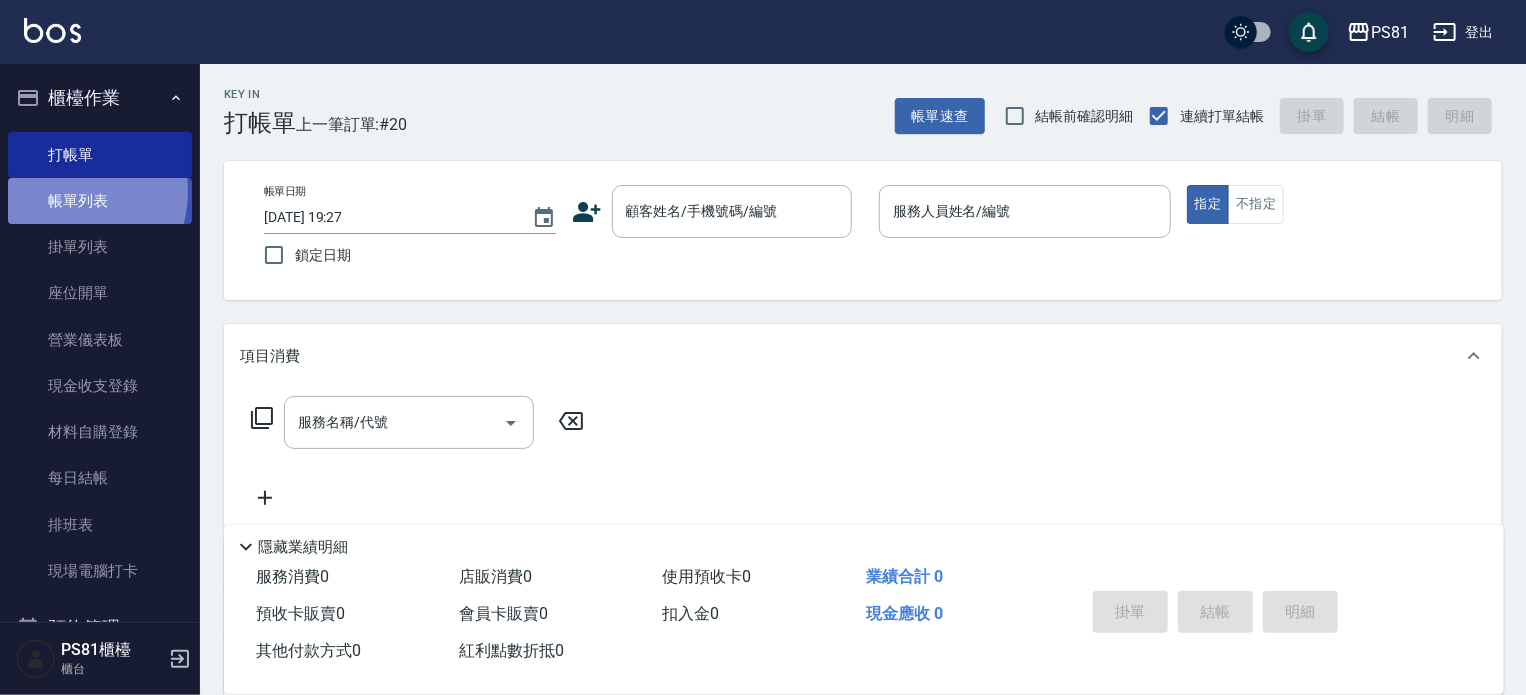 click on "帳單列表" at bounding box center (100, 201) 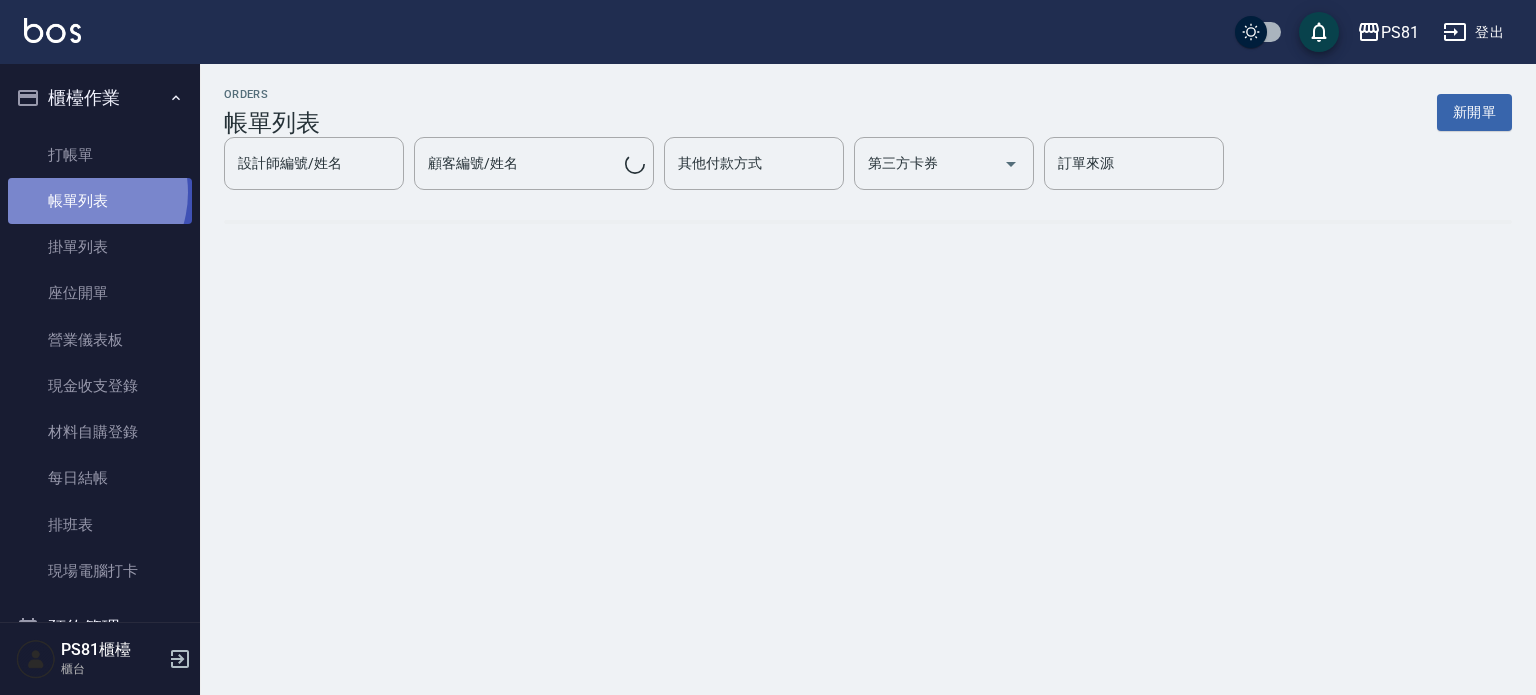 click on "帳單列表" at bounding box center [100, 201] 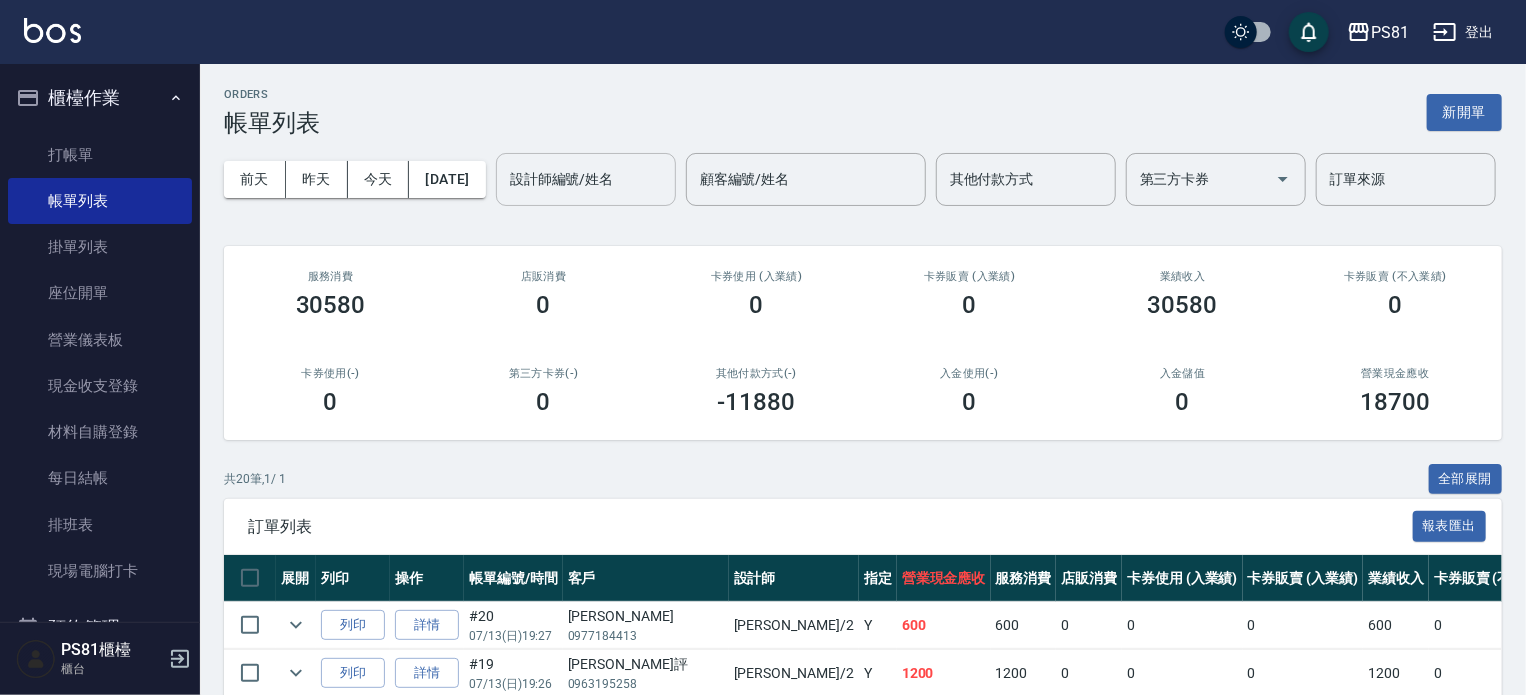 click on "設計師編號/姓名" at bounding box center [586, 179] 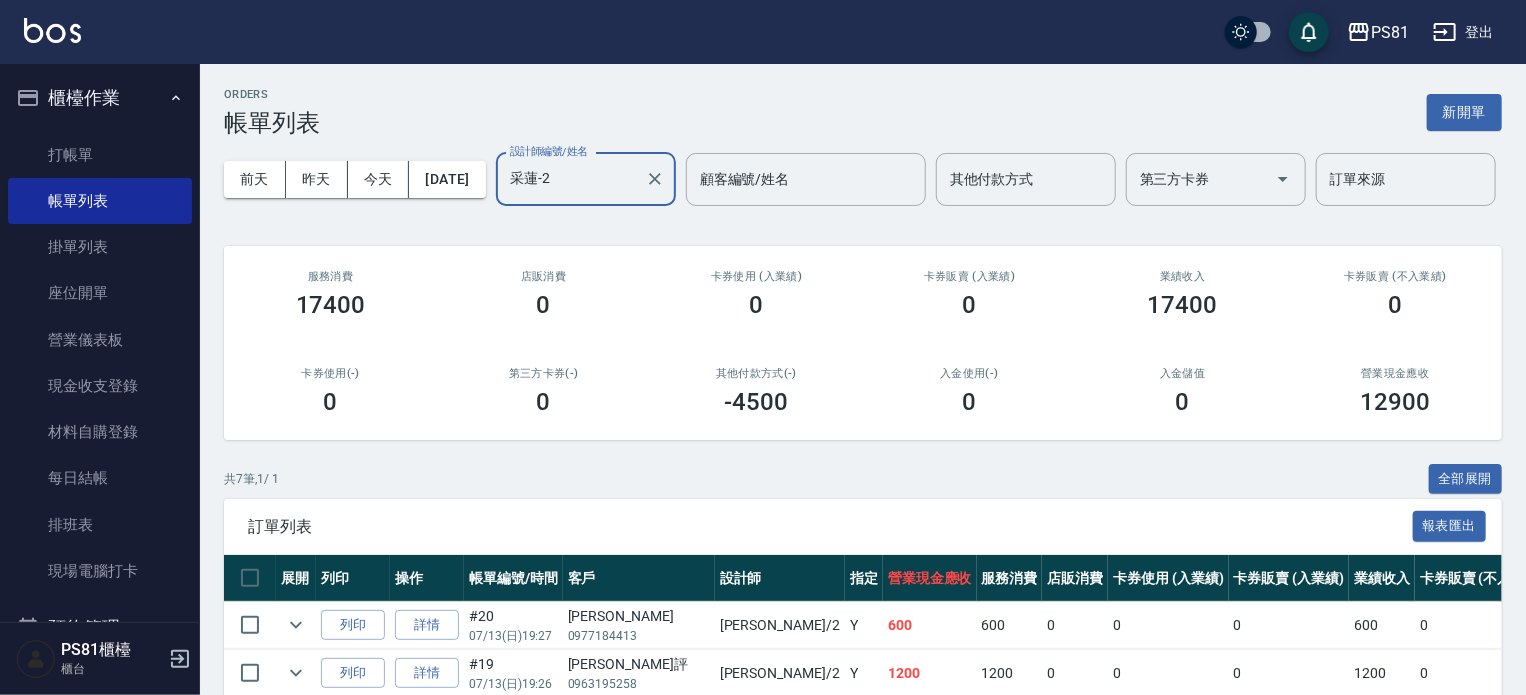 type on "采蓮-2" 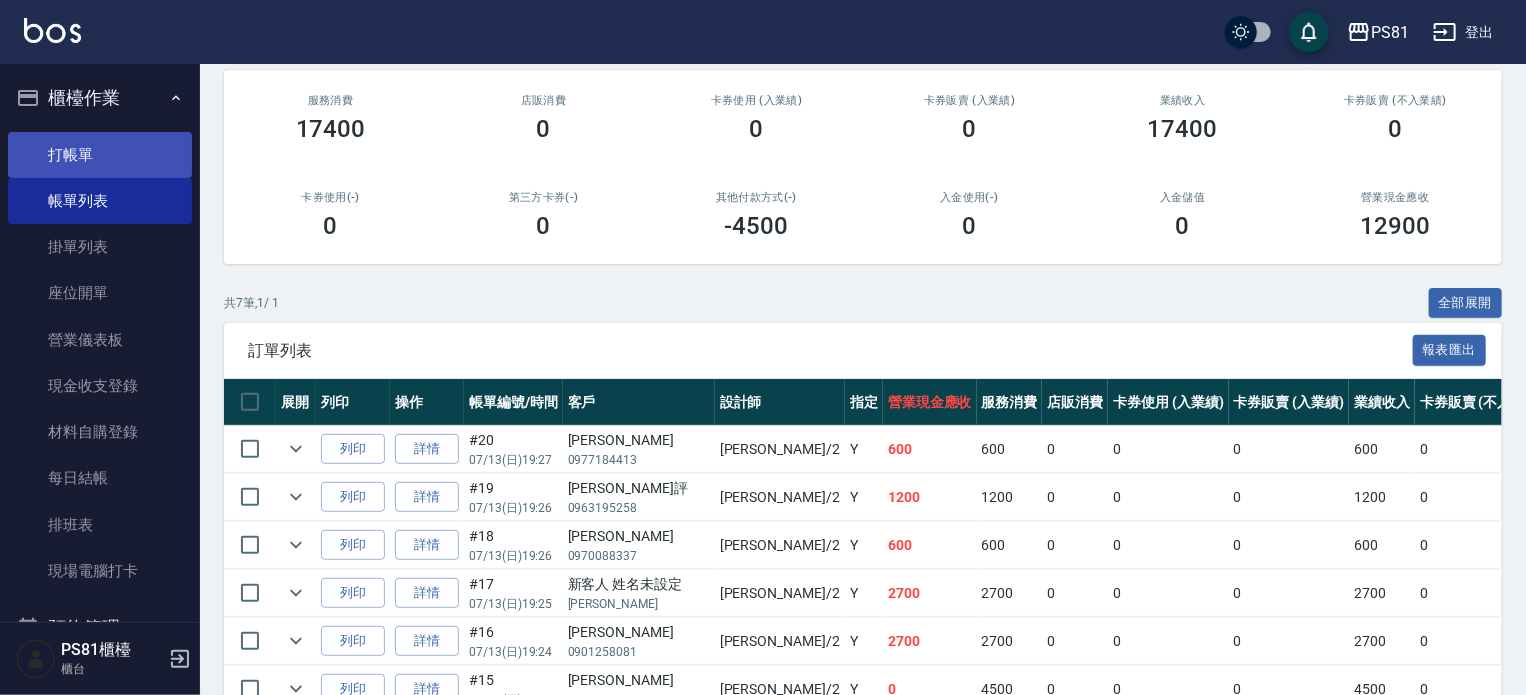 scroll, scrollTop: 396, scrollLeft: 0, axis: vertical 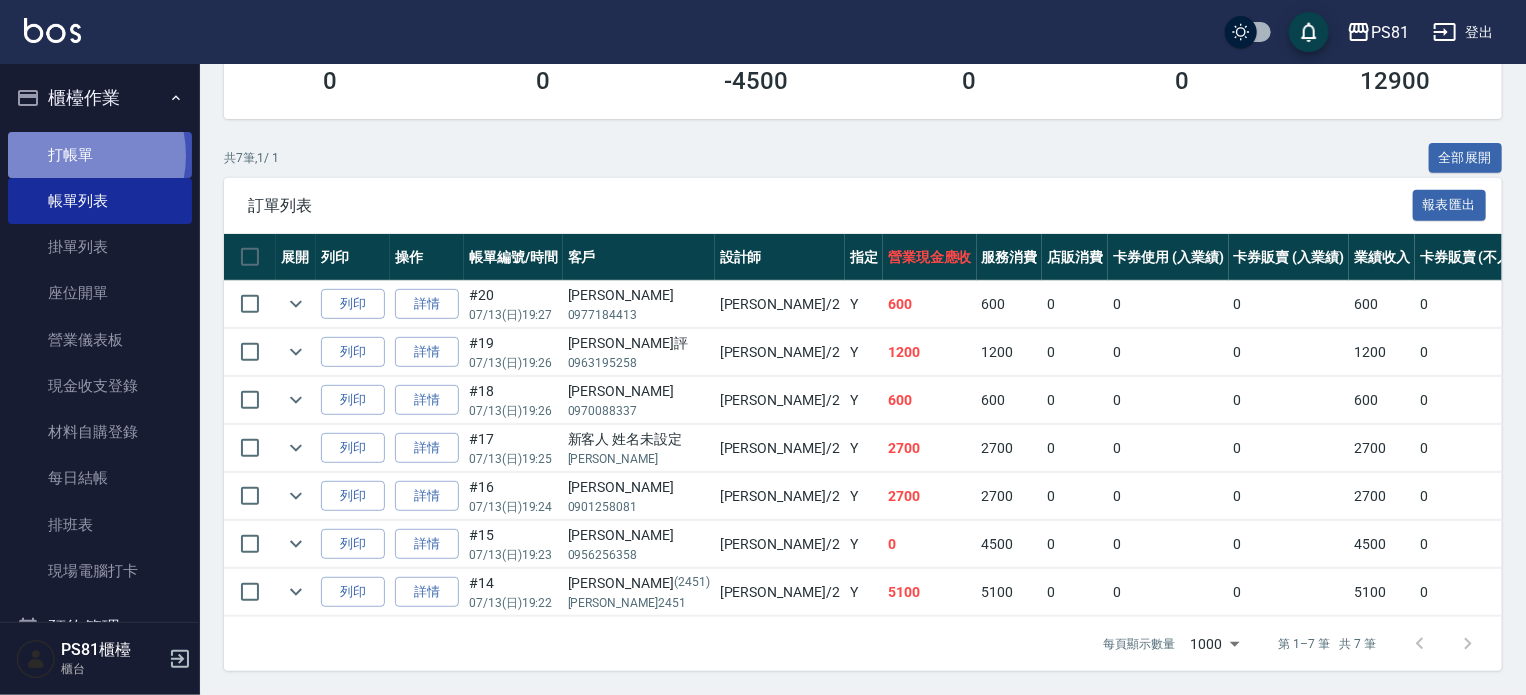 click on "打帳單" at bounding box center [100, 155] 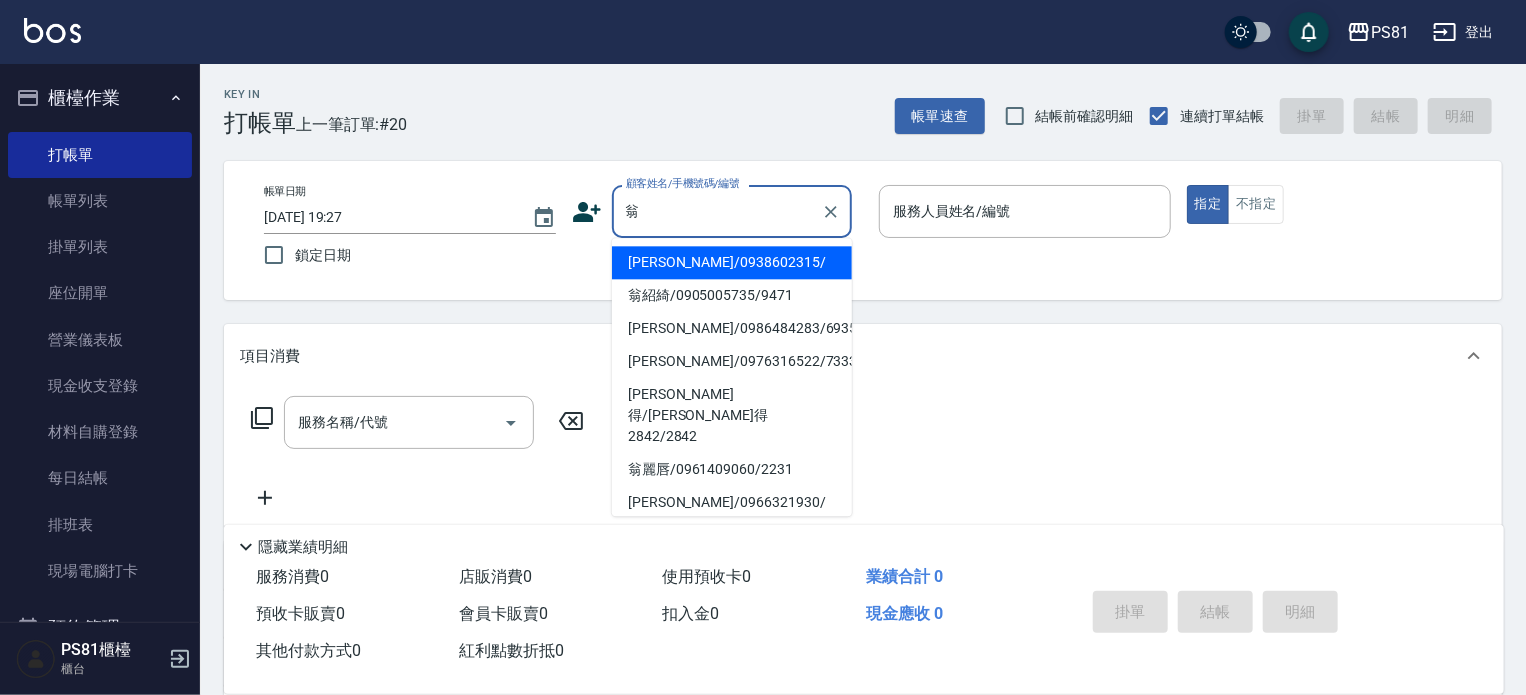 click on "[PERSON_NAME]/0938602315/" at bounding box center (732, 262) 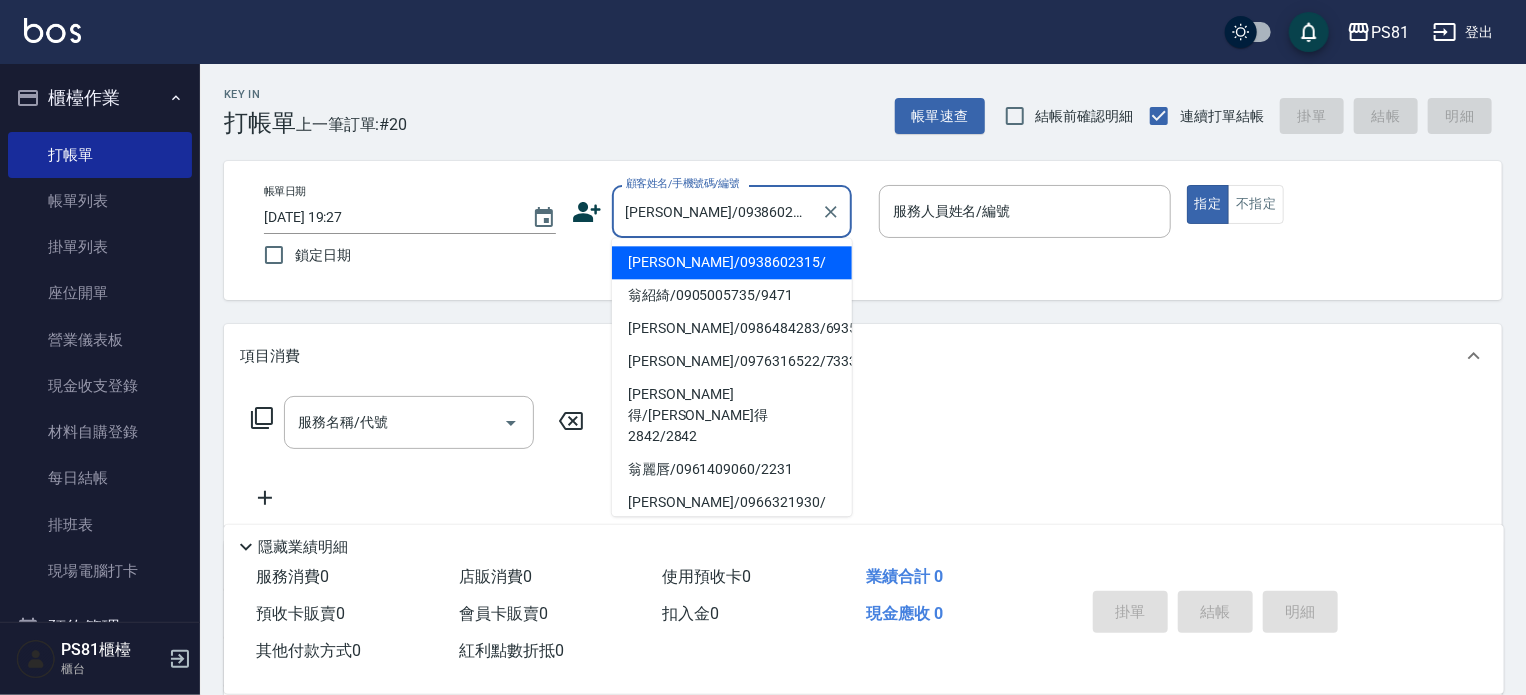 type on "小芸-8" 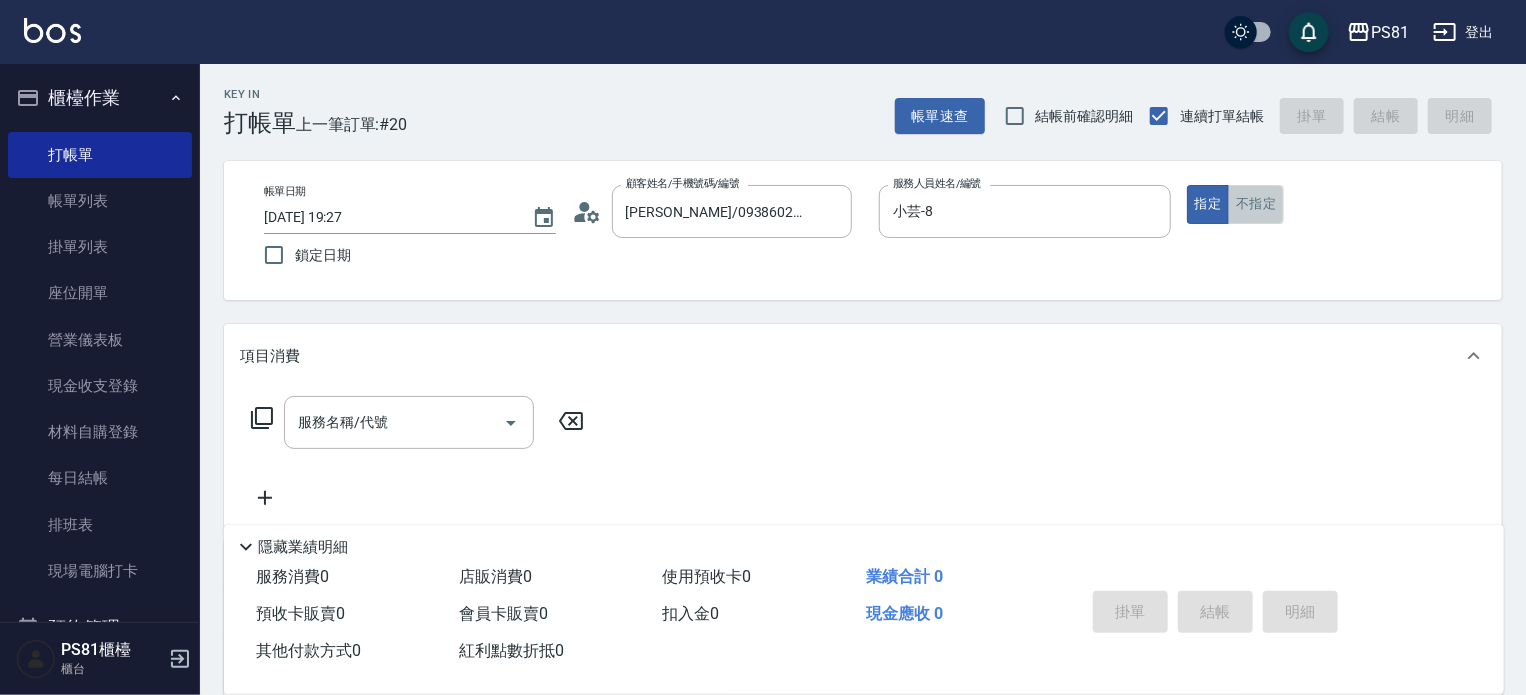 drag, startPoint x: 1242, startPoint y: 195, endPoint x: 1258, endPoint y: 200, distance: 16.763054 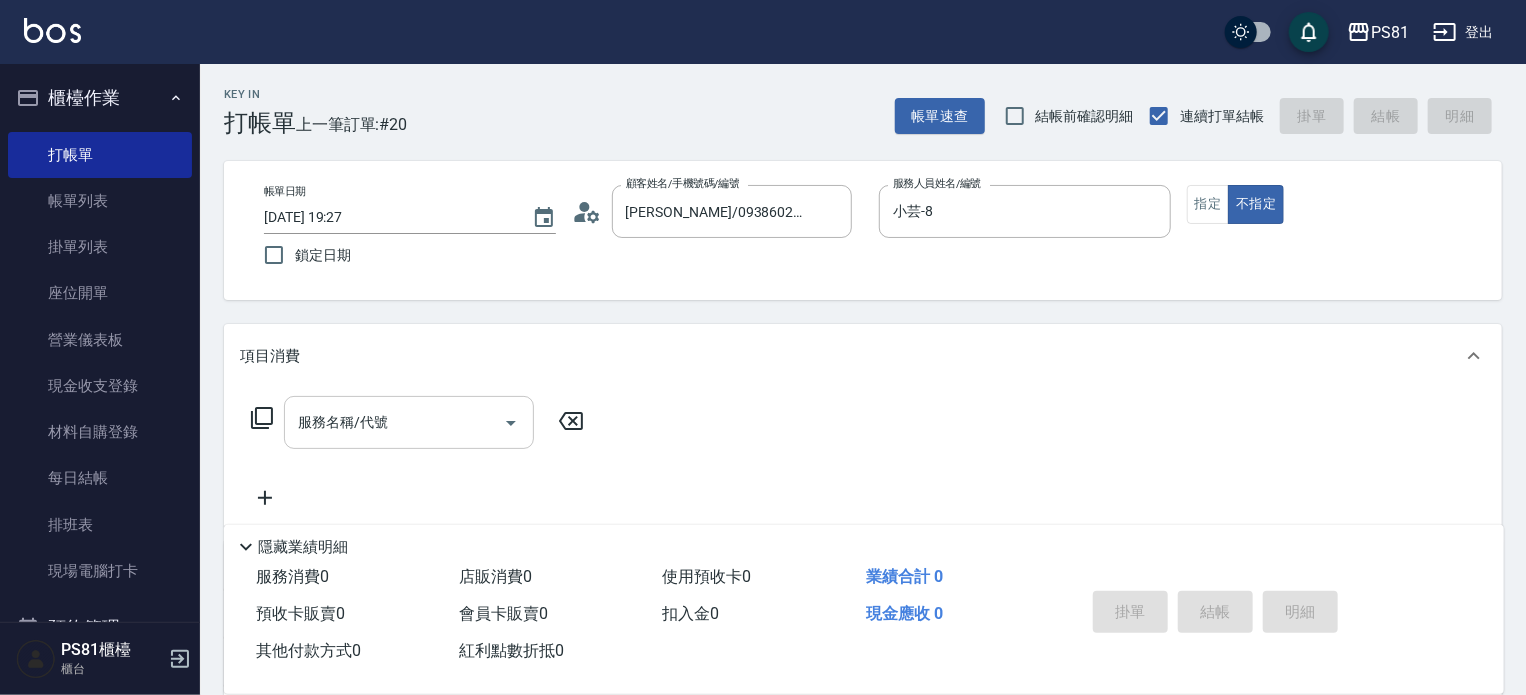 drag, startPoint x: 396, startPoint y: 457, endPoint x: 397, endPoint y: 436, distance: 21.023796 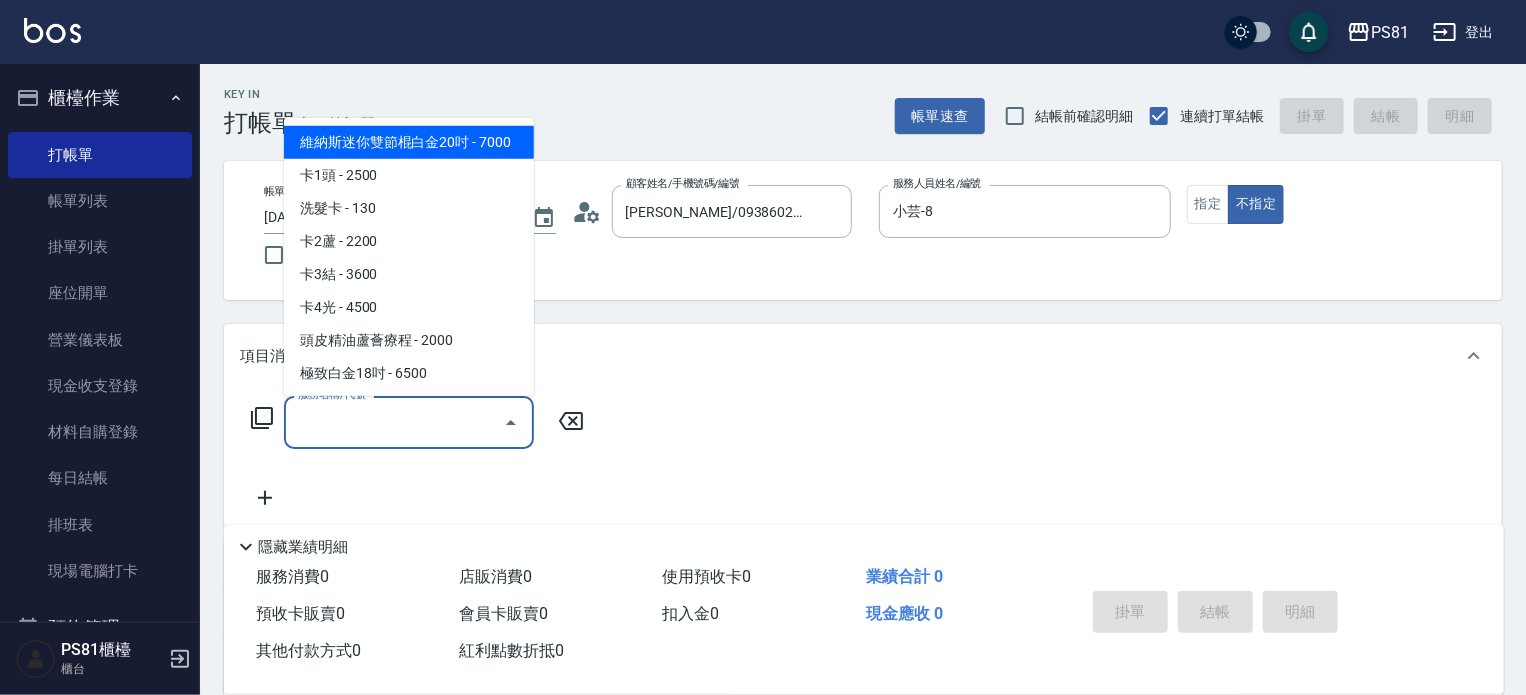 click on "服務名稱/代號" at bounding box center [394, 422] 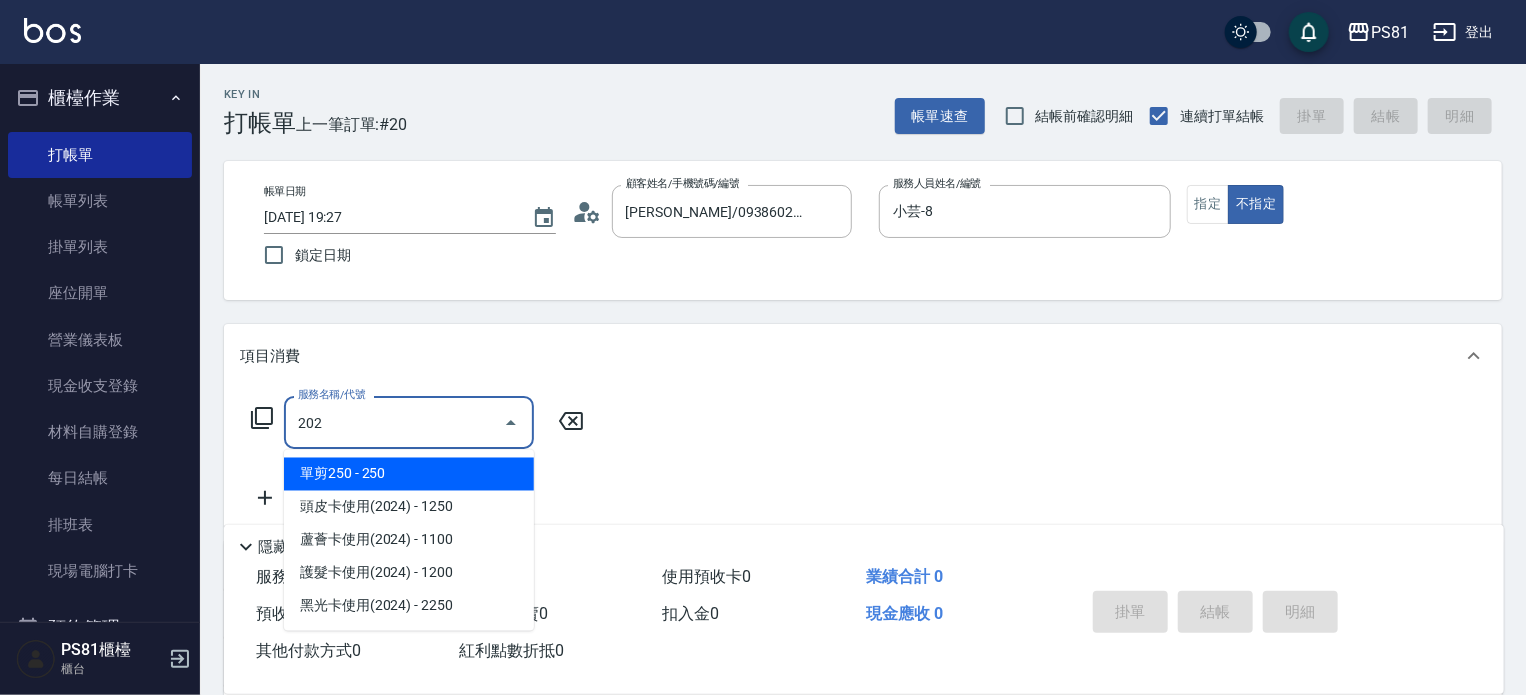 type on "單剪250(202)" 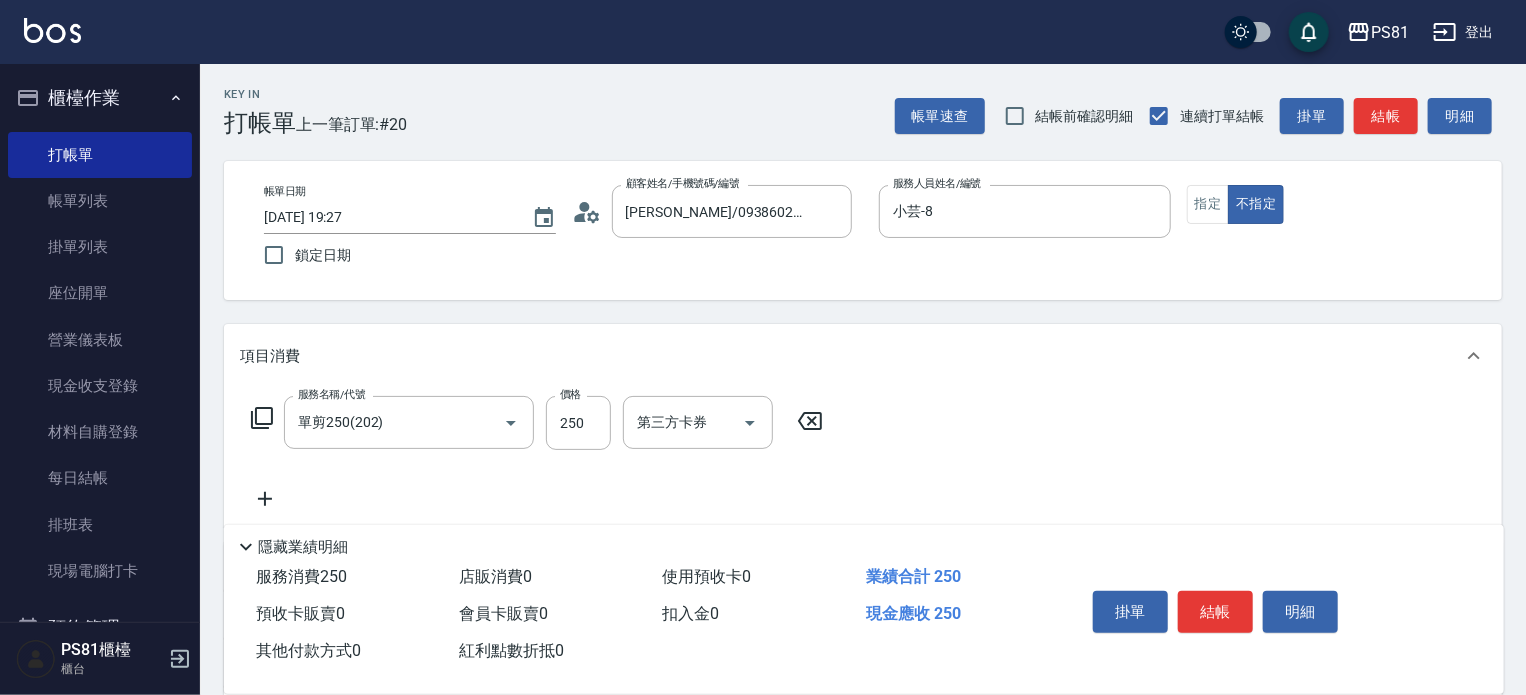 click on "掛單 結帳 明細" at bounding box center (1215, 614) 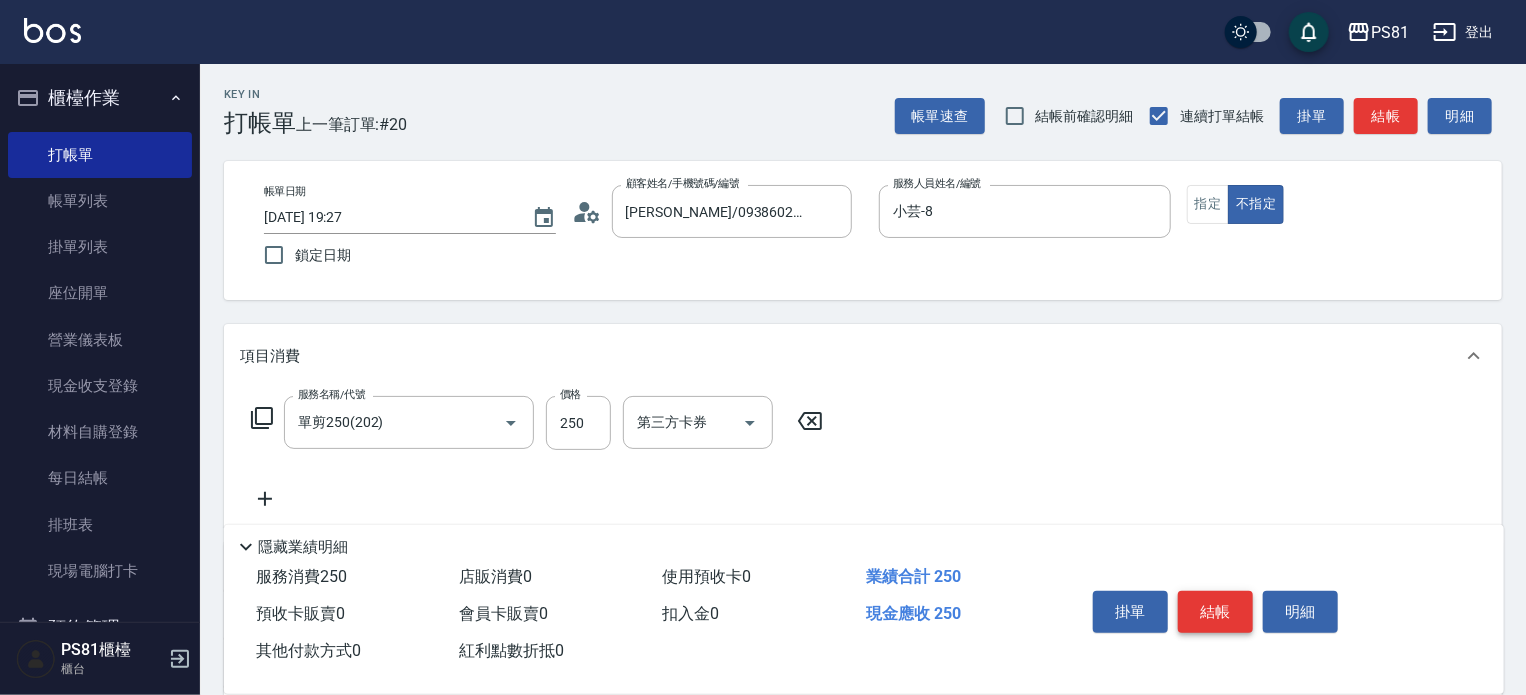 click on "結帳" at bounding box center [1215, 612] 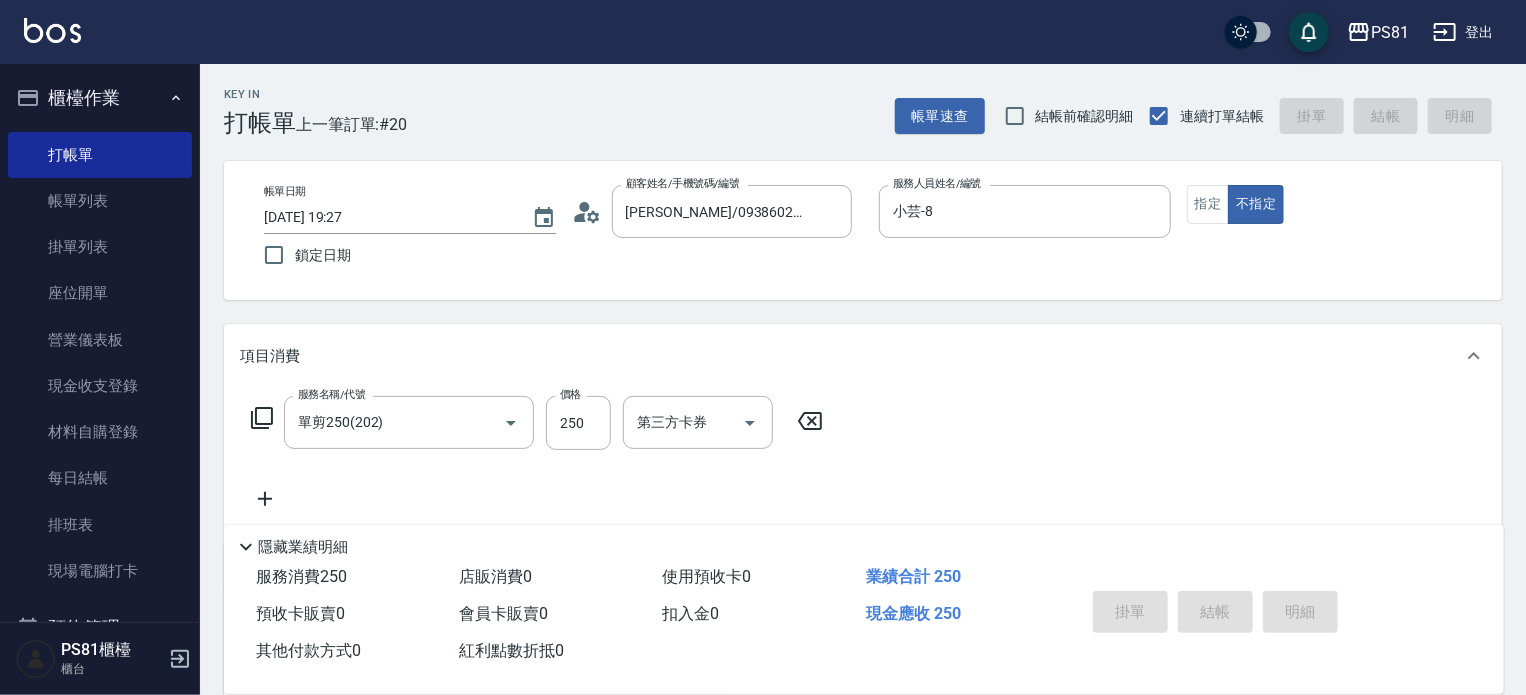 type on "2025/07/13 19:29" 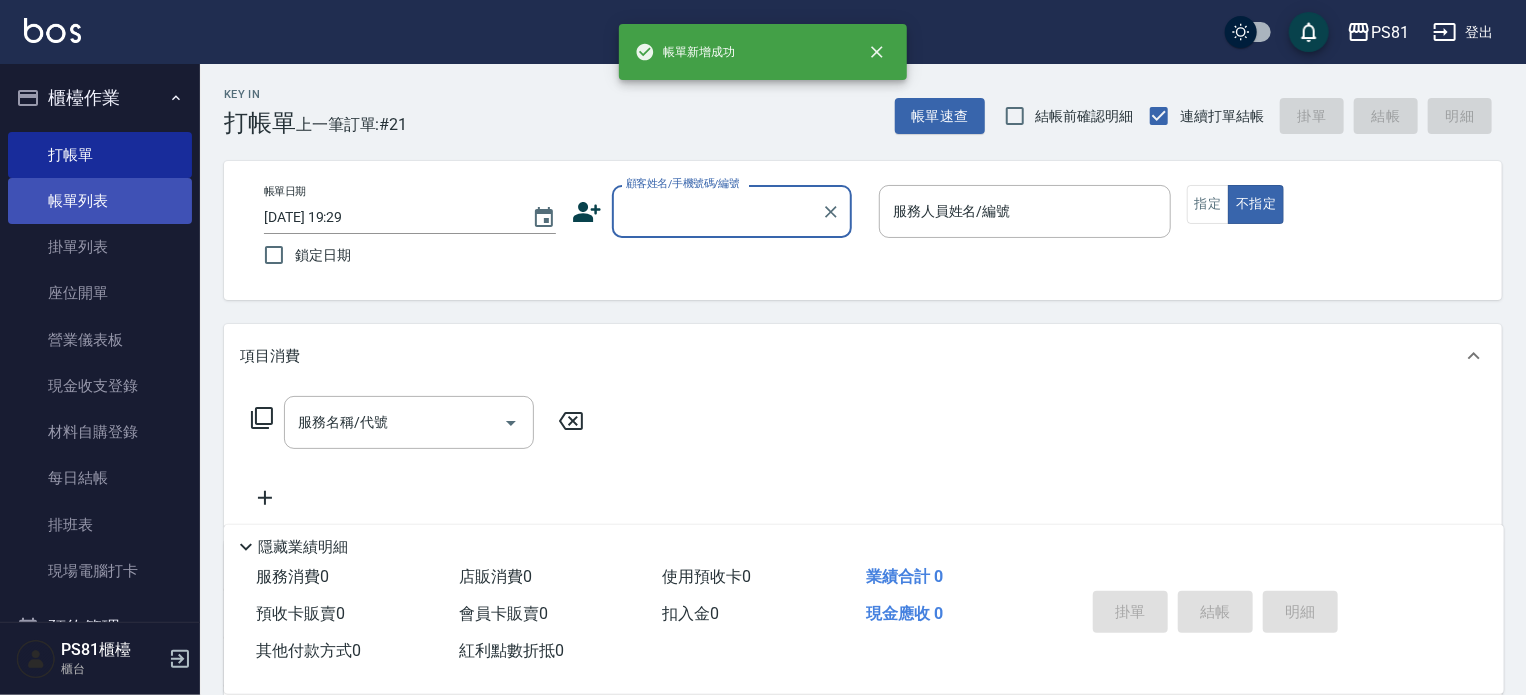 click on "帳單列表" at bounding box center [100, 201] 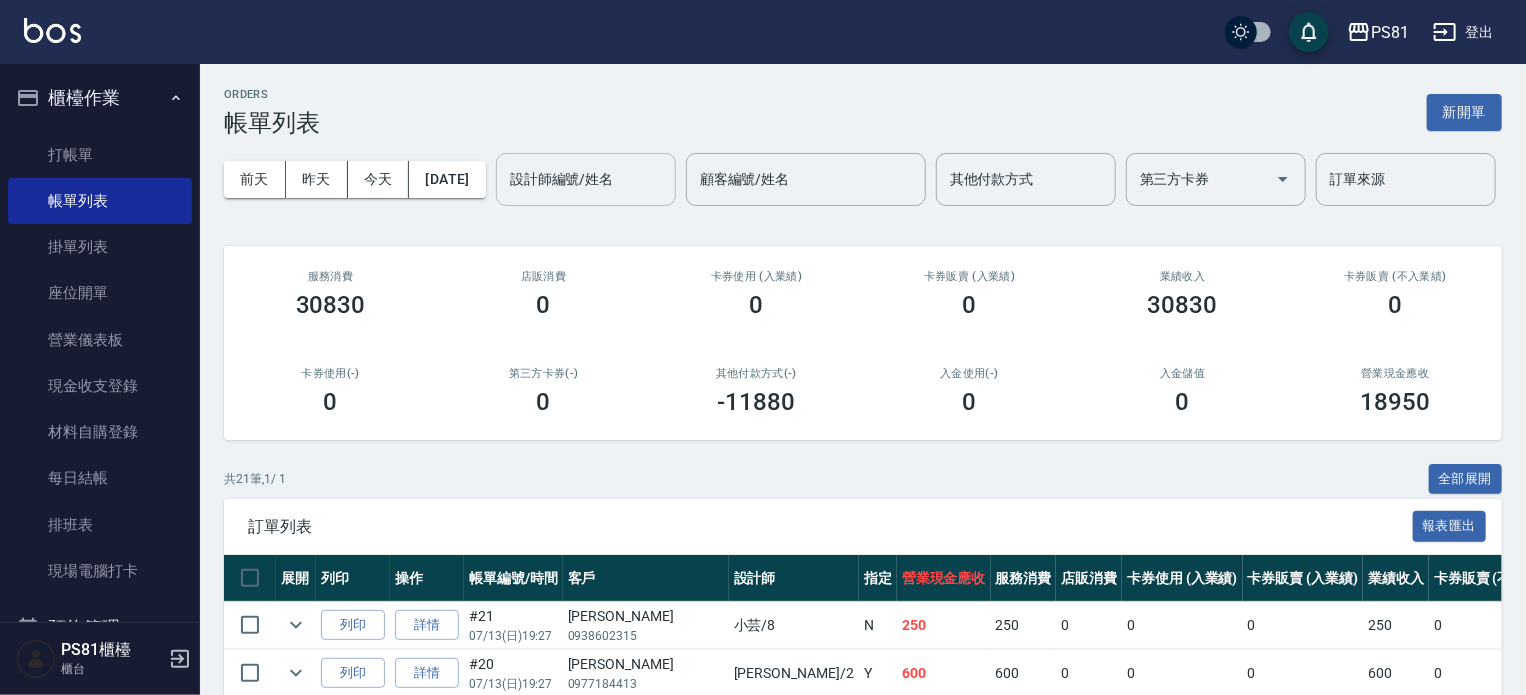 click on "設計師編號/姓名" at bounding box center (586, 179) 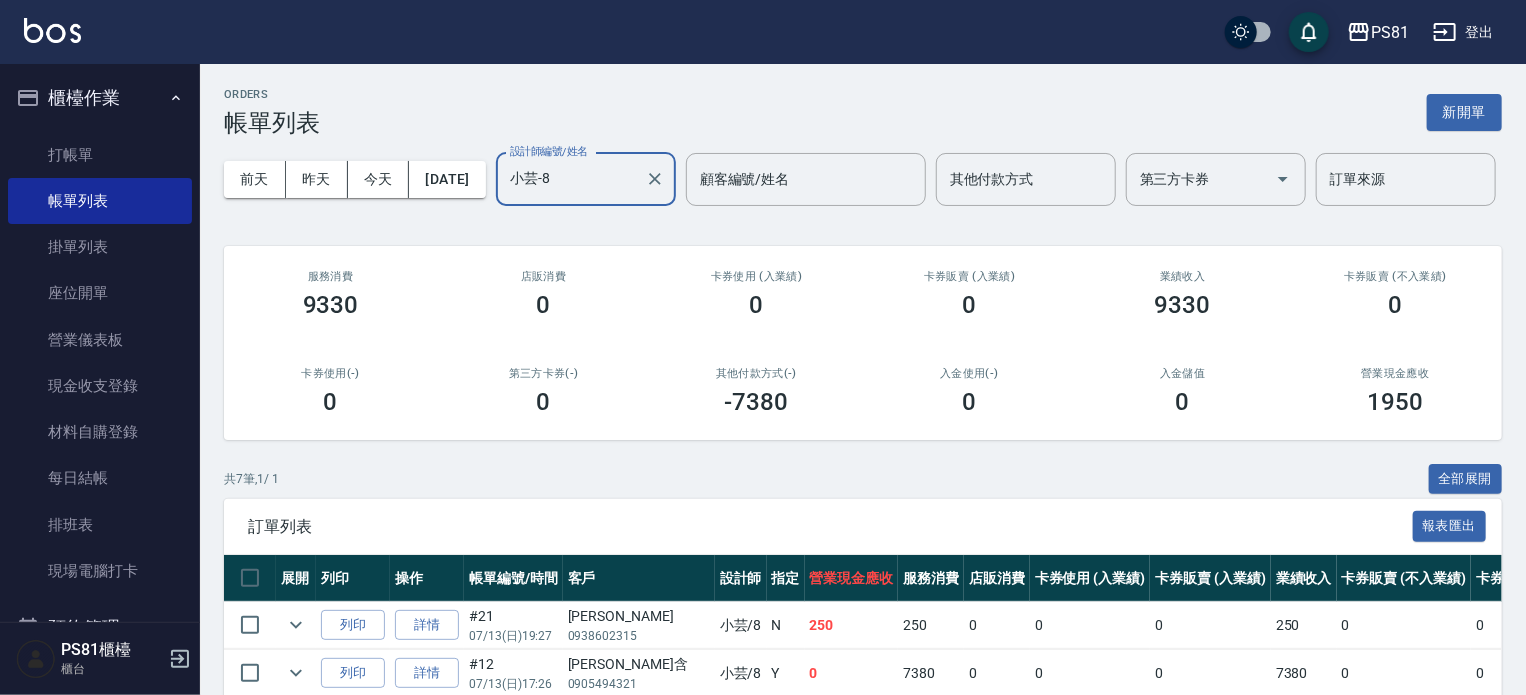 type on "小芸-8" 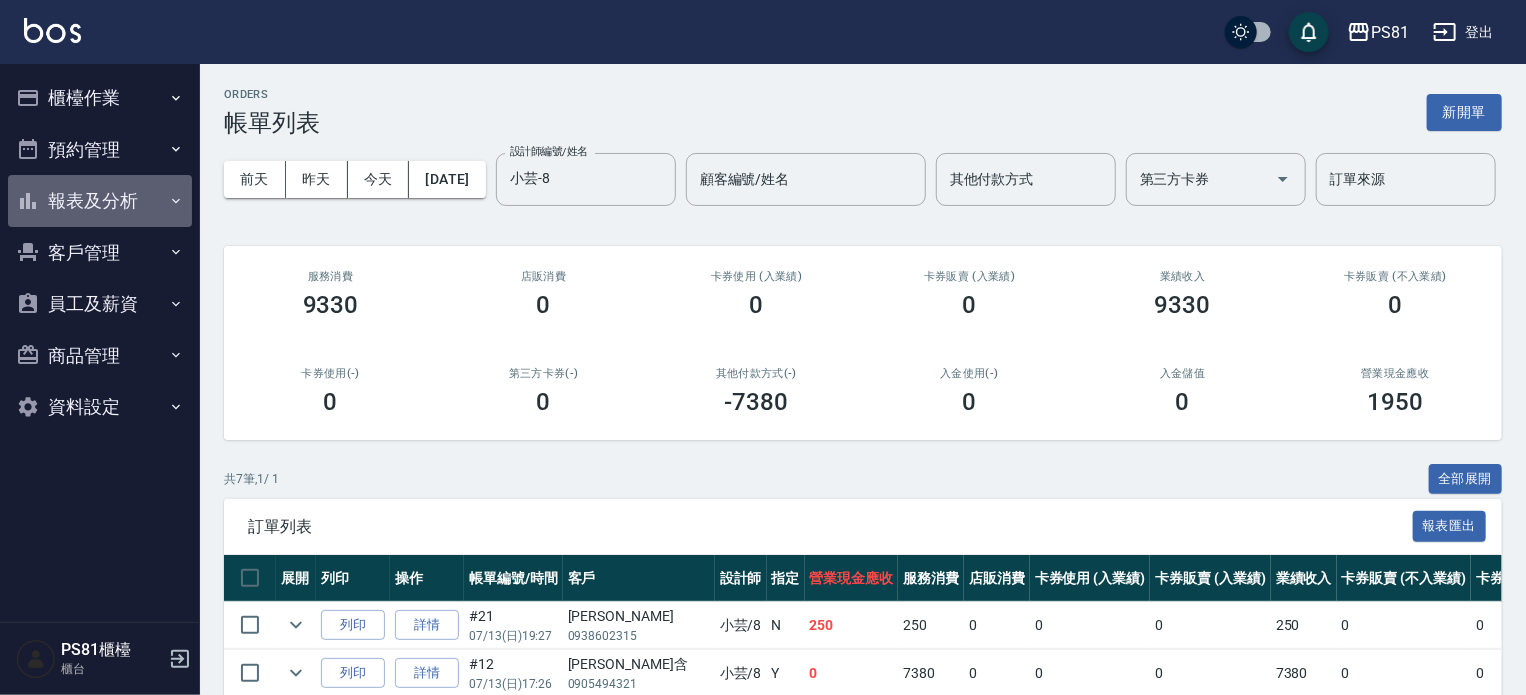 click on "報表及分析" at bounding box center (100, 201) 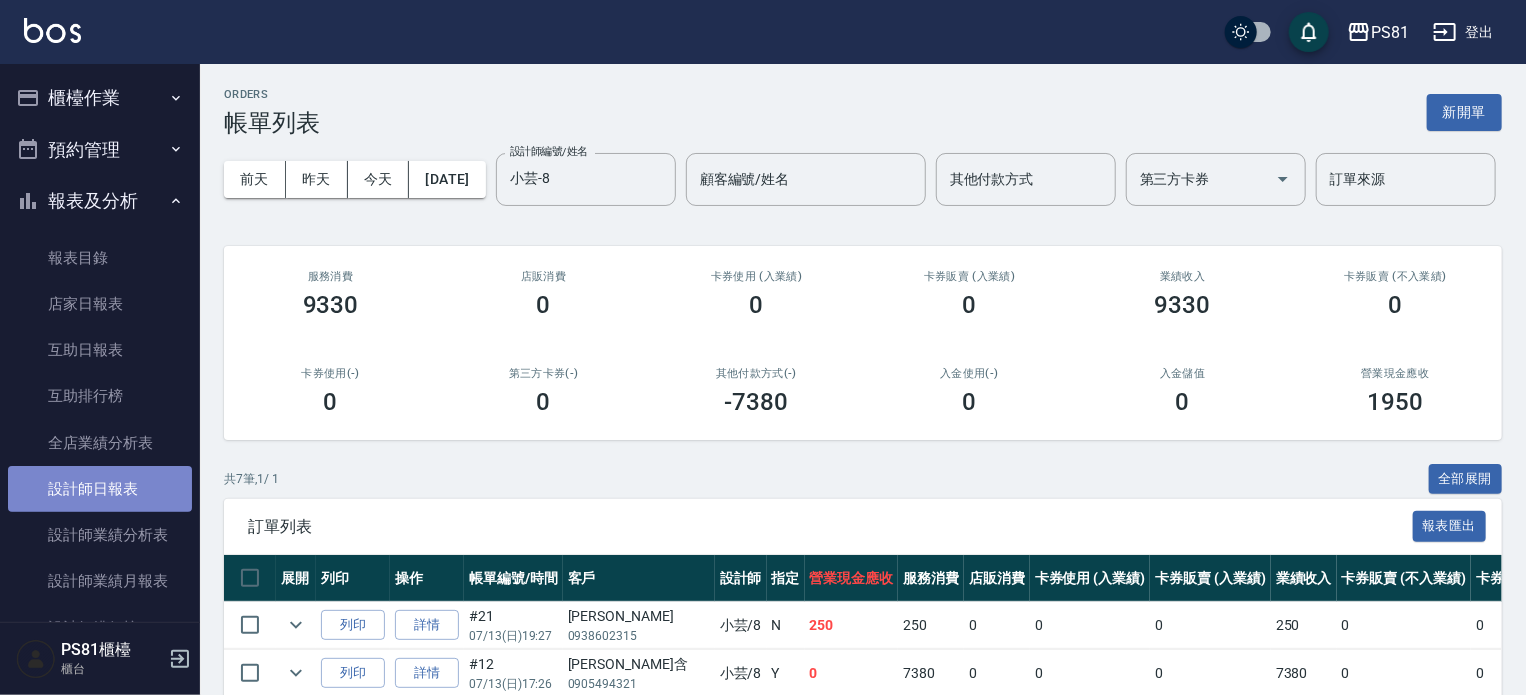 click on "設計師日報表" at bounding box center [100, 489] 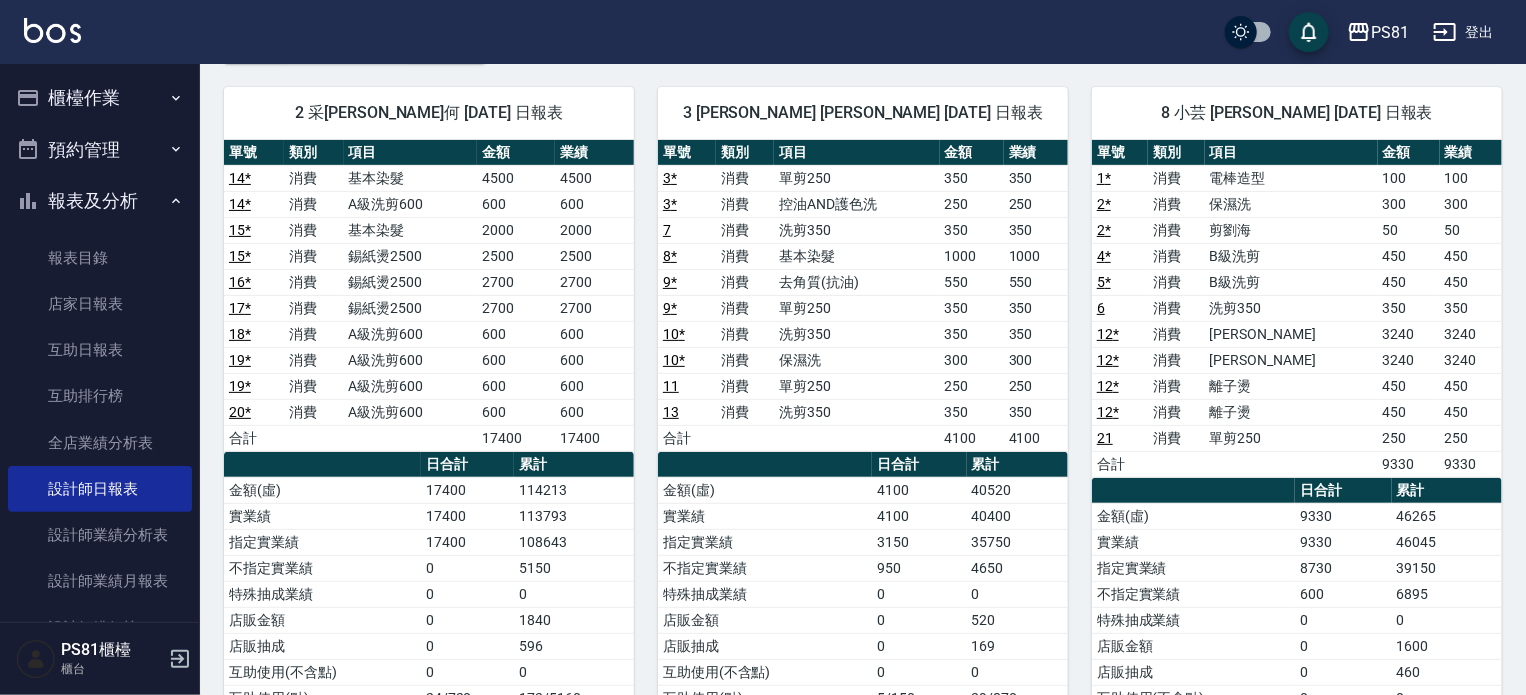 scroll, scrollTop: 0, scrollLeft: 0, axis: both 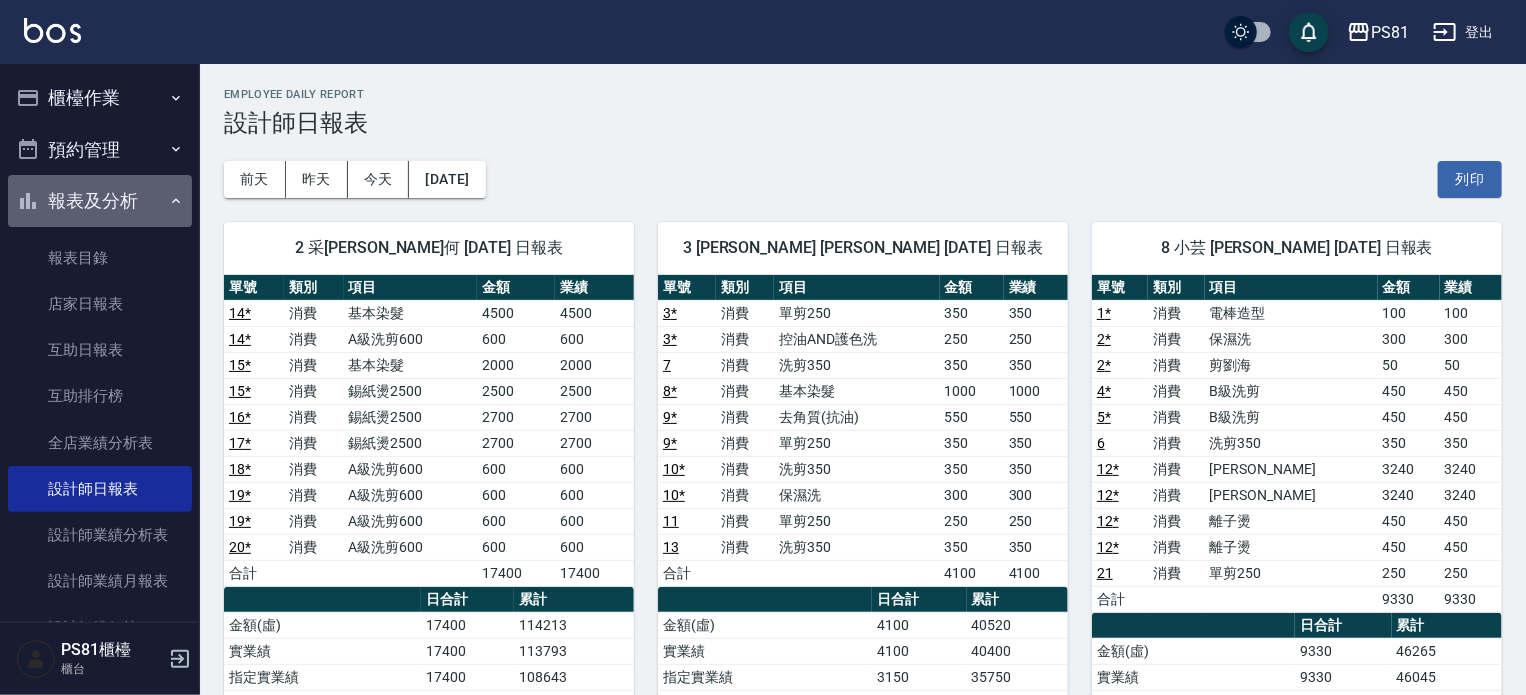 drag, startPoint x: 115, startPoint y: 196, endPoint x: 111, endPoint y: 99, distance: 97.082436 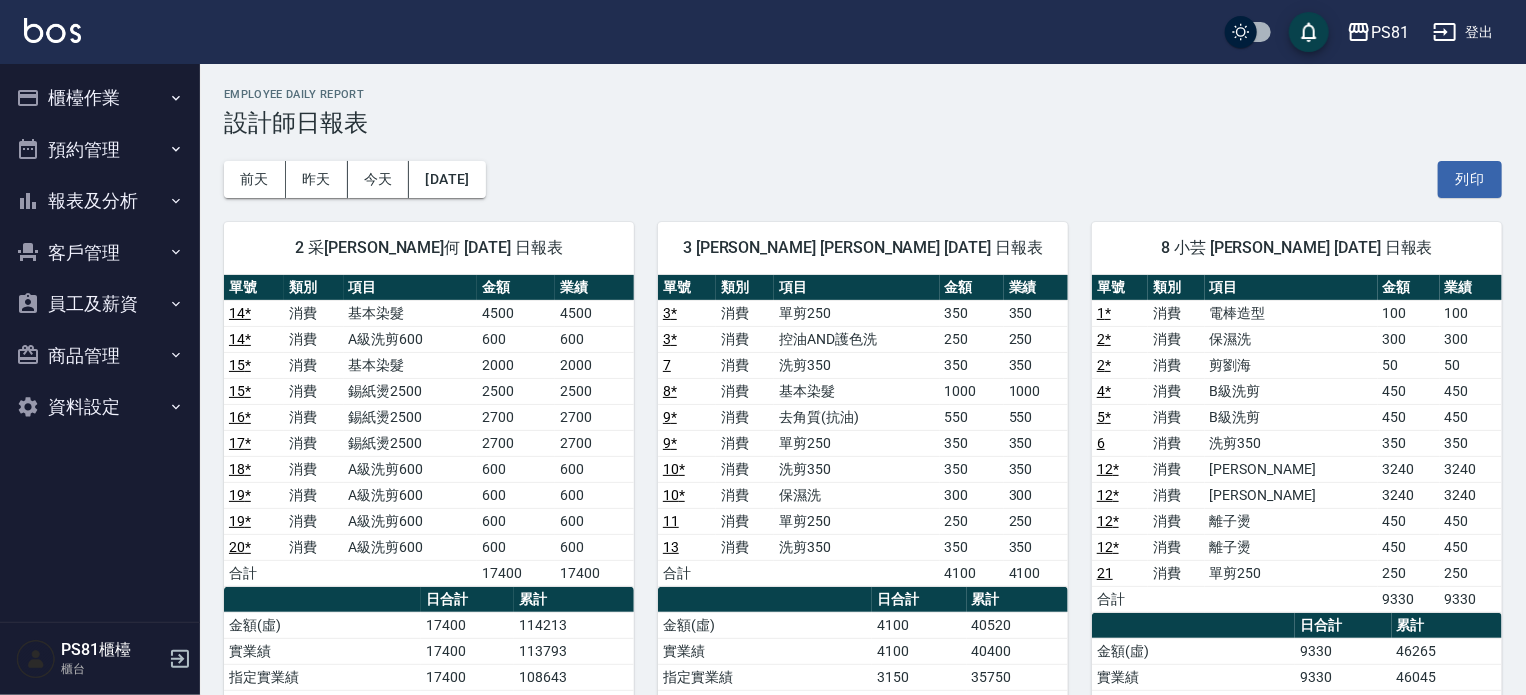 click on "櫃檯作業" at bounding box center (100, 98) 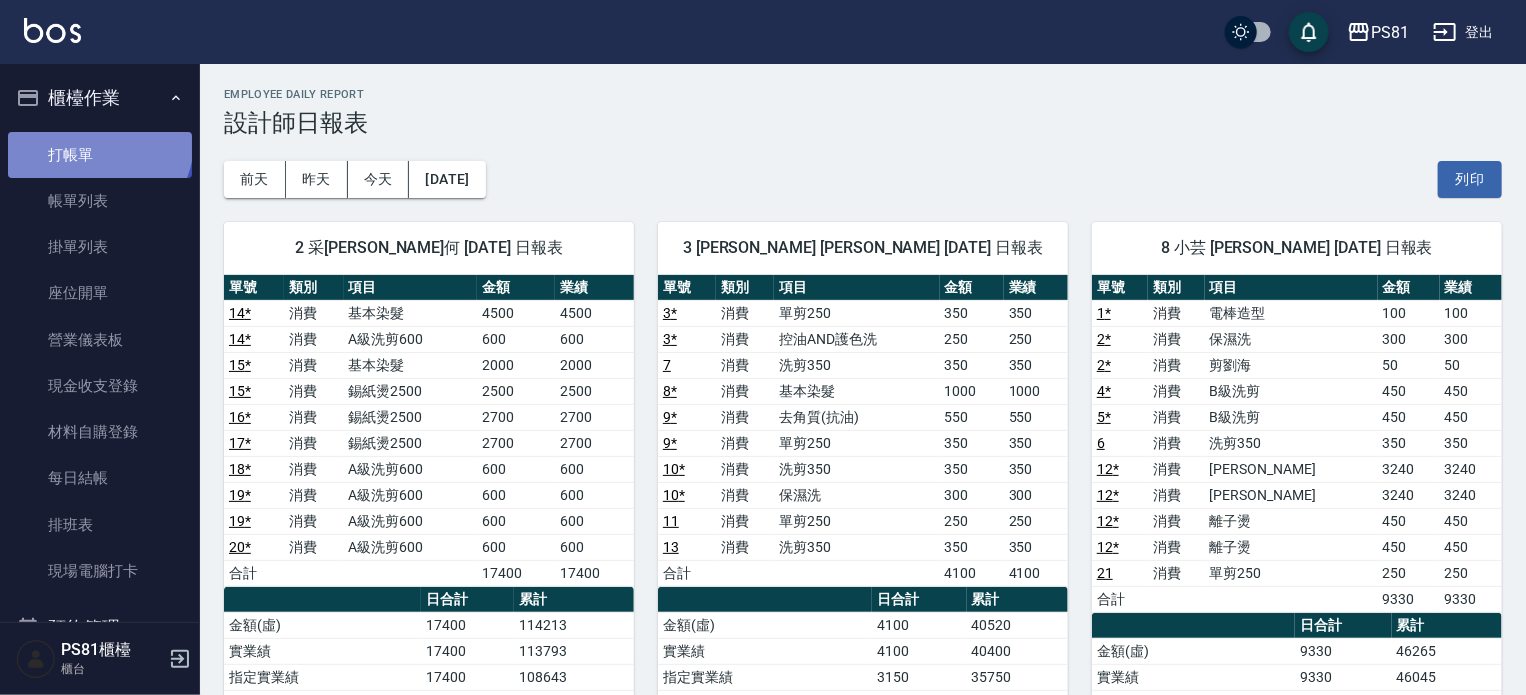 click on "打帳單" at bounding box center [100, 155] 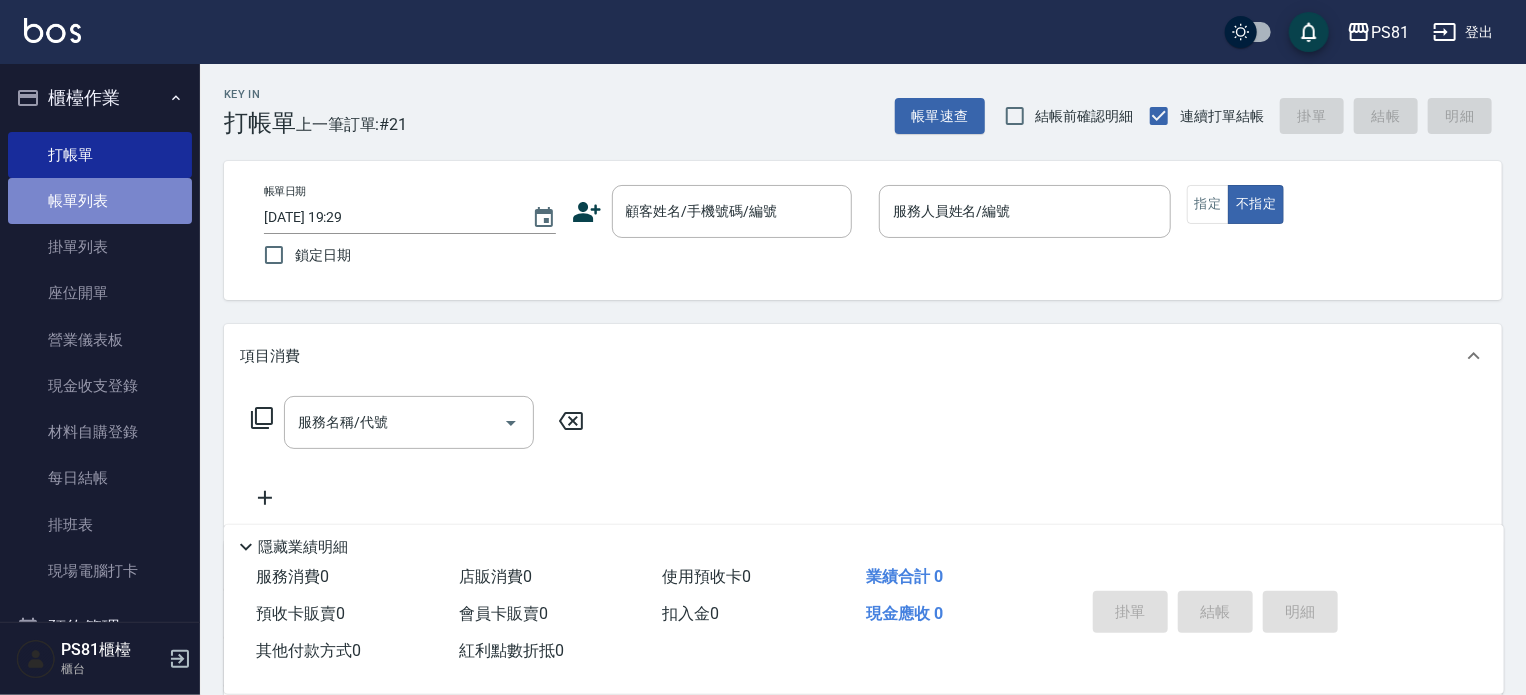 click on "帳單列表" at bounding box center [100, 201] 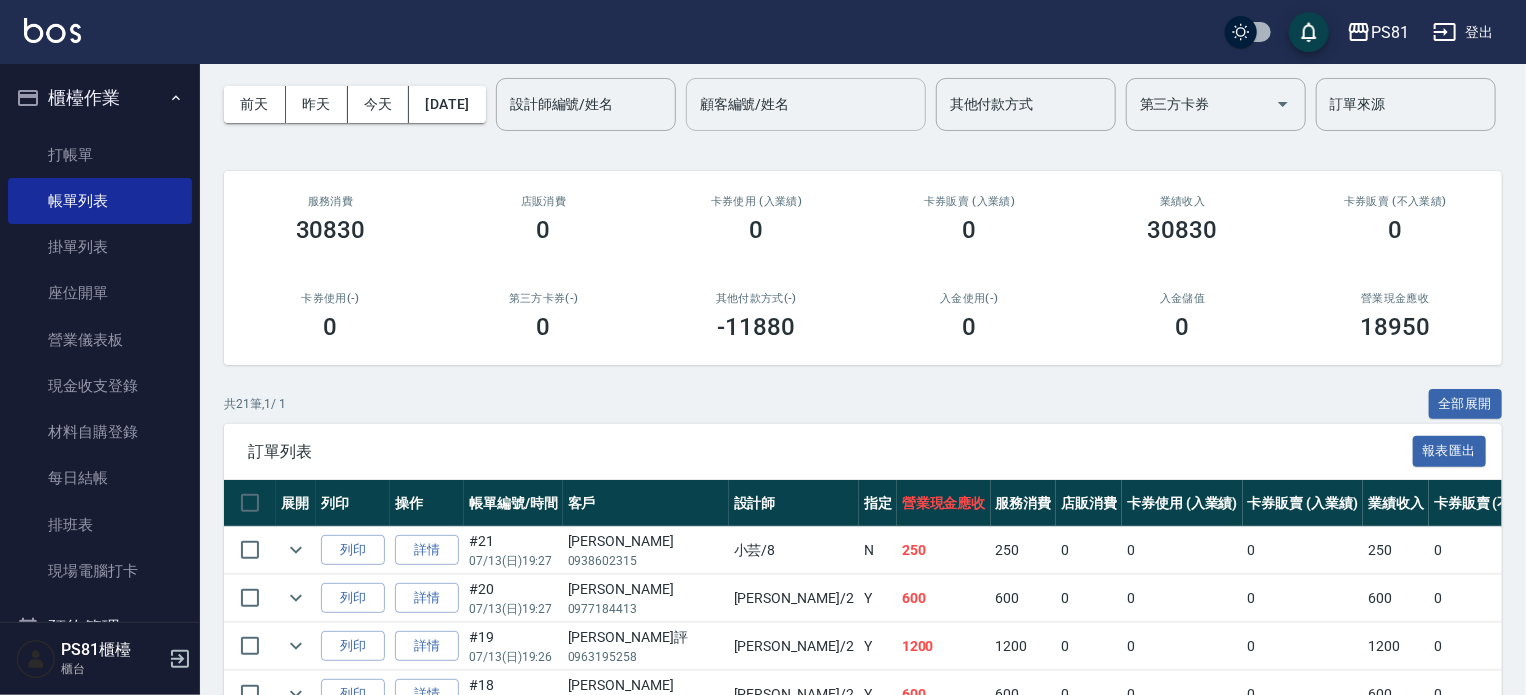 scroll, scrollTop: 0, scrollLeft: 0, axis: both 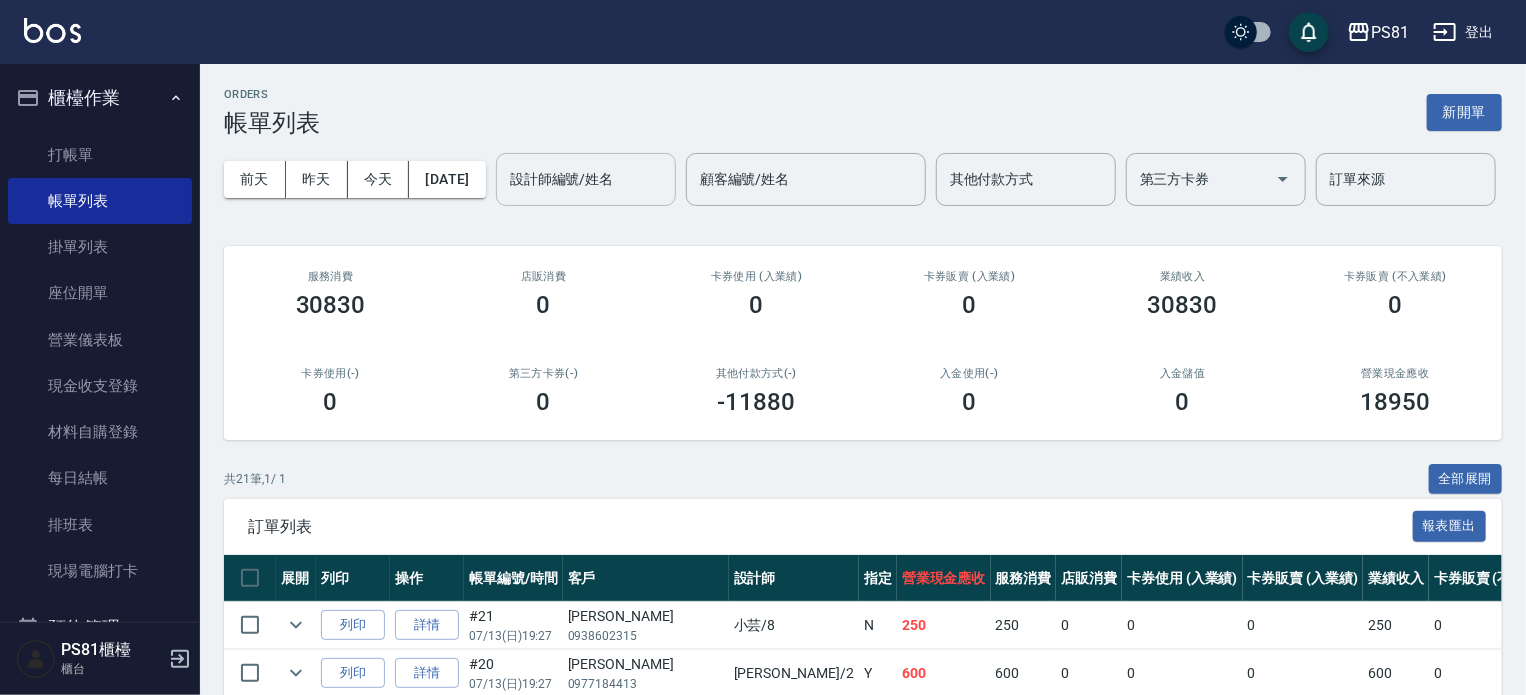 click on "設計師編號/姓名" at bounding box center [586, 179] 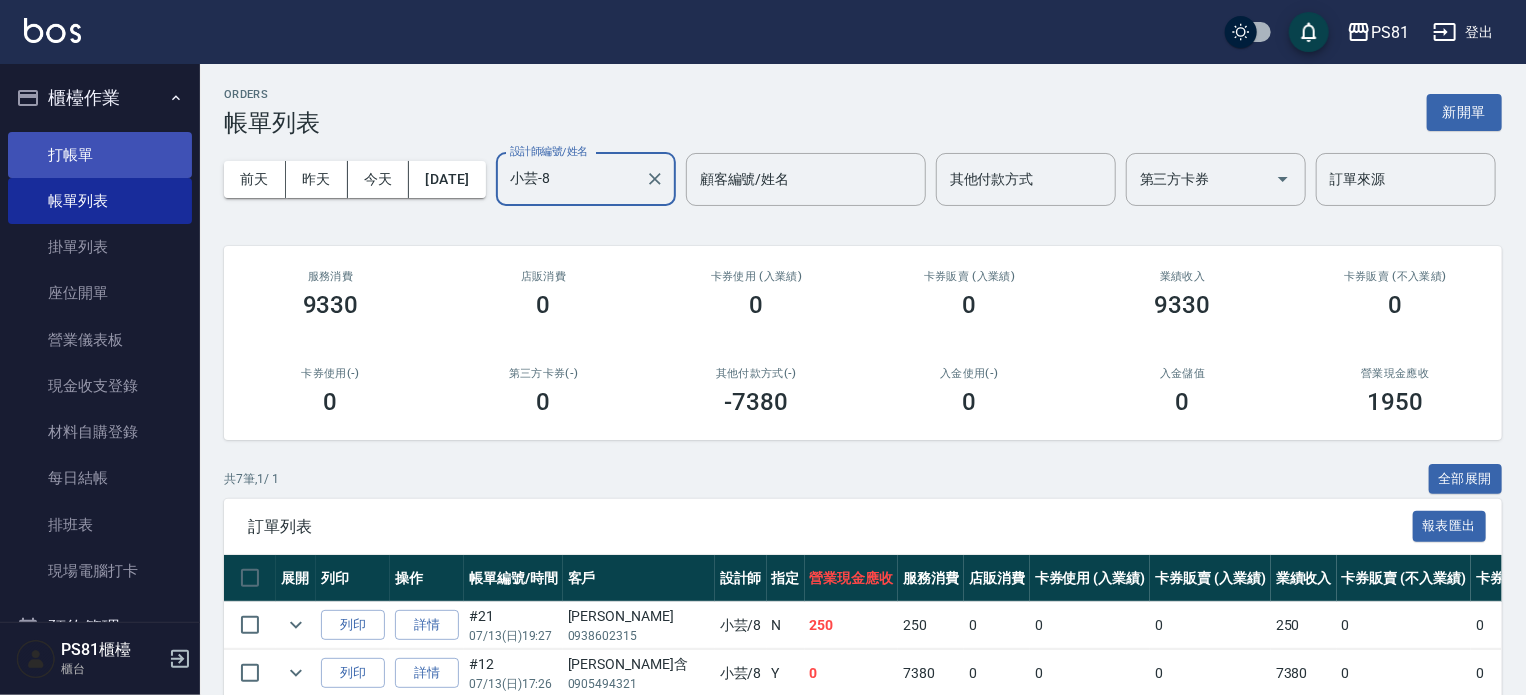 type on "小芸-8" 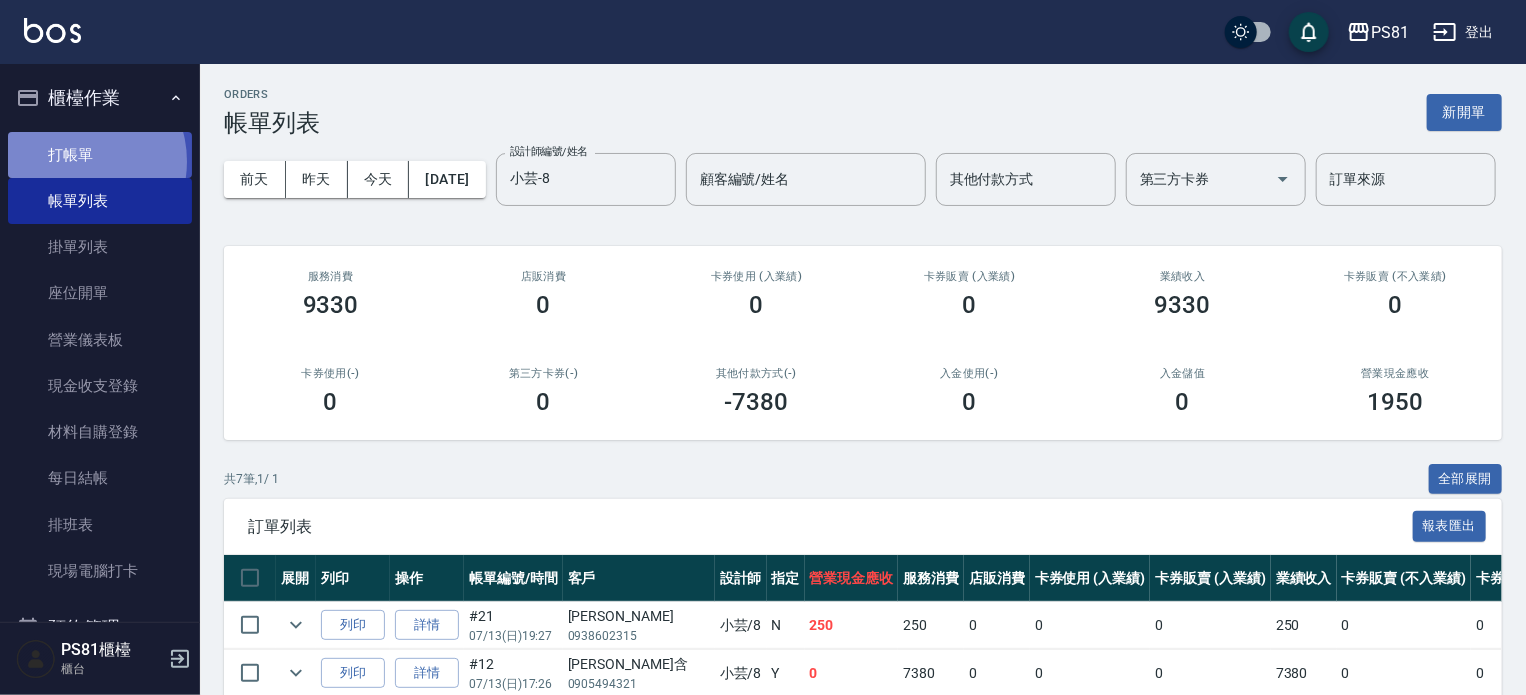click on "打帳單" at bounding box center (100, 155) 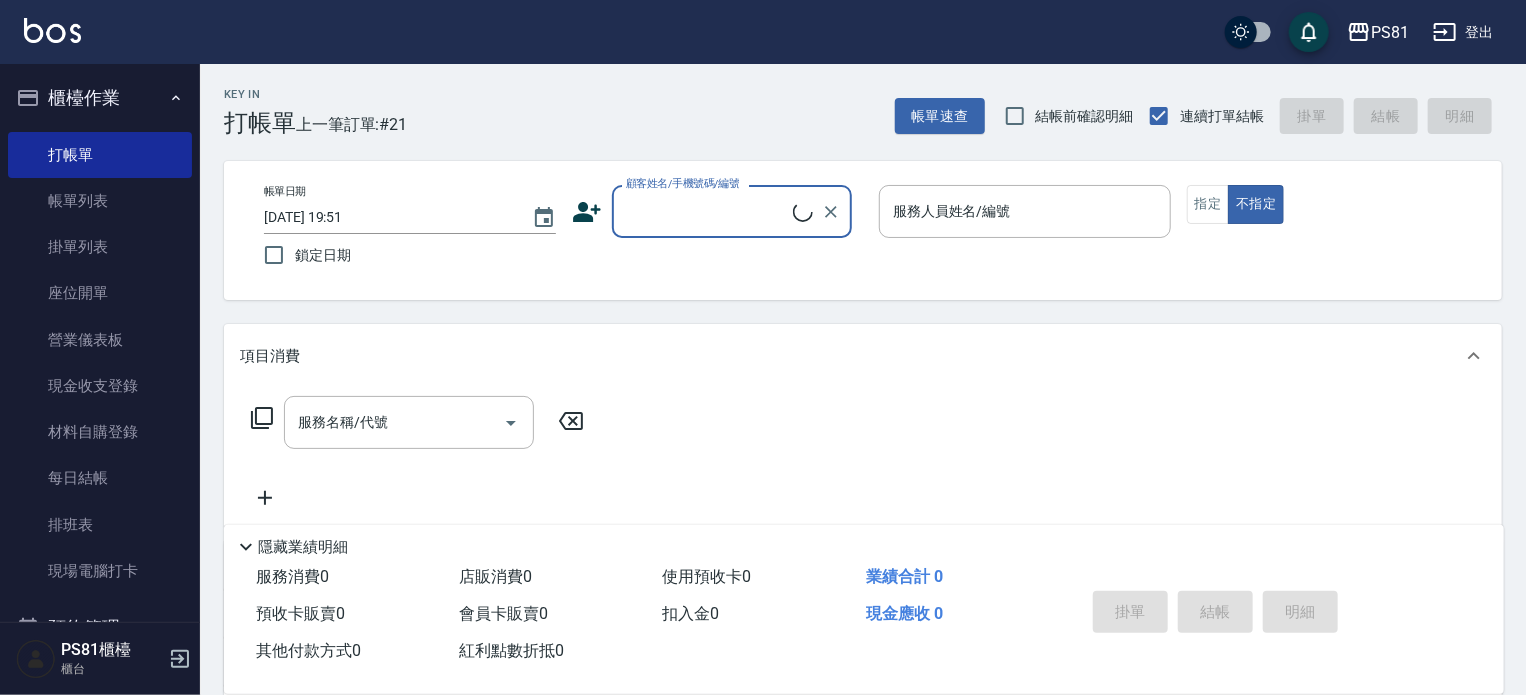 drag, startPoint x: 317, startPoint y: 159, endPoint x: 328, endPoint y: 159, distance: 11 